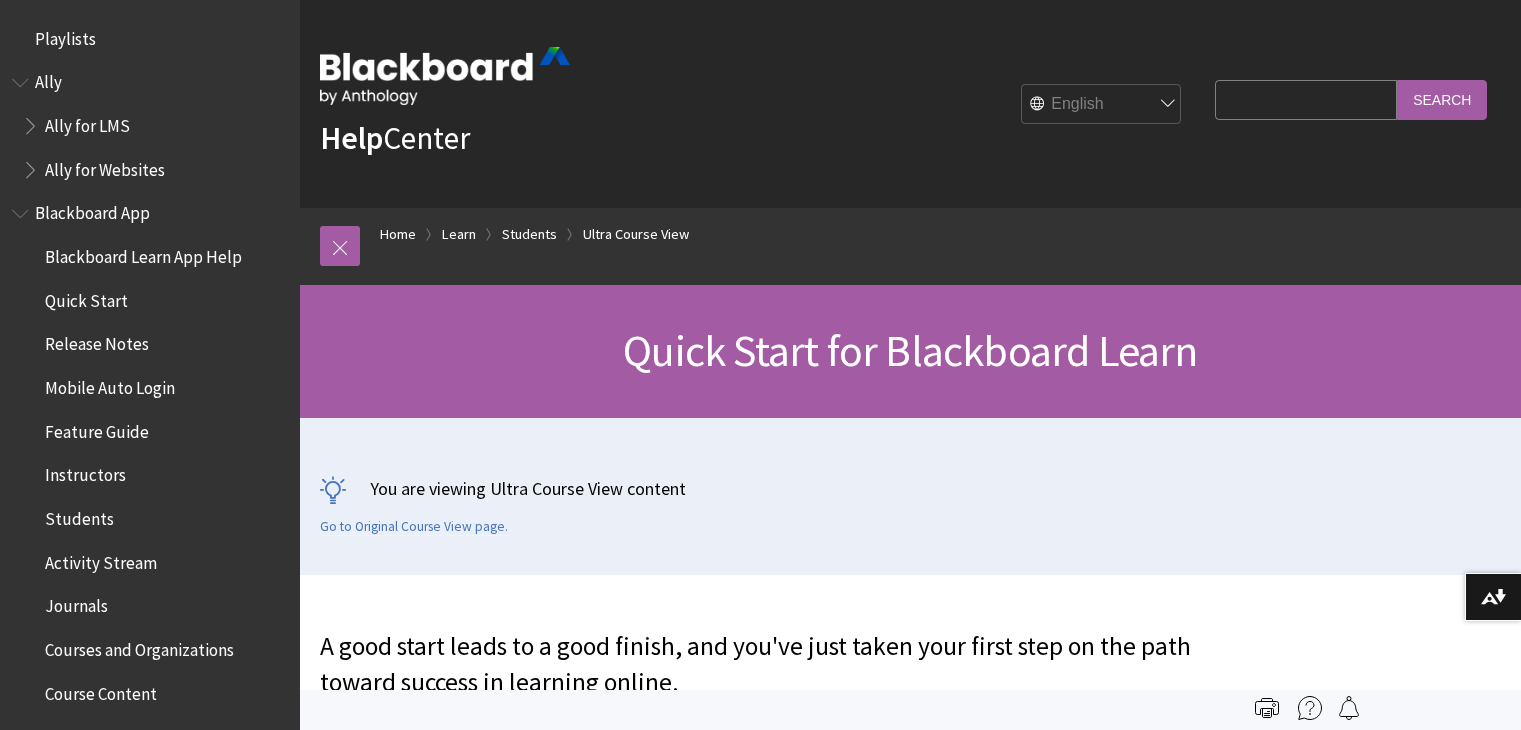 scroll, scrollTop: 0, scrollLeft: 0, axis: both 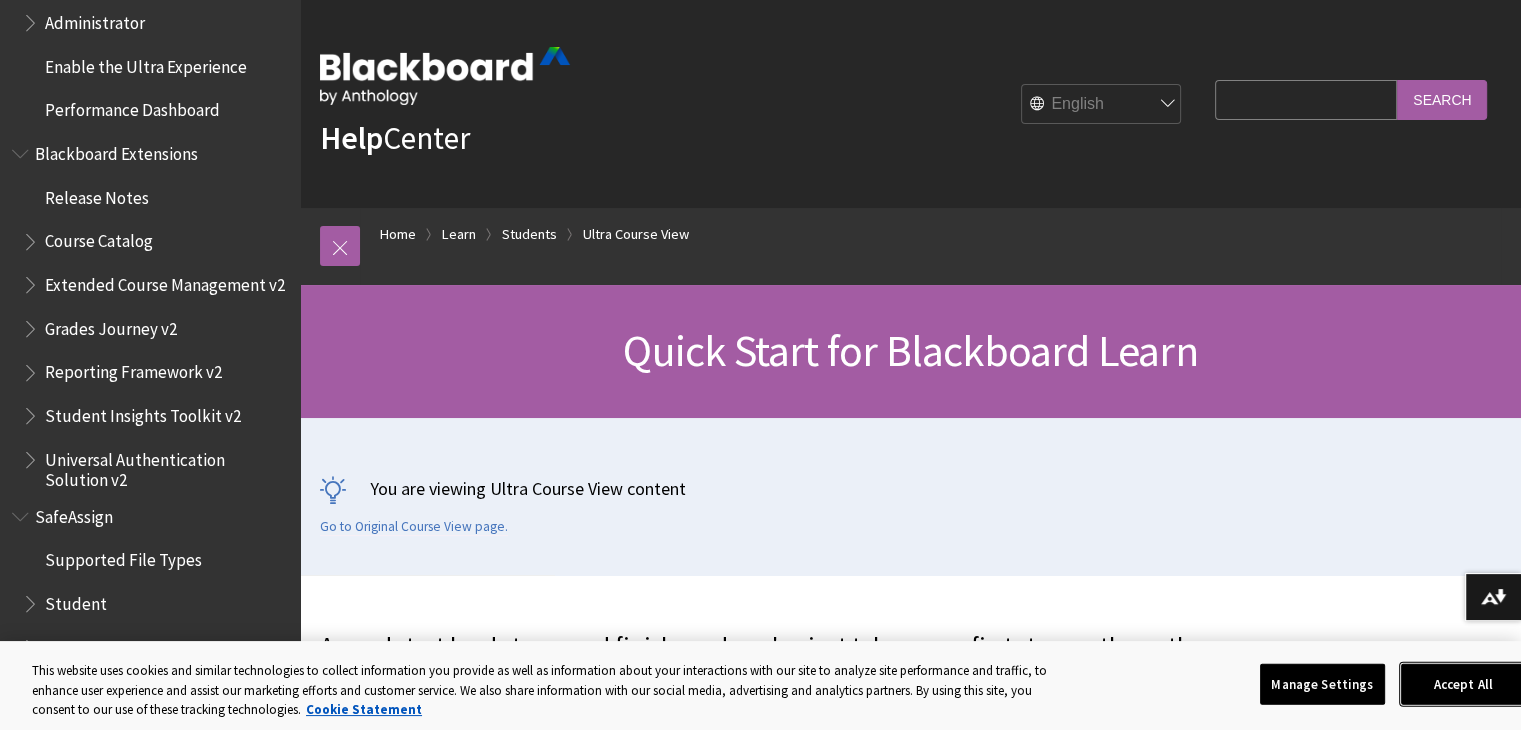 click on "Accept All" at bounding box center [1463, 684] 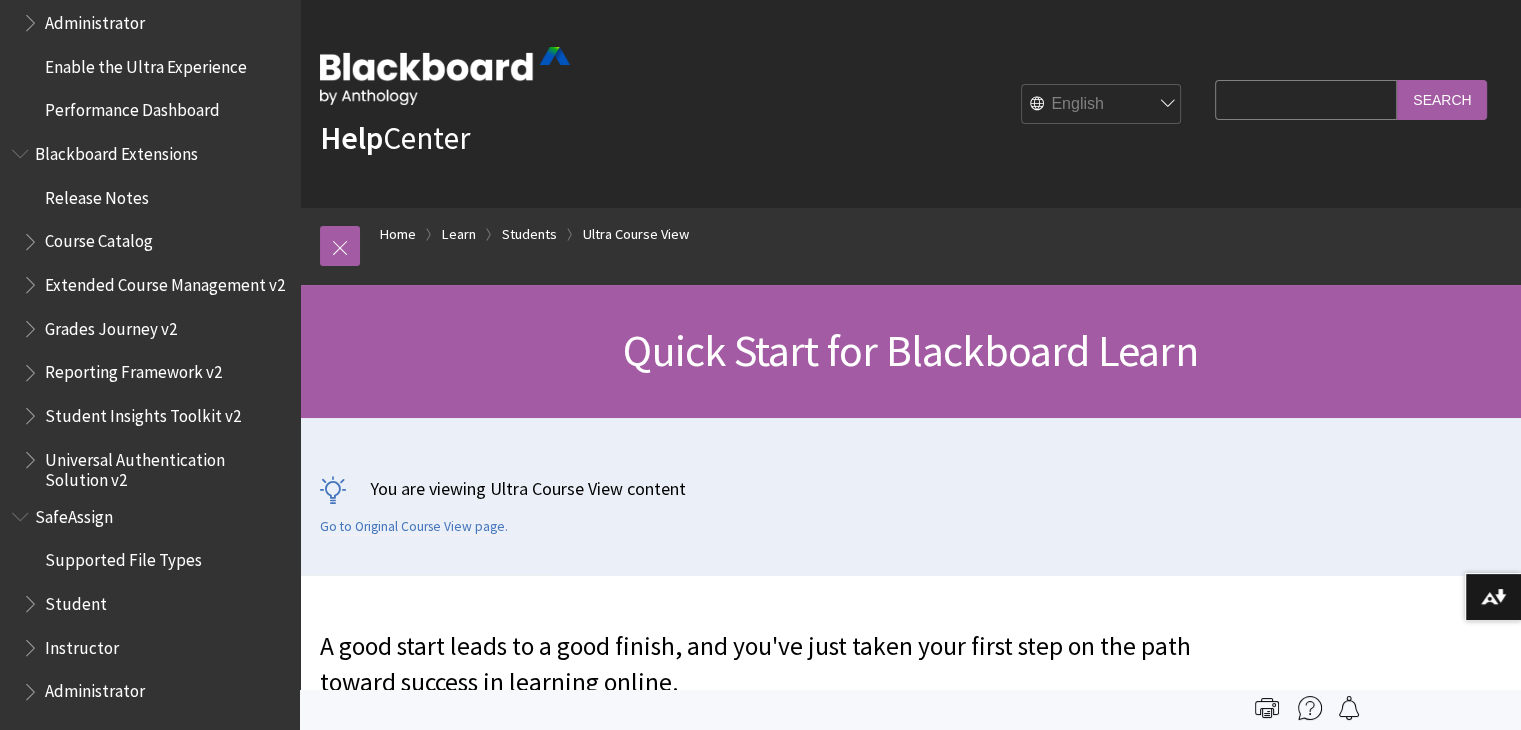scroll, scrollTop: 2357, scrollLeft: 0, axis: vertical 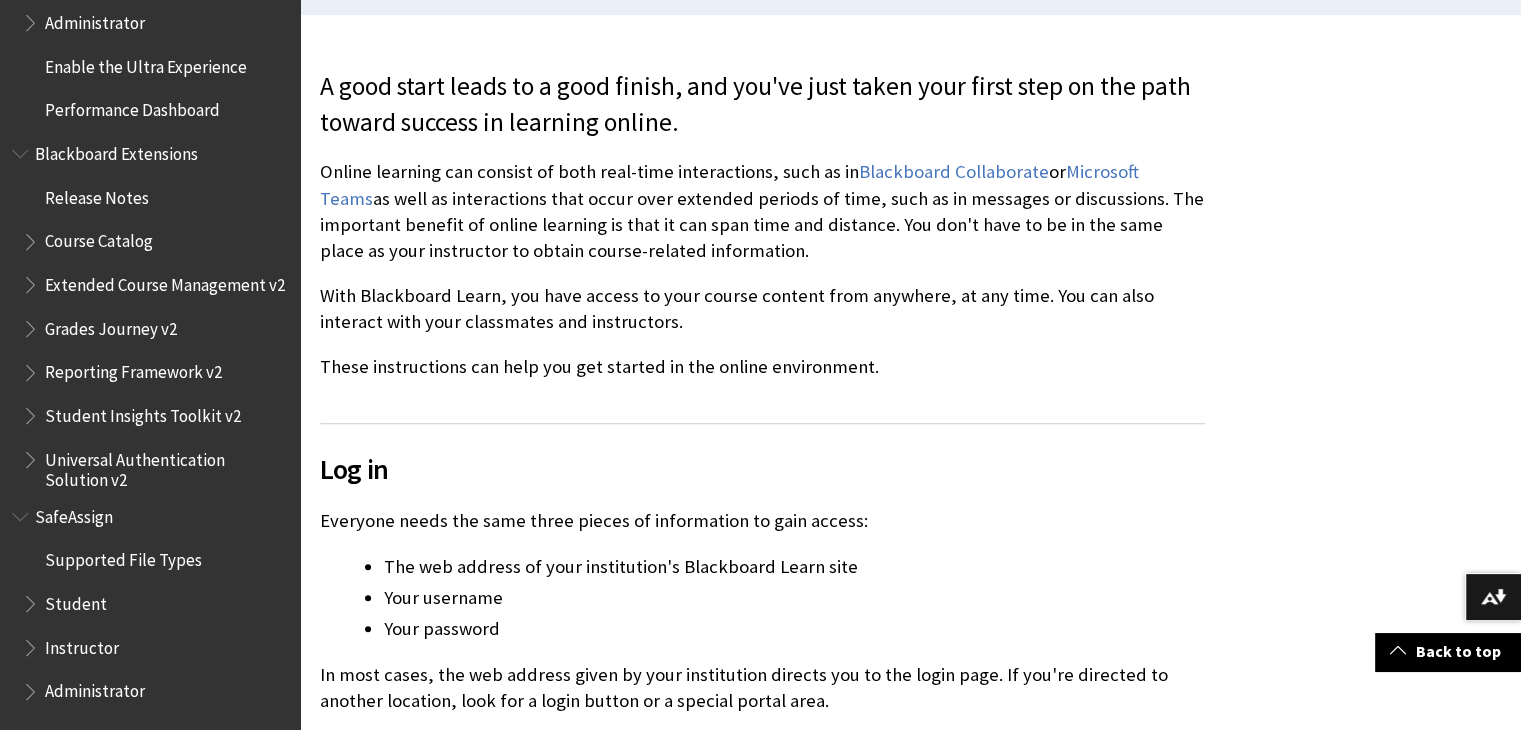 click on "A good start leads to a good finish, and you've just taken your first step on the path toward success in learning online." at bounding box center [762, 105] 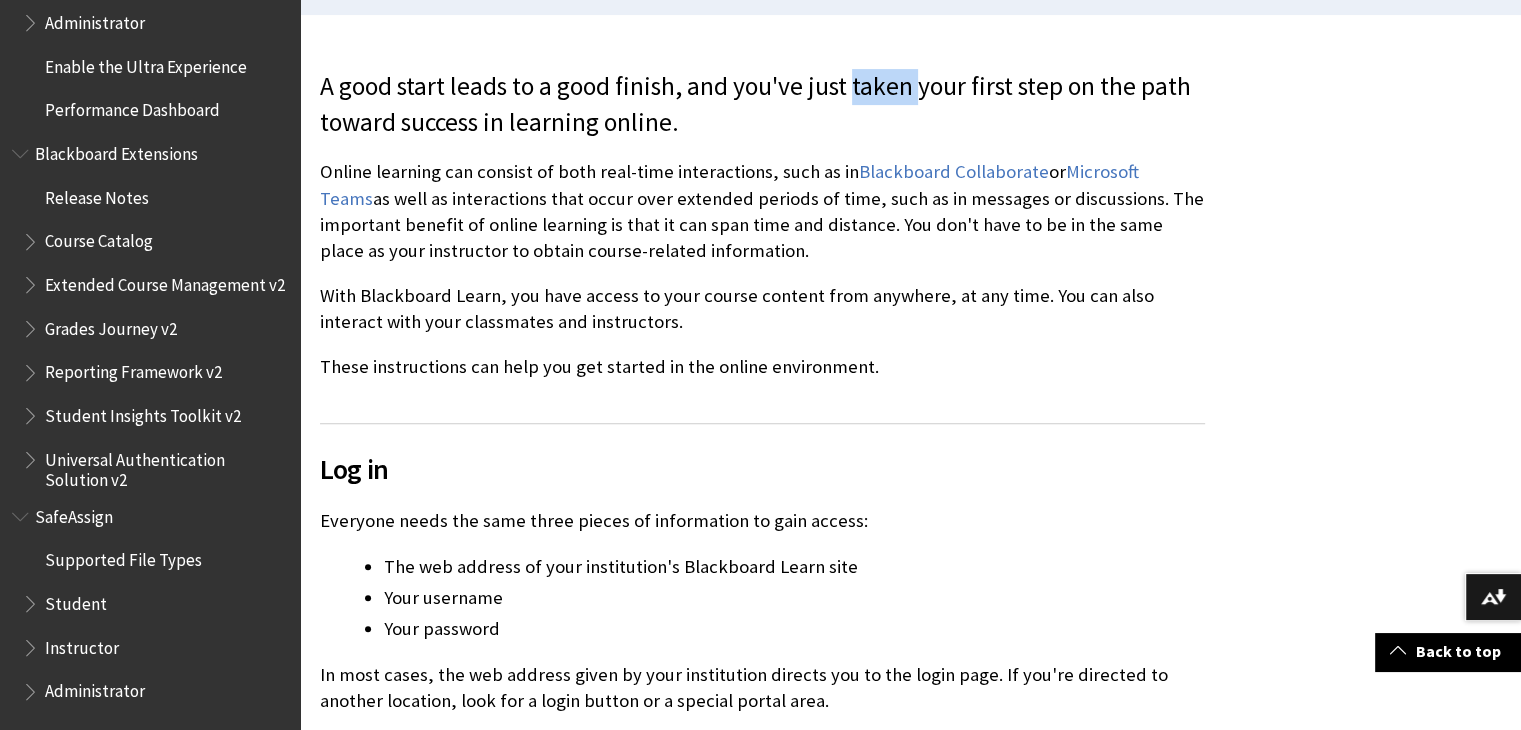 click on "A good start leads to a good finish, and you've just taken your first step on the path toward success in learning online." at bounding box center [762, 105] 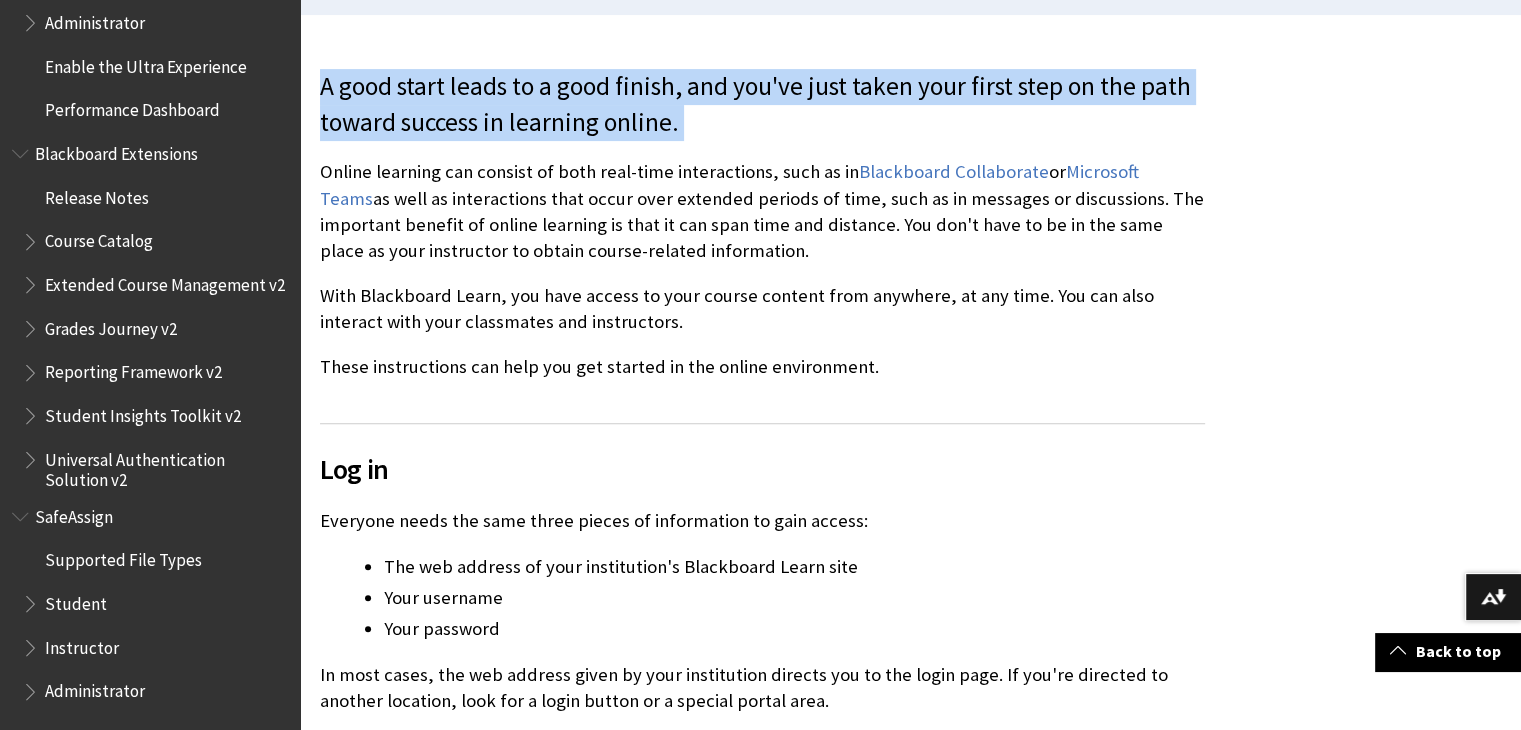 drag, startPoint x: 892, startPoint y: 85, endPoint x: 892, endPoint y: 99, distance: 14 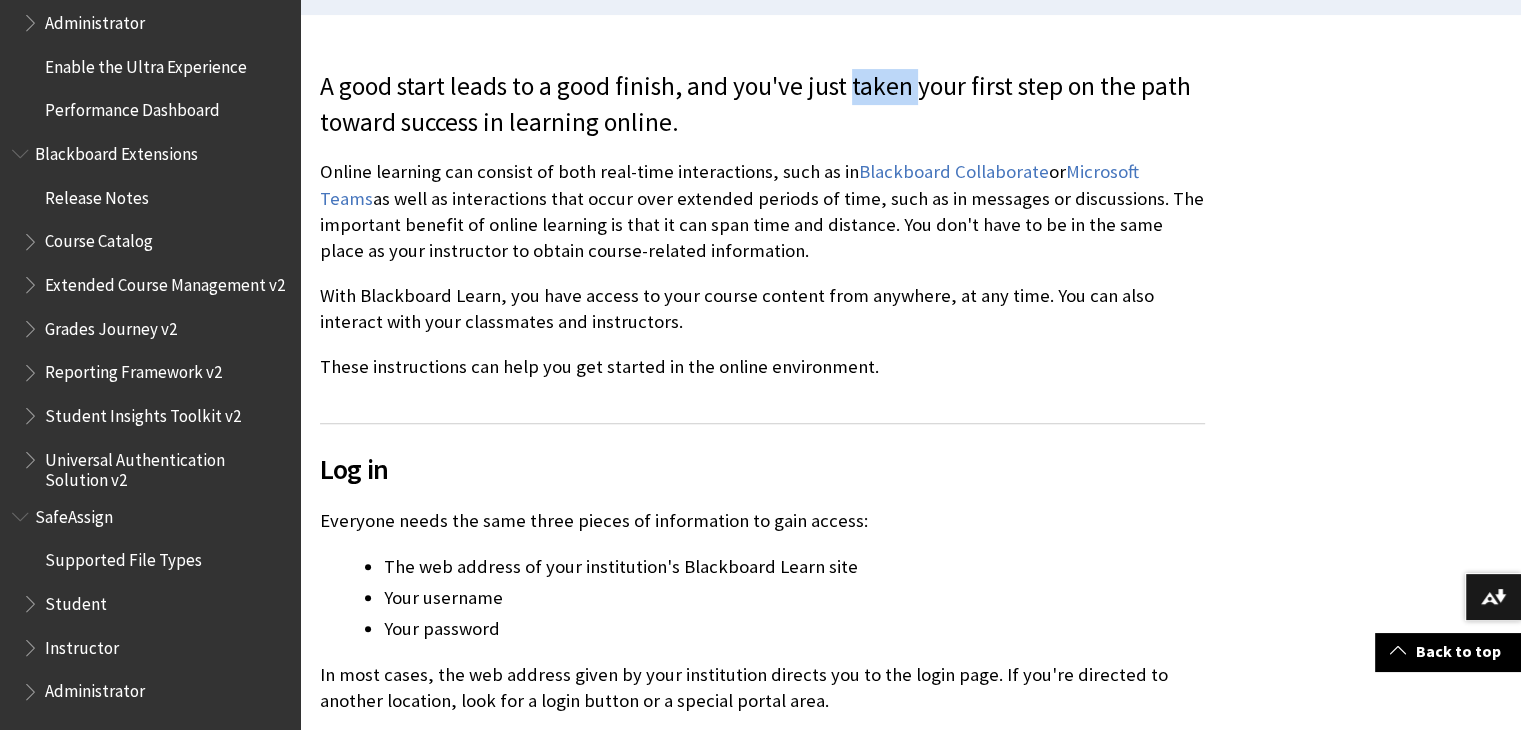 click on "A good start leads to a good finish, and you've just taken your first step on the path toward success in learning online." at bounding box center [762, 105] 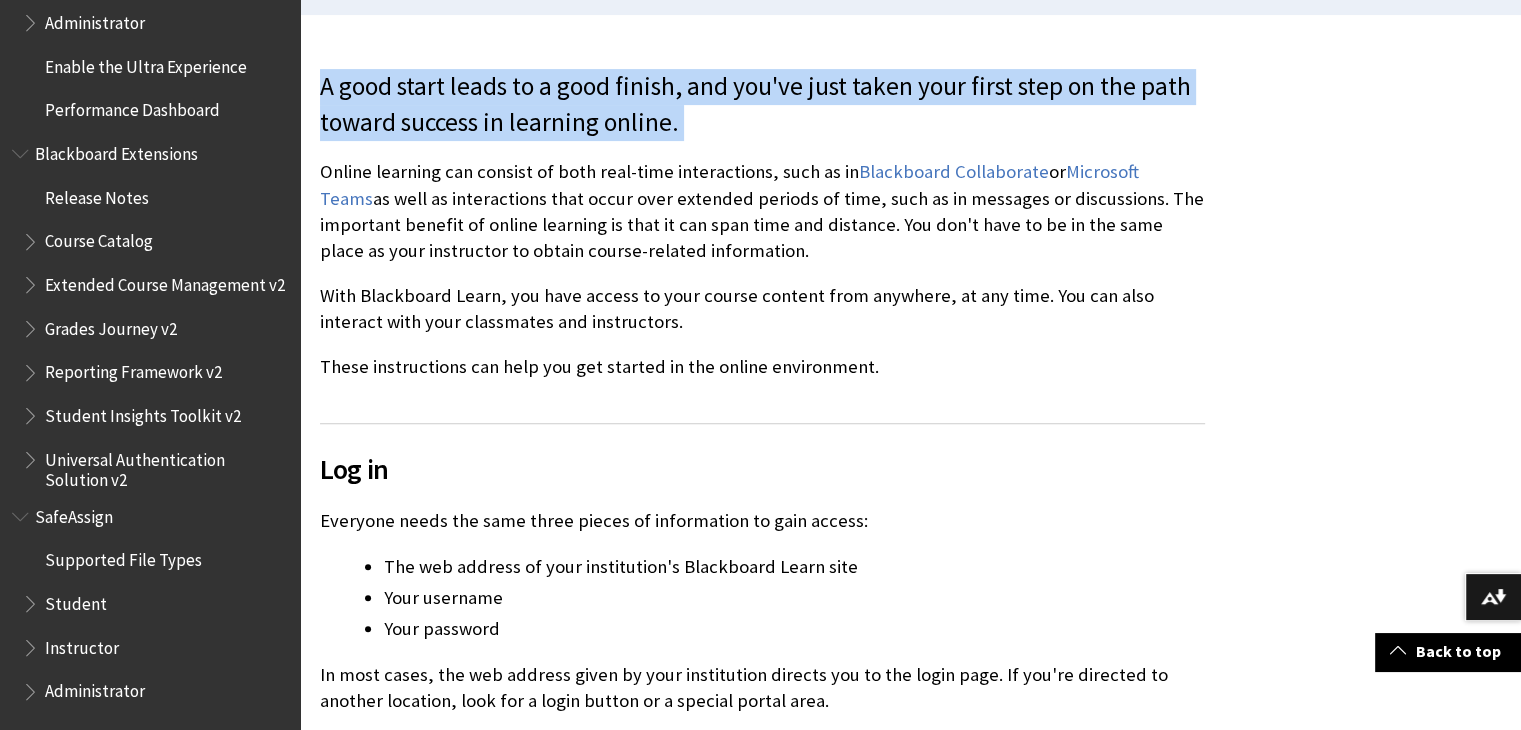 click on "A good start leads to a good finish, and you've just taken your first step on the path toward success in learning online." at bounding box center [762, 105] 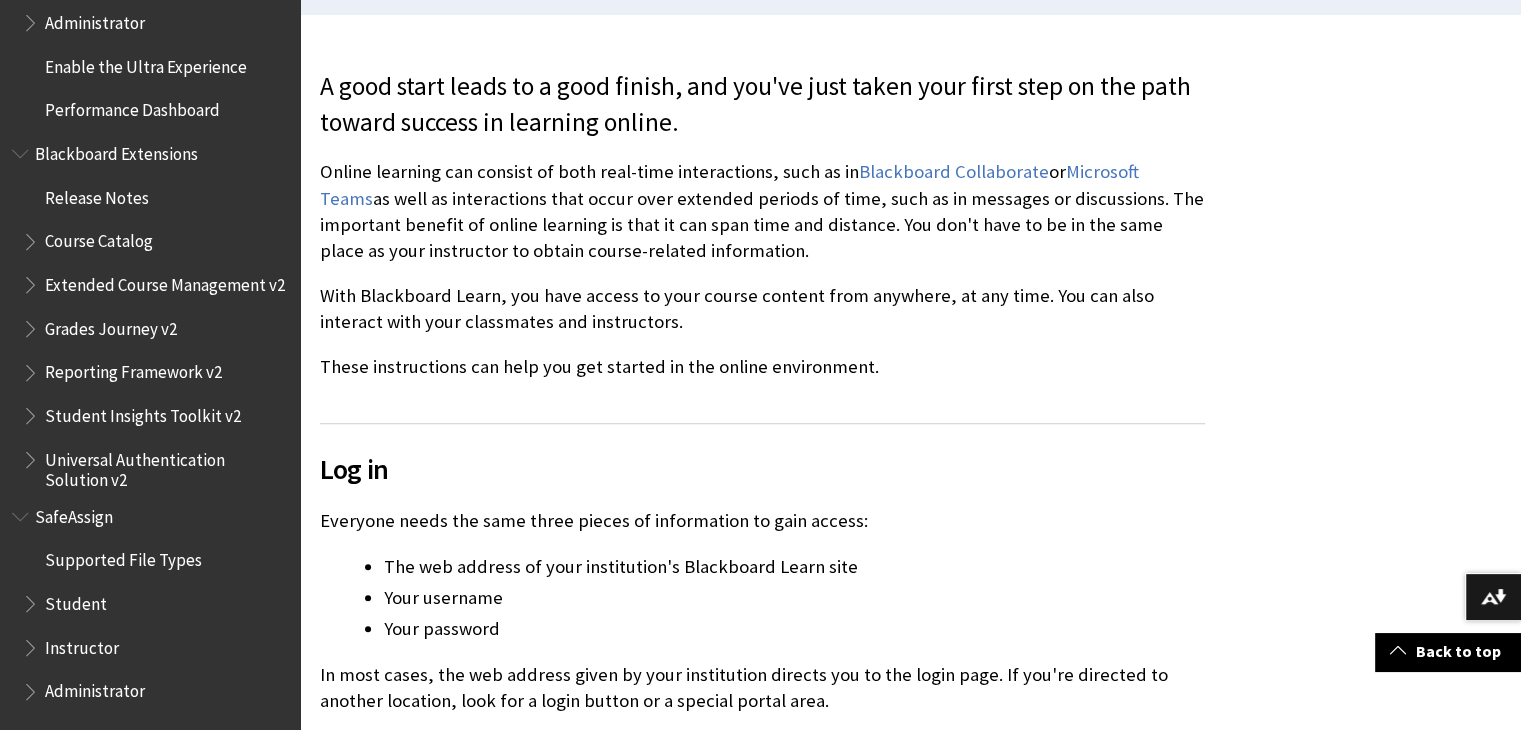 click on "A good start leads to a good finish, and you've just taken your first step on the path toward success in learning online." at bounding box center (762, 105) 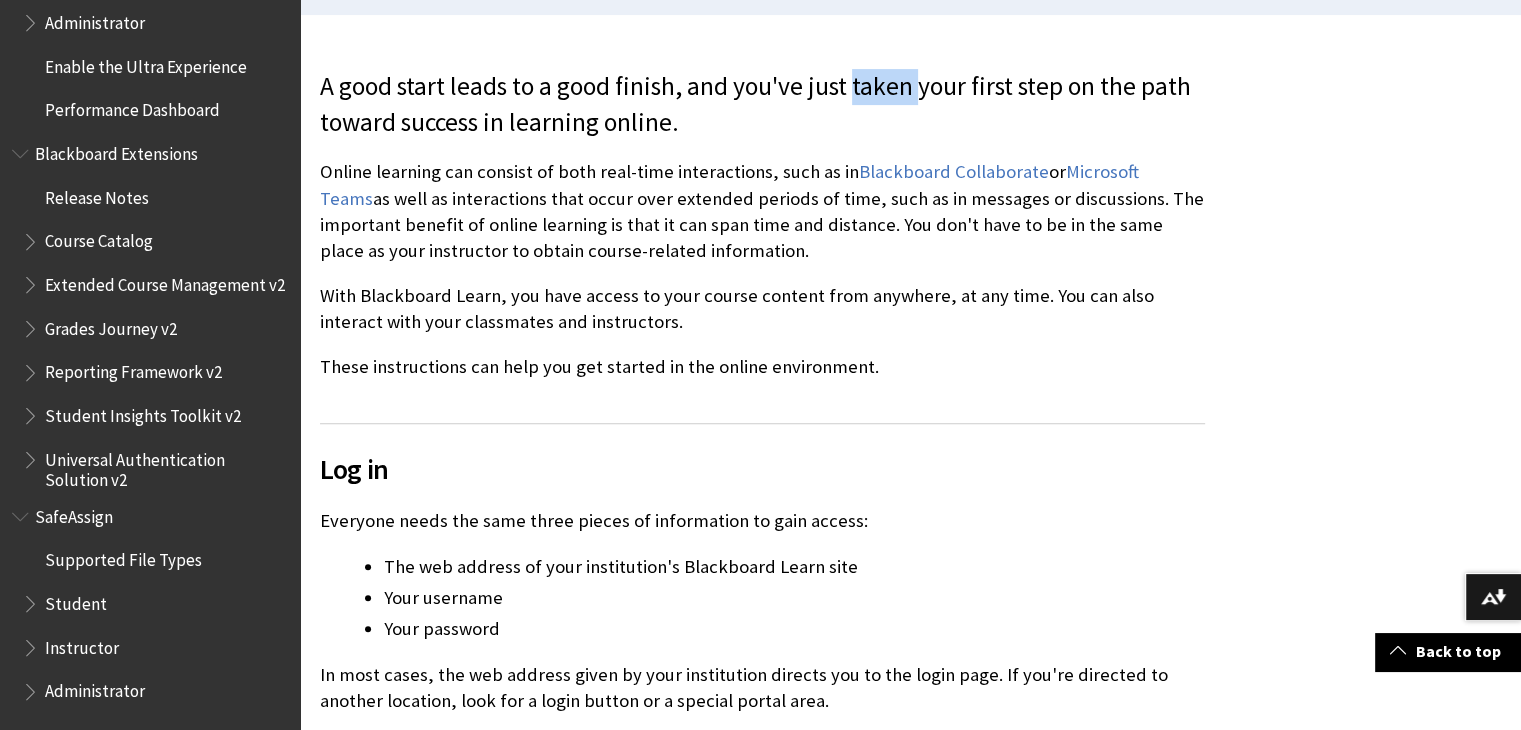 click on "A good start leads to a good finish, and you've just taken your first step on the path toward success in learning online." at bounding box center [762, 105] 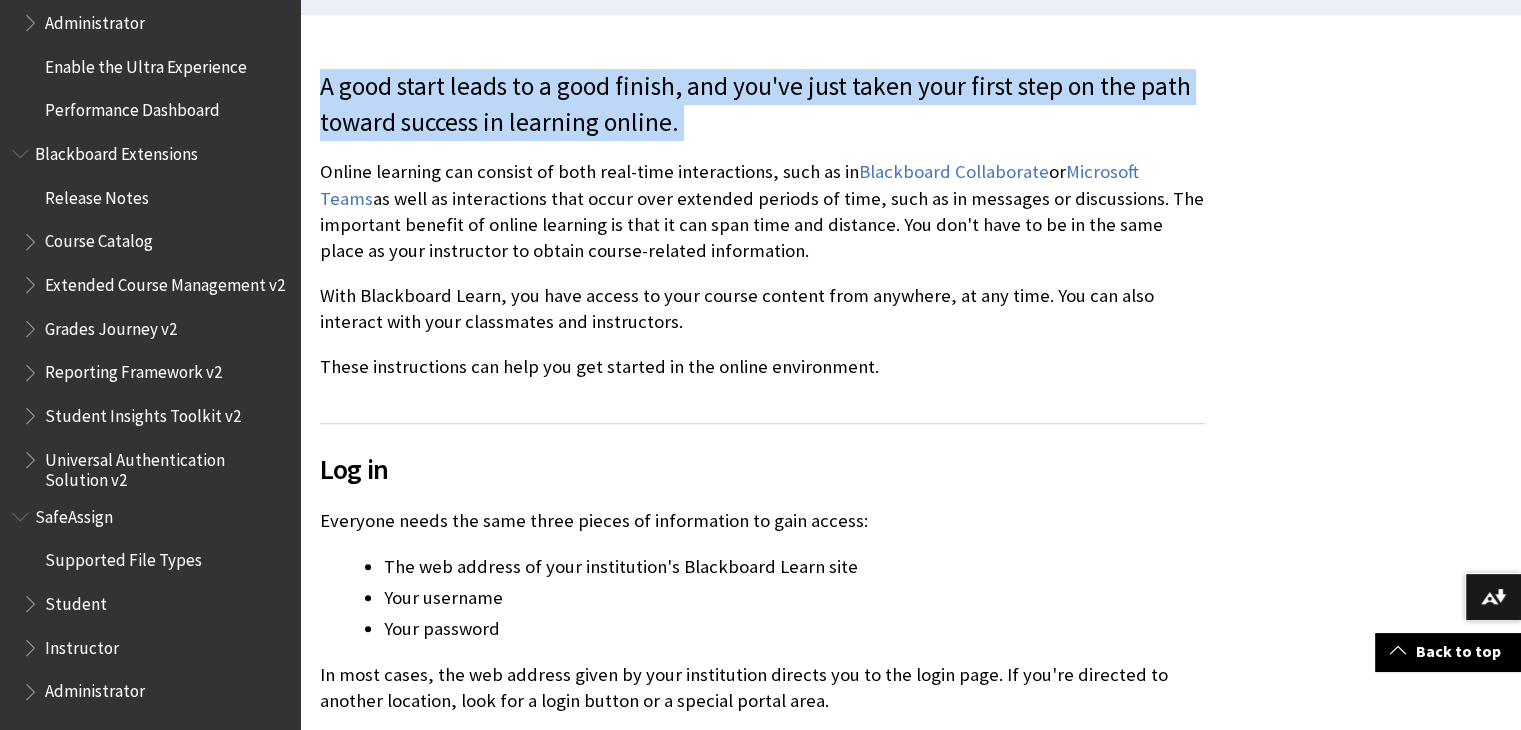 click on "A good start leads to a good finish, and you've just taken your first step on the path toward success in learning online." at bounding box center (762, 105) 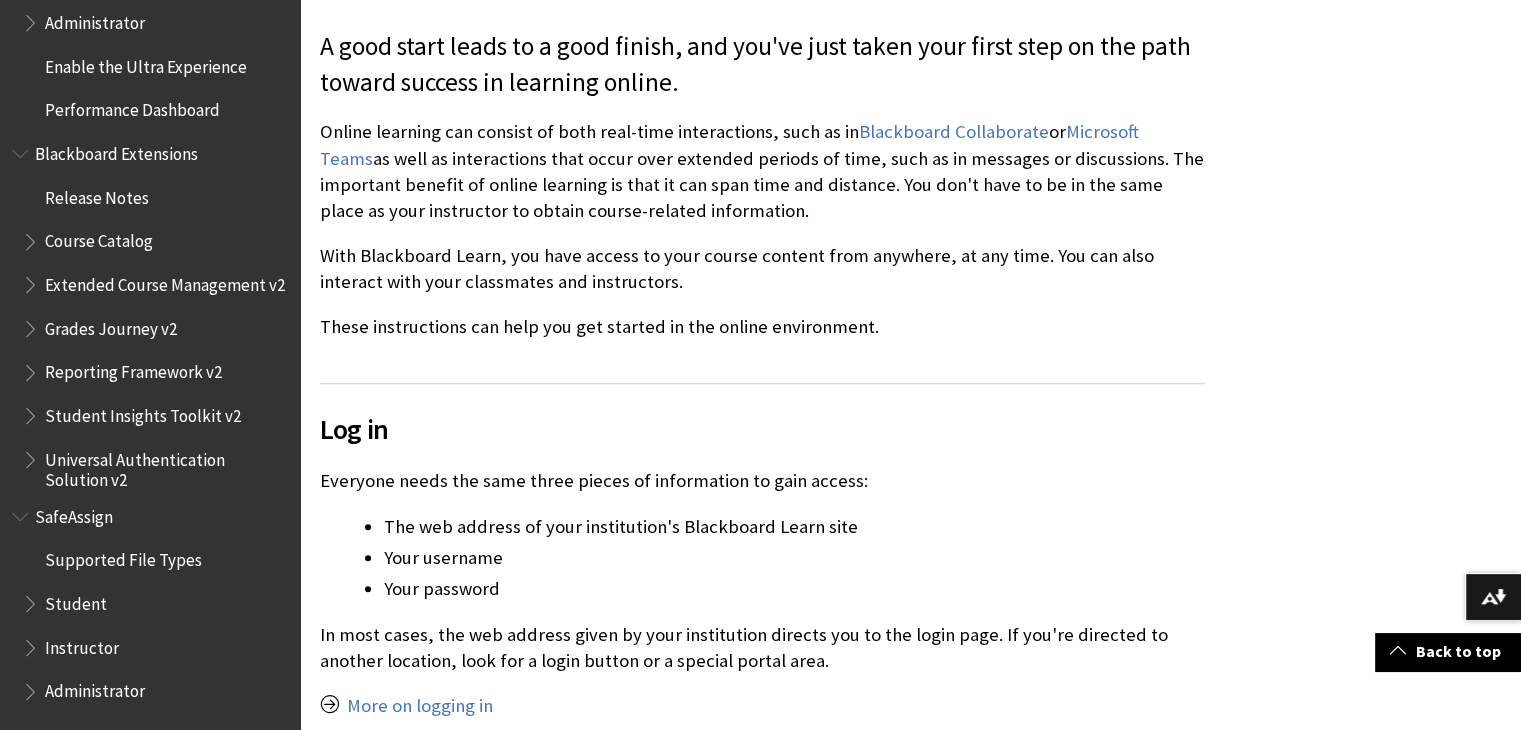 scroll, scrollTop: 640, scrollLeft: 0, axis: vertical 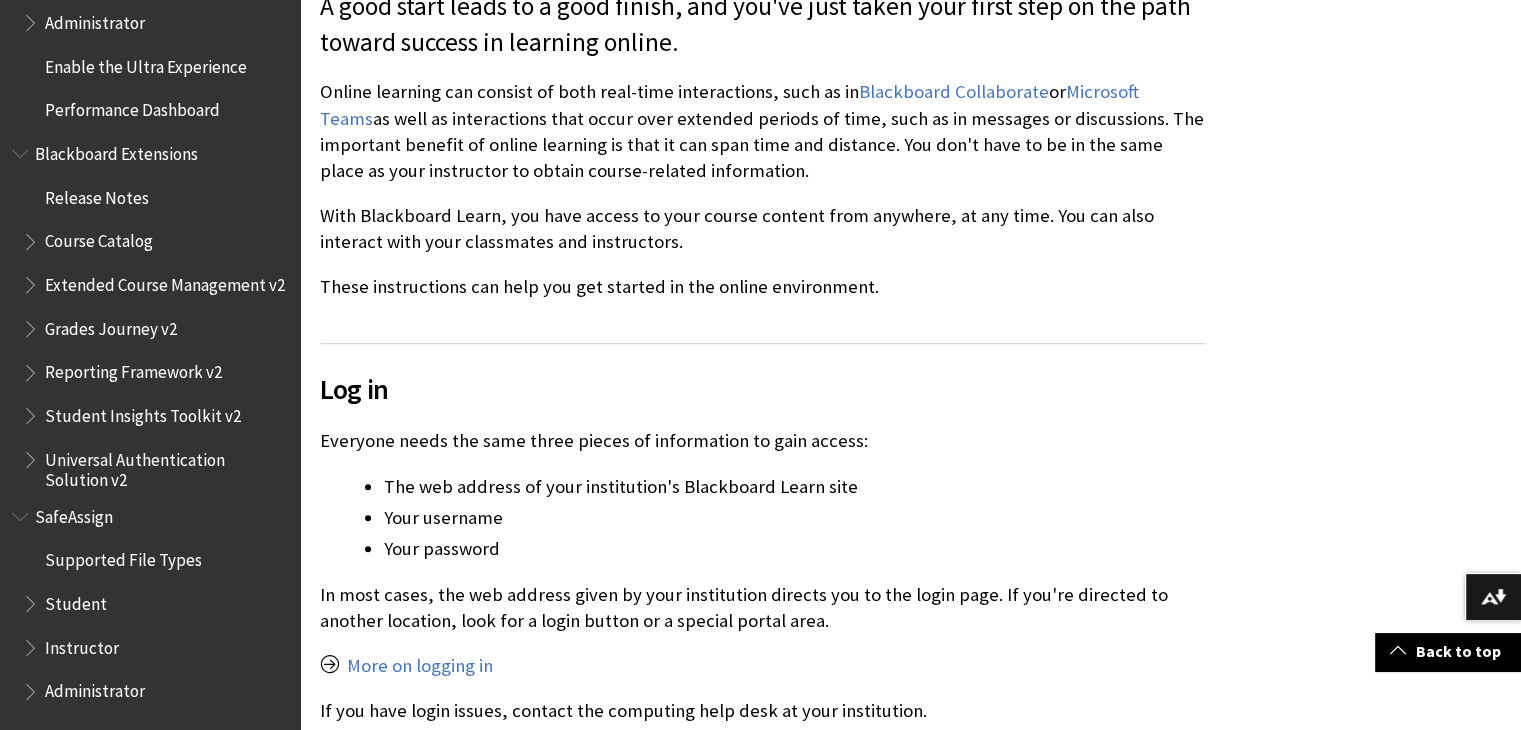 click on "Online learning can consist of both real-time interactions, such as in  Blackboard Collaborate  or  Microsoft Teams  as well as interactions that occur over extended periods of time, such as in messages or discussions. The important benefit of online learning is that it can span time and distance. You don't have to be in the same place as your instructor to obtain course-related information." at bounding box center (762, 131) 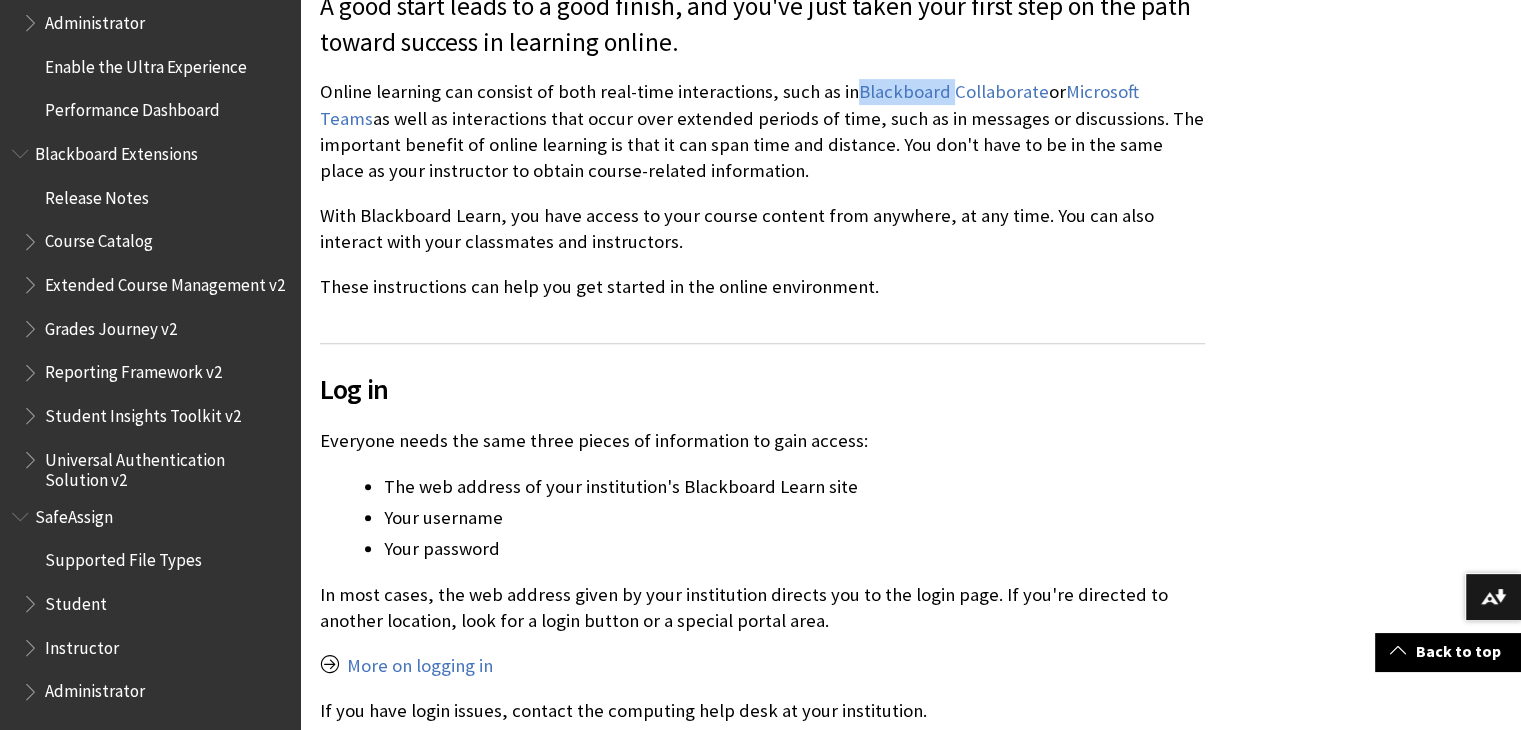 scroll, scrollTop: 680, scrollLeft: 0, axis: vertical 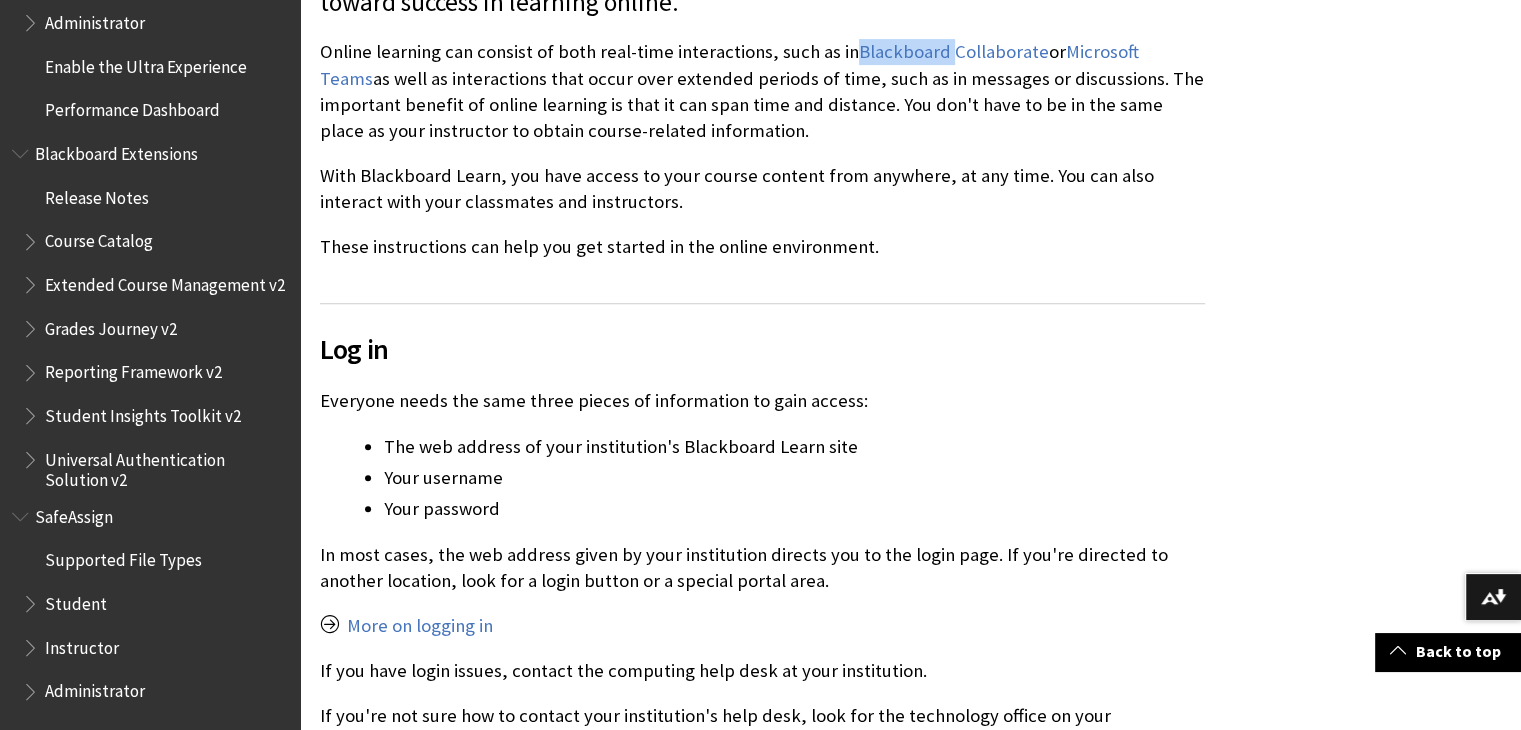 click on "Online learning can consist of both real-time interactions, such as in  Blackboard Collaborate  or  Microsoft Teams  as well as interactions that occur over extended periods of time, such as in messages or discussions. The important benefit of online learning is that it can span time and distance. You don't have to be in the same place as your instructor to obtain course-related information." at bounding box center (762, 91) 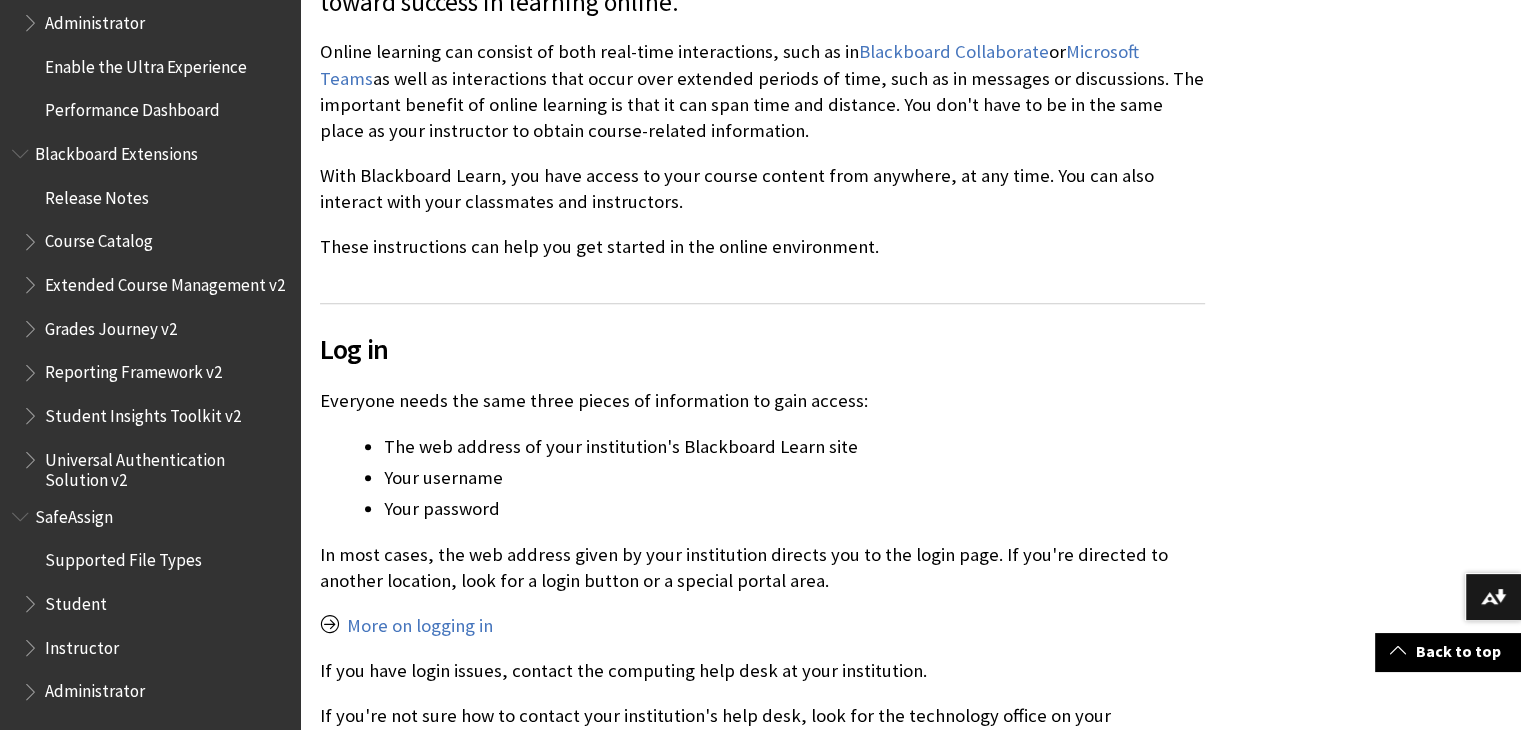 click on "Online learning can consist of both real-time interactions, such as in  Blackboard Collaborate  or  Microsoft Teams  as well as interactions that occur over extended periods of time, such as in messages or discussions. The important benefit of online learning is that it can span time and distance. You don't have to be in the same place as your instructor to obtain course-related information." at bounding box center (762, 91) 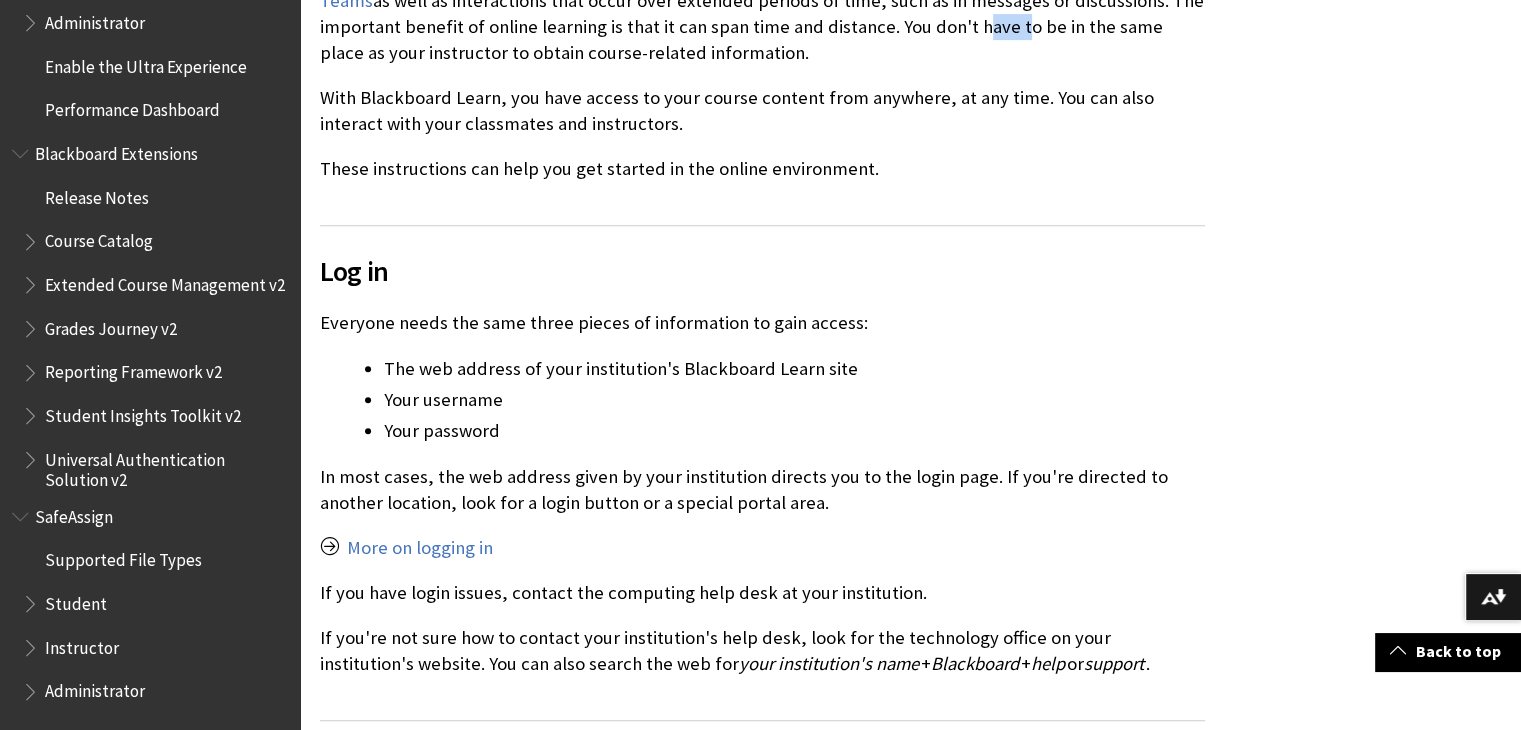 scroll, scrollTop: 760, scrollLeft: 0, axis: vertical 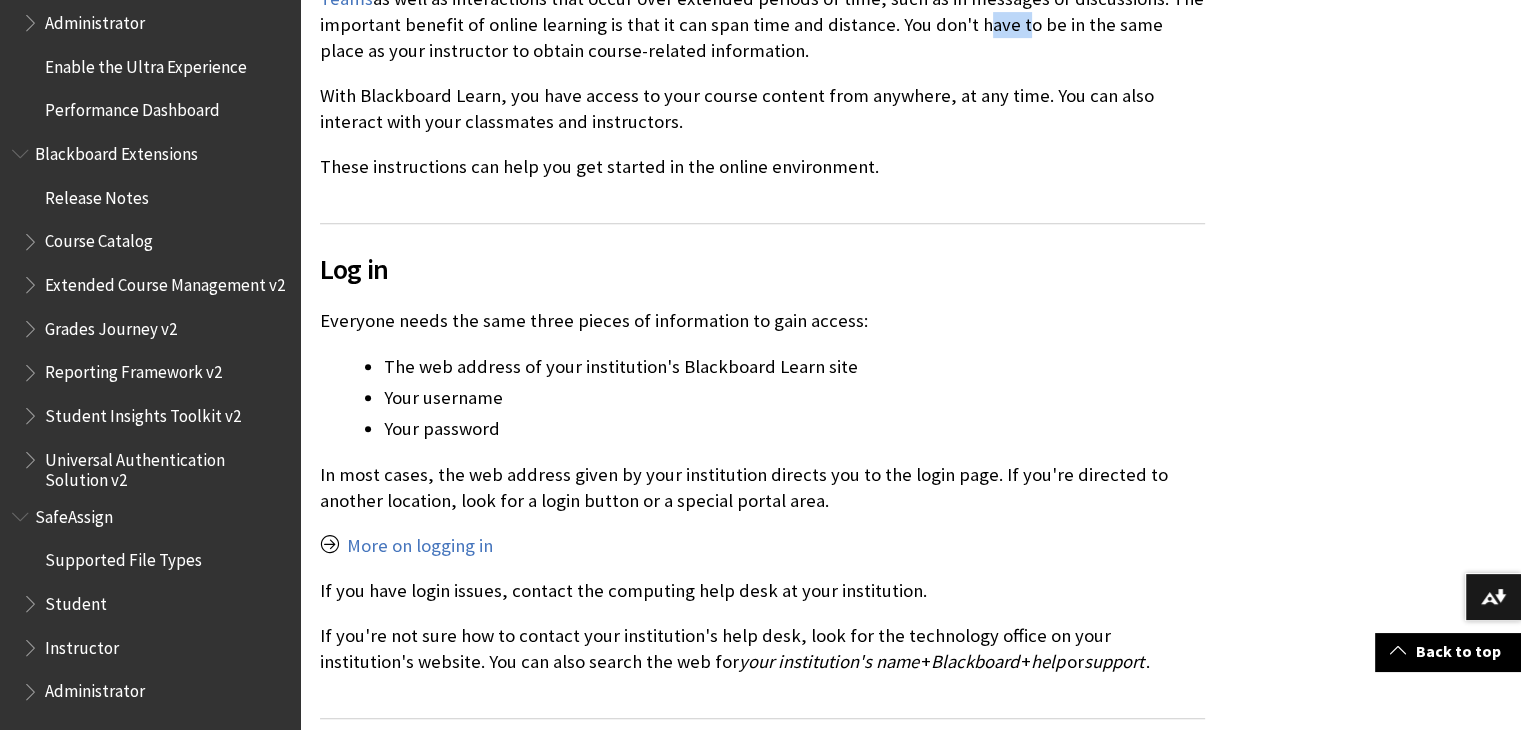 click on "A good start leads to a good finish, and you've just taken your first step on the path toward success in learning online. Online learning can consist of both real-time interactions, such as in Blackboard Collaborate or Microsoft Teams as well as interactions that occur over extended periods of time, such as in messages or discussions. The important benefit of online learning is that it can span time and distance. You don't have to be in the same place as your instructor to obtain course-related information. With Blackboard Learn, you have access to your course content from anywhere, at any time. You can also interact with your classmates and instructors. These instructions can help you get started in the online environment." at bounding box center (762, 24) 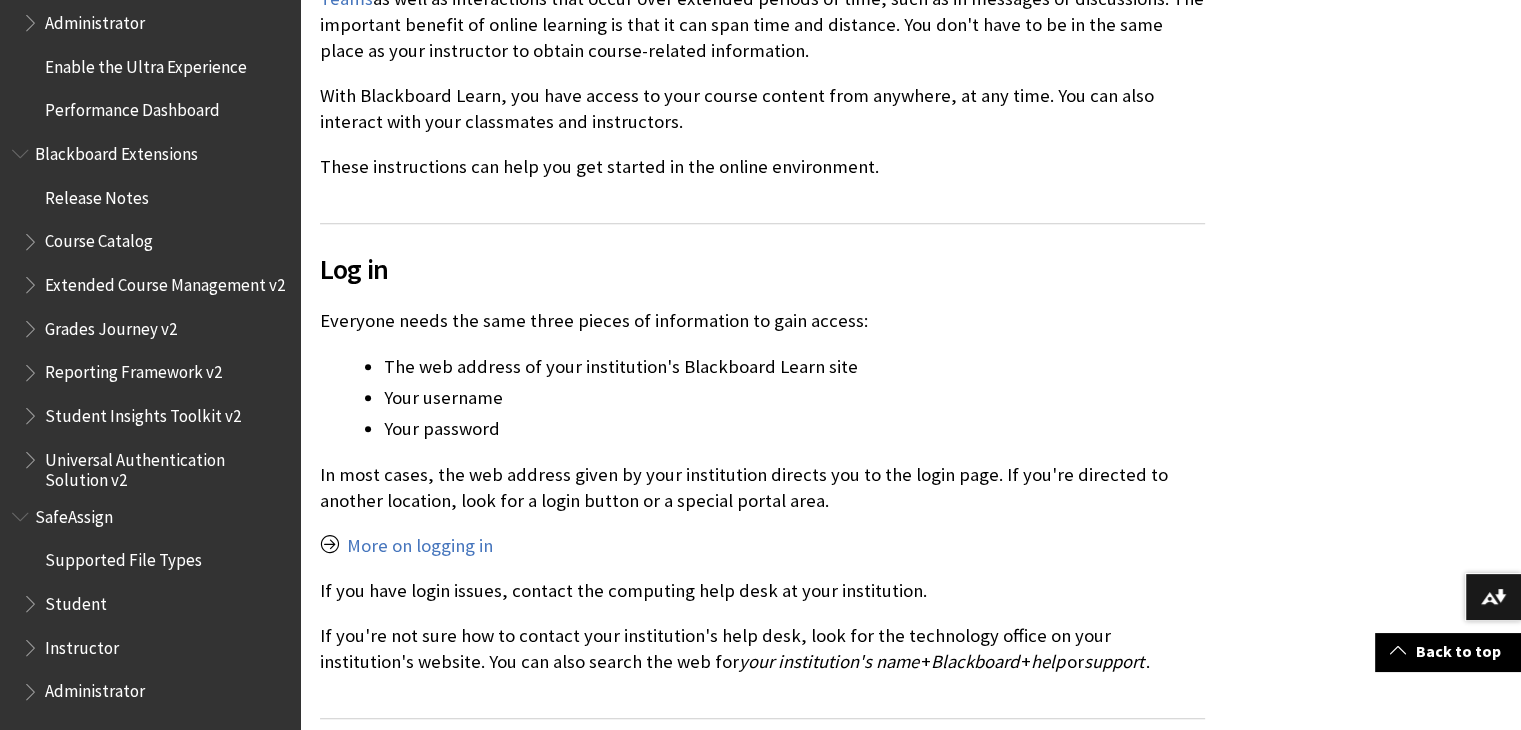 click on "With Blackboard Learn, you have access to your course content from anywhere, at any time. You can also interact with your classmates and instructors." at bounding box center (762, 109) 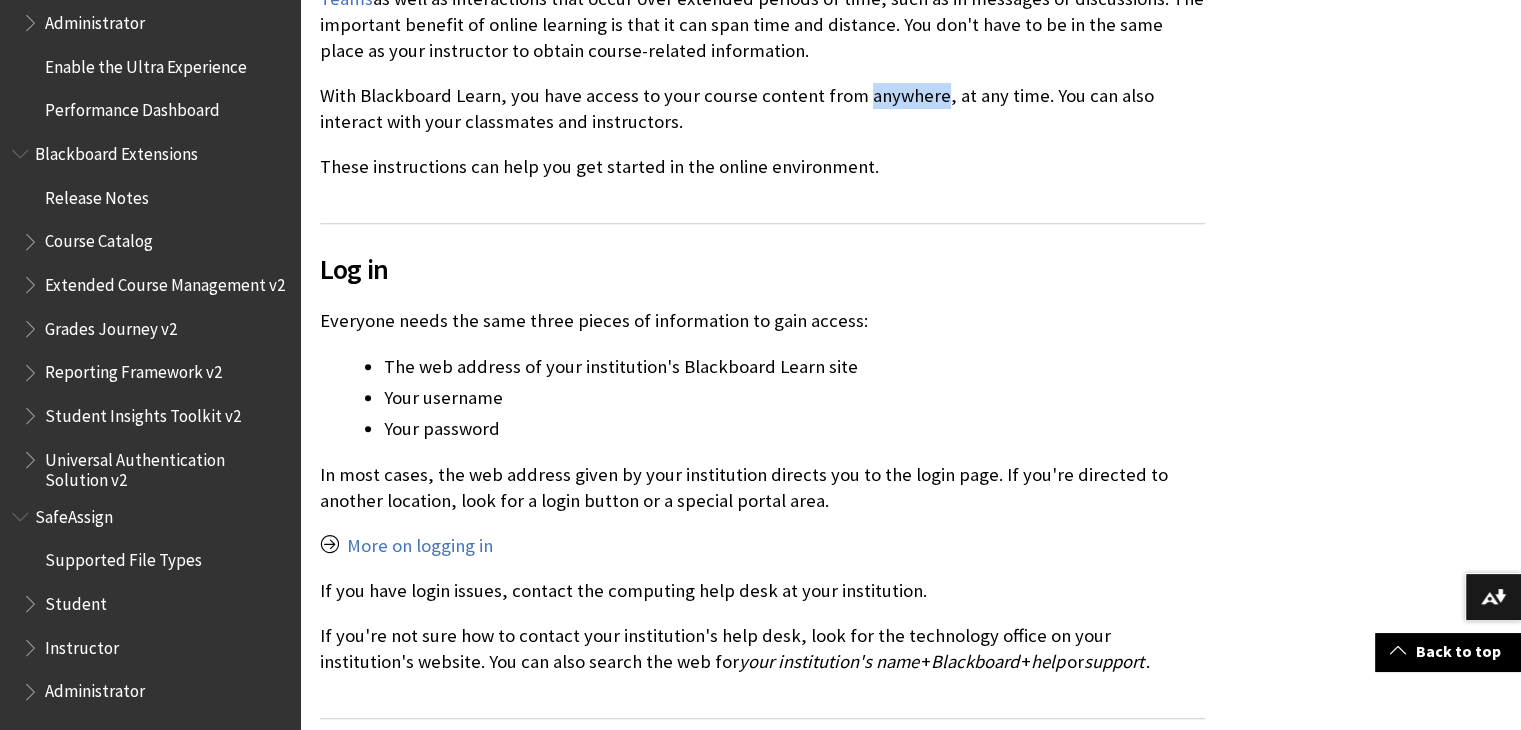 click on "With Blackboard Learn, you have access to your course content from anywhere, at any time. You can also interact with your classmates and instructors." at bounding box center (762, 109) 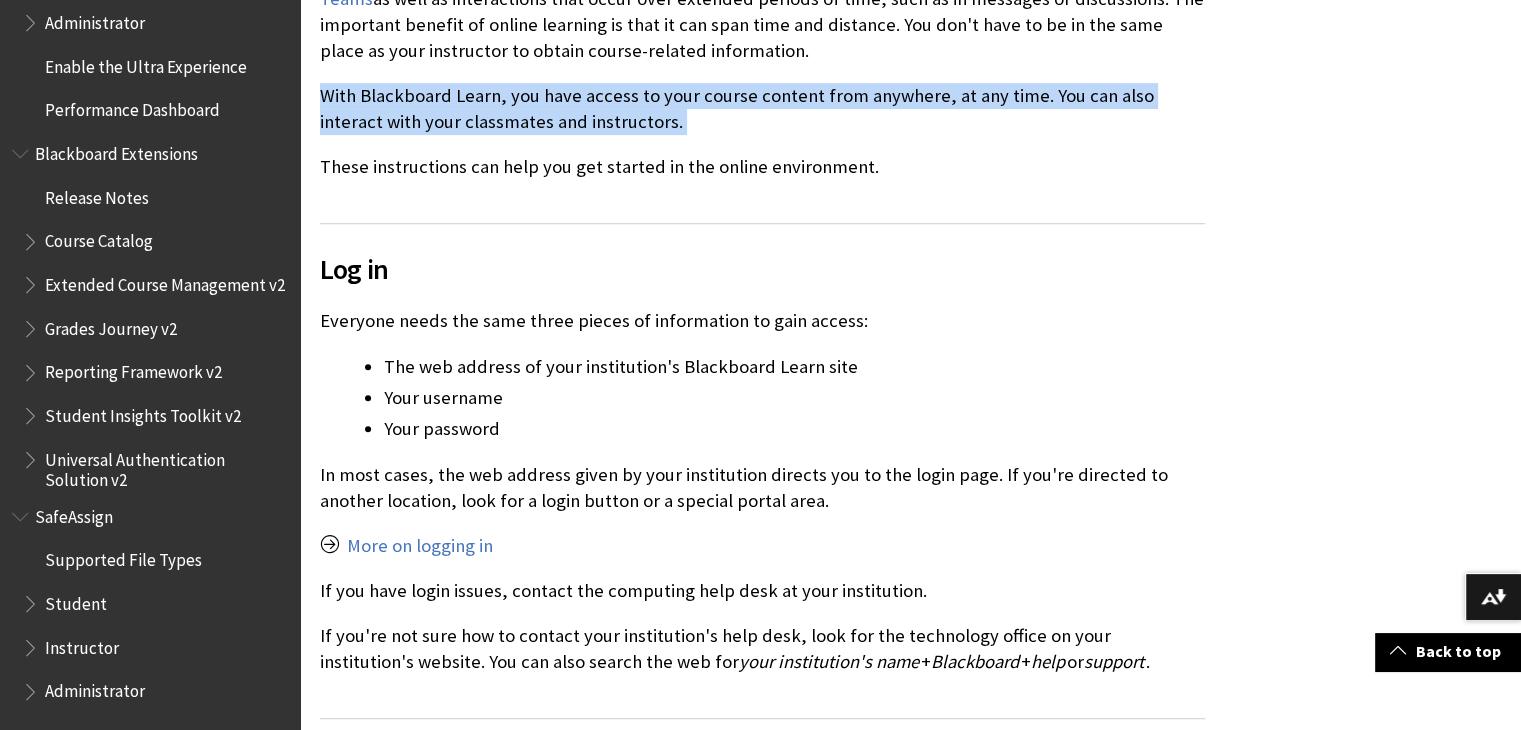 click on "With Blackboard Learn, you have access to your course content from anywhere, at any time. You can also interact with your classmates and instructors." at bounding box center (762, 109) 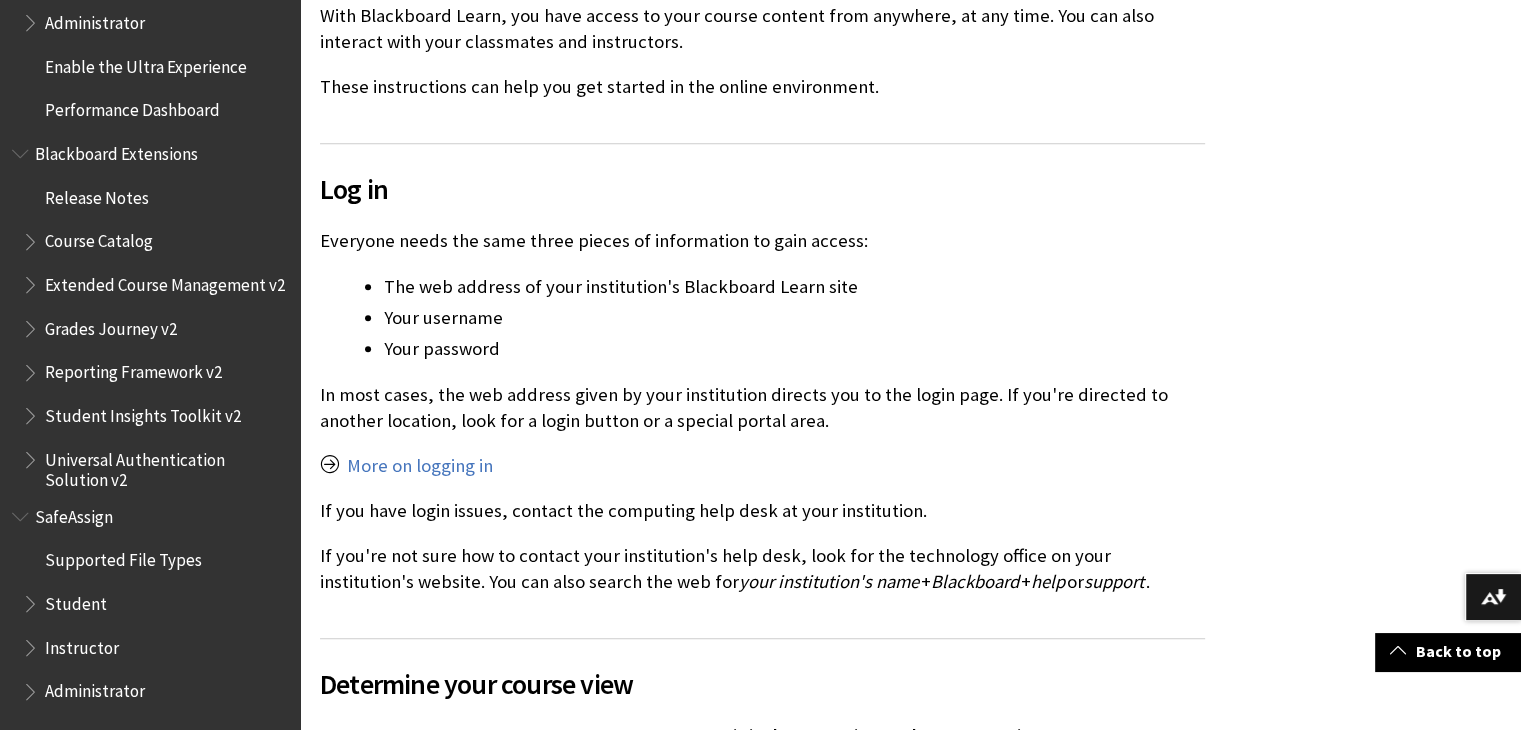 click on "A good start leads to a good finish, and you've just taken your first step on the path toward success in learning online. Online learning can consist of both real-time interactions, such as in Blackboard Collaborate or Microsoft Teams as well as interactions that occur over extended periods of time, such as in messages or discussions. The important benefit of online learning is that it can span time and distance. You don't have to be in the same place as your instructor to obtain course-related information. With Blackboard Learn, you have access to your course content from anywhere, at any time. You can also interact with your classmates and instructors. These instructions can help you get started in the online environment." at bounding box center [762, -53] 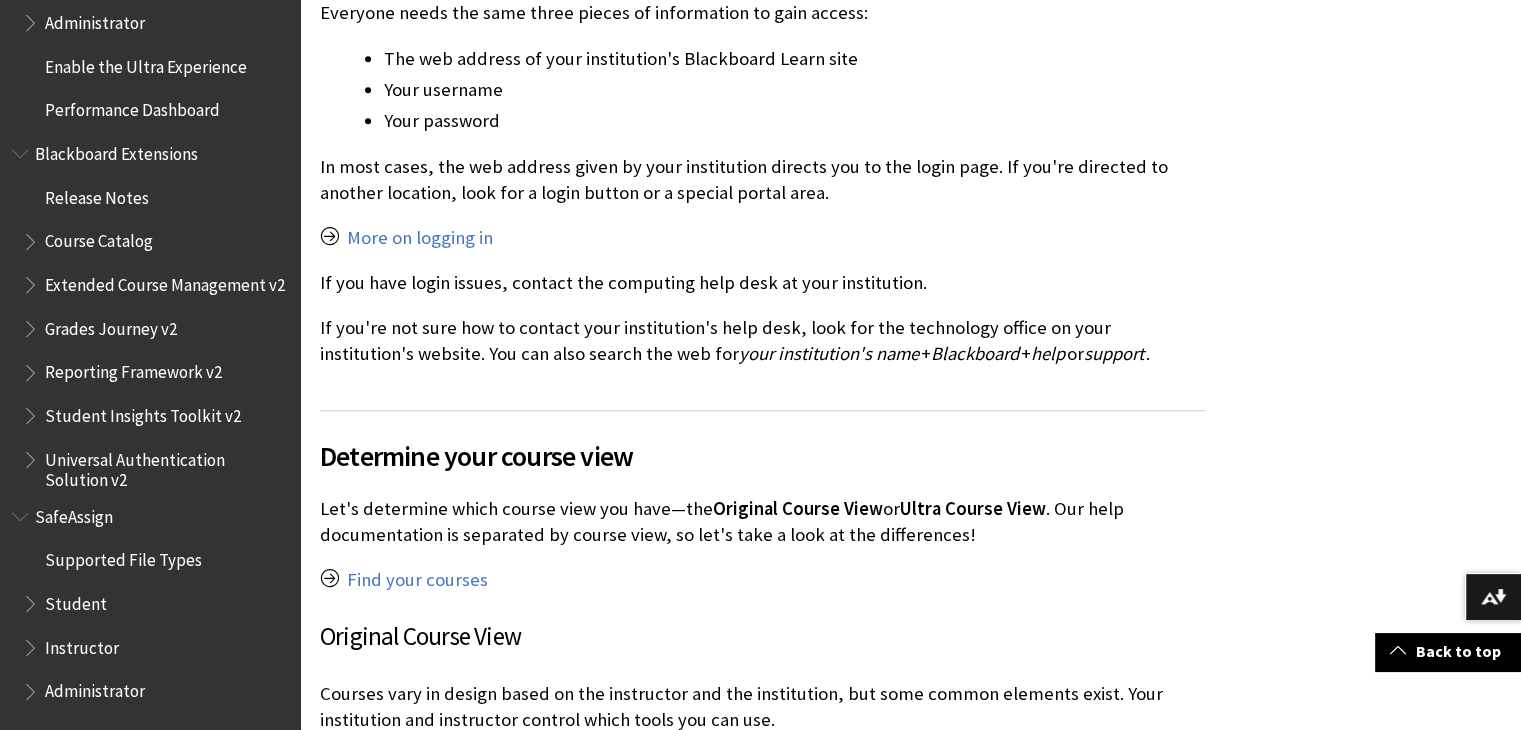 scroll, scrollTop: 1080, scrollLeft: 0, axis: vertical 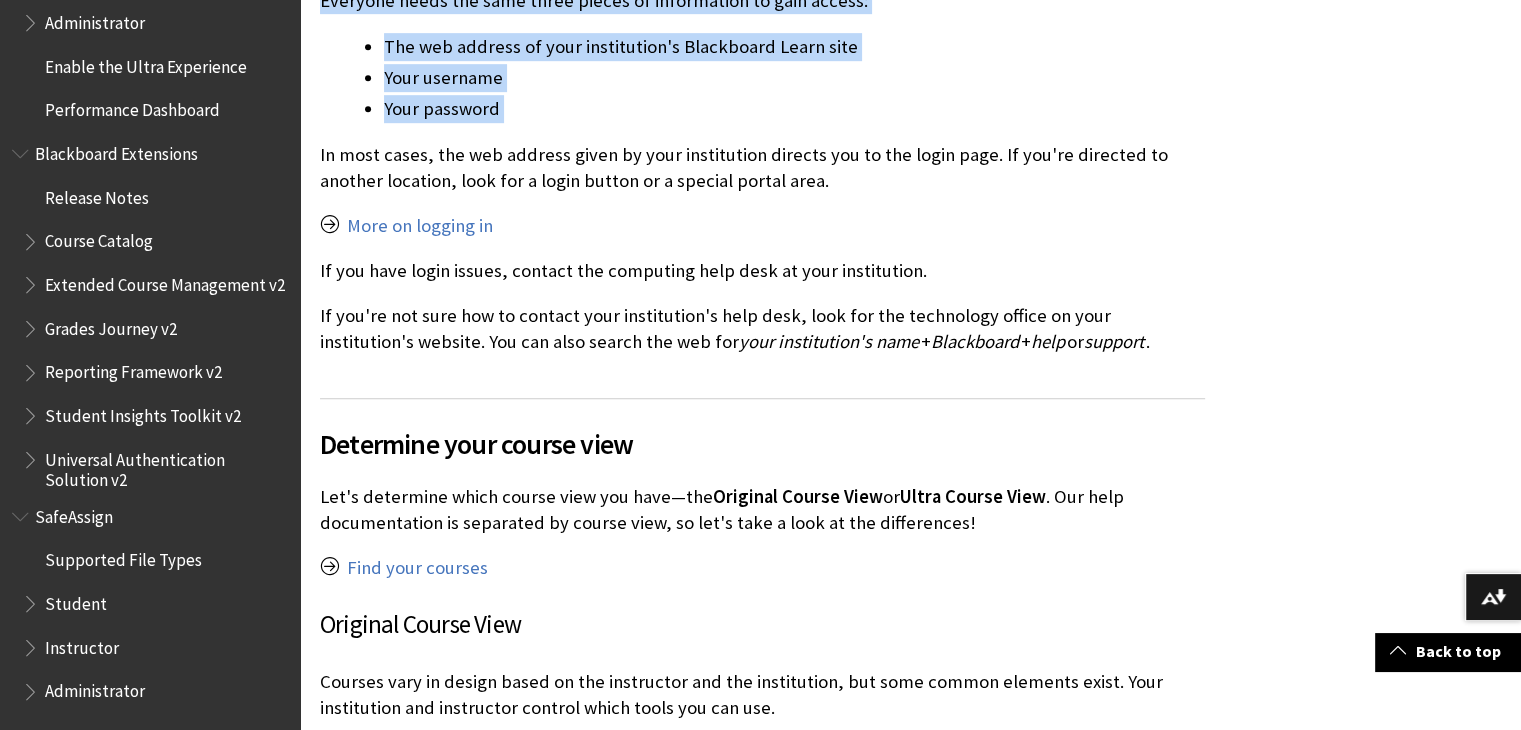 click on "A good start leads to a good finish, and you've just taken your first step on the path toward success in learning online. Online learning can consist of both real-time interactions, such as in  Blackboard Collaborate  or  Microsoft Teams  as well as interactions that occur over extended periods of time, such as in messages or discussions. The important benefit of online learning is that it can span time and distance. You don't have to be in the same place as your instructor to obtain course-related information. With Blackboard Learn, you have access to your course content from anywhere, at any time. You can also interact with your classmates and instructors. These instructions can help you get started in the online environment.
Log in Everyone needs the same three pieces of information to gain access: The web address of your institution's Blackboard Learn site Your username  +   +  ." at bounding box center (762, 2978) 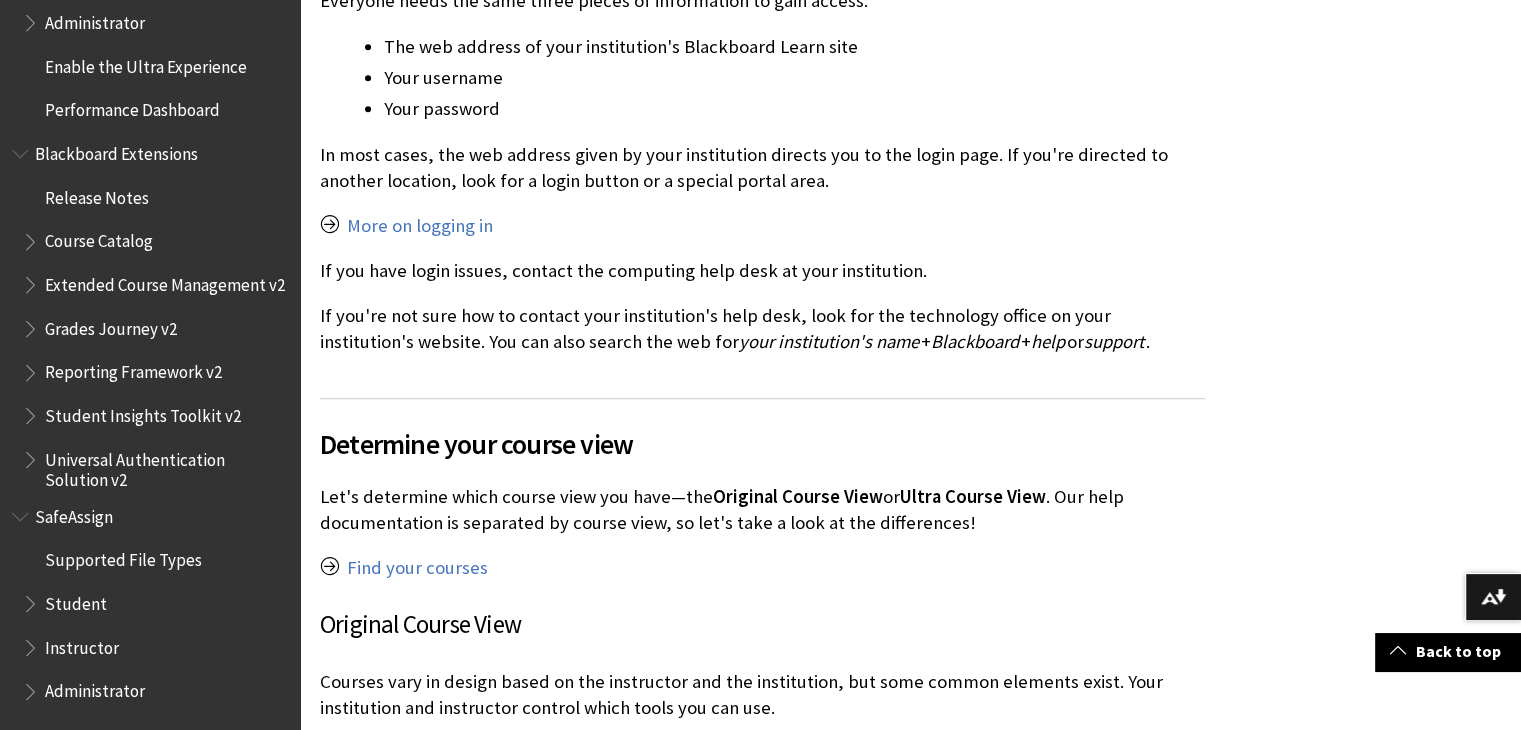 click on "Your password" at bounding box center (794, 109) 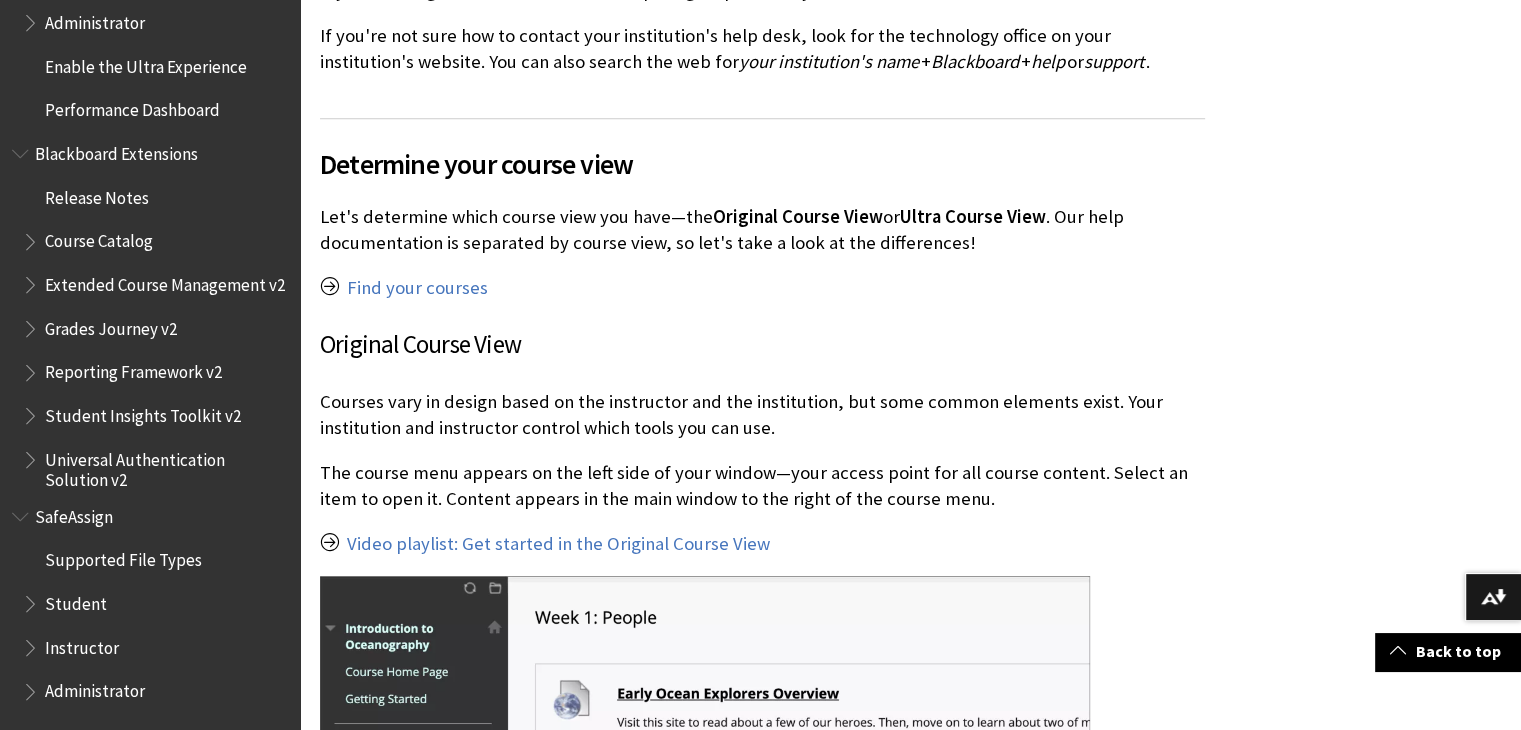 scroll, scrollTop: 1480, scrollLeft: 0, axis: vertical 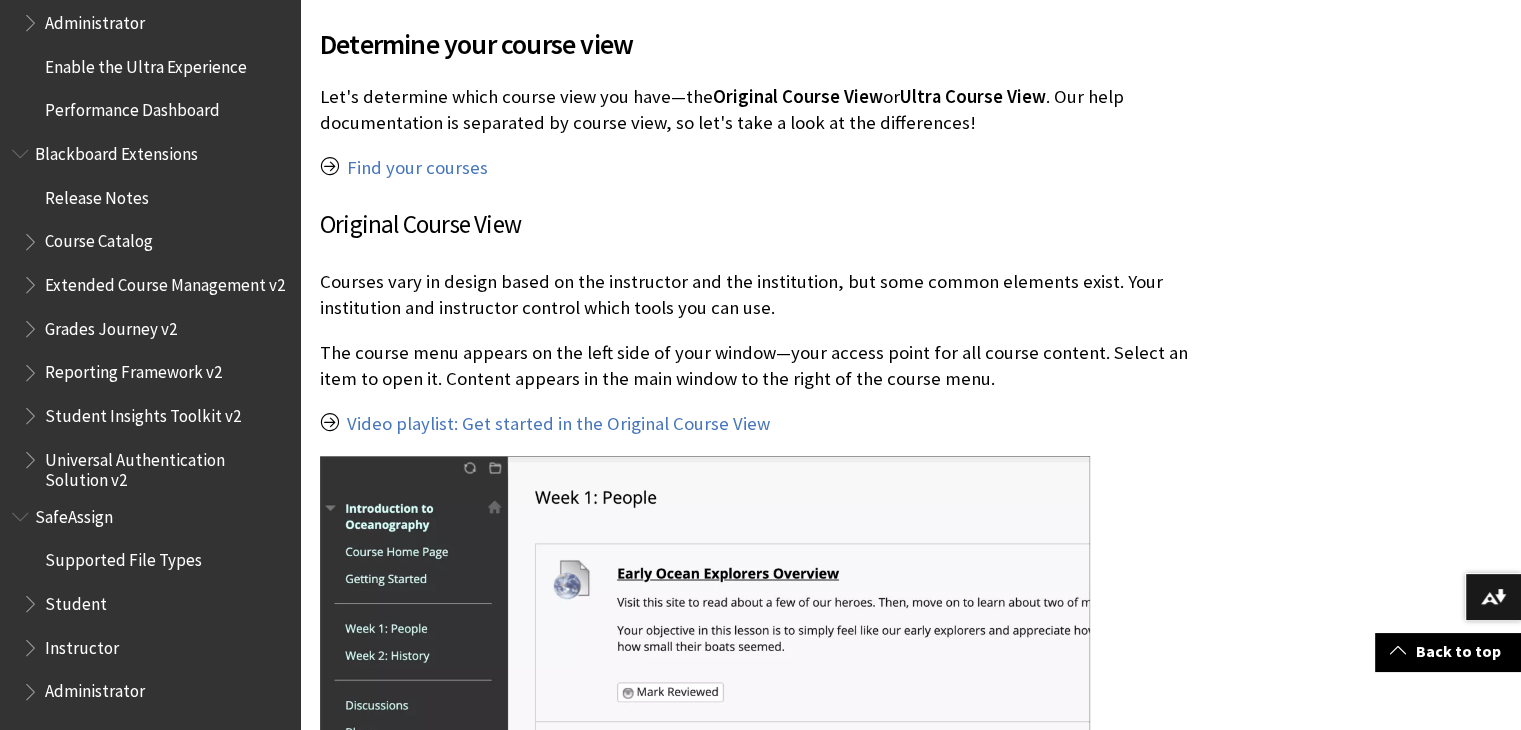 click on "A good start leads to a good finish, and you've just taken your first step on the path toward success in learning online. Online learning can consist of both real-time interactions, such as in  Blackboard Collaborate  or  Microsoft Teams  as well as interactions that occur over extended periods of time, such as in messages or discussions. The important benefit of online learning is that it can span time and distance. You don't have to be in the same place as your instructor to obtain course-related information. With Blackboard Learn, you have access to your course content from anywhere, at any time. You can also interact with your classmates and instructors. These instructions can help you get started in the online environment.
Log in Everyone needs the same three pieces of information to gain access: The web address of your institution's Blackboard Learn site Your username  +   +  ." at bounding box center [762, 2578] 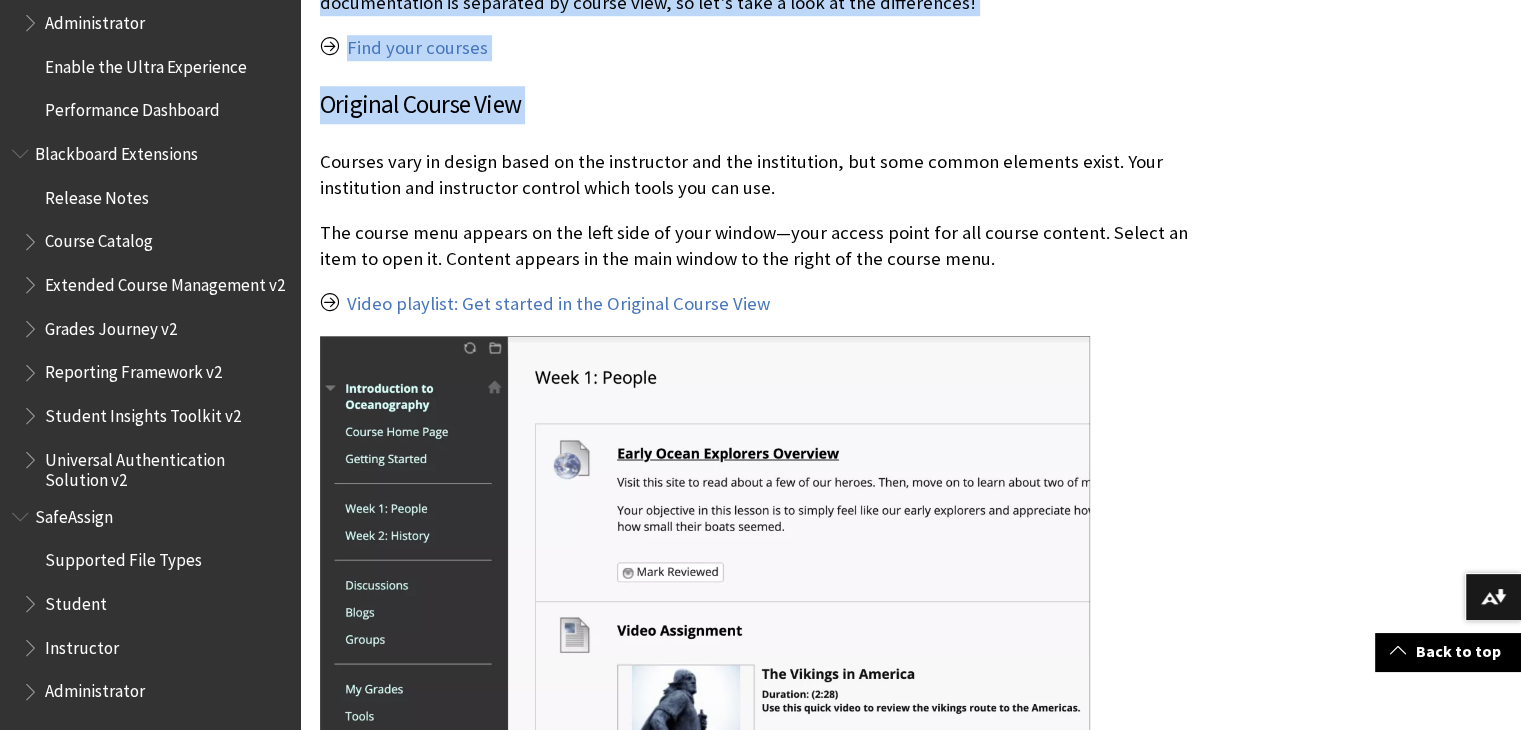 scroll, scrollTop: 1680, scrollLeft: 0, axis: vertical 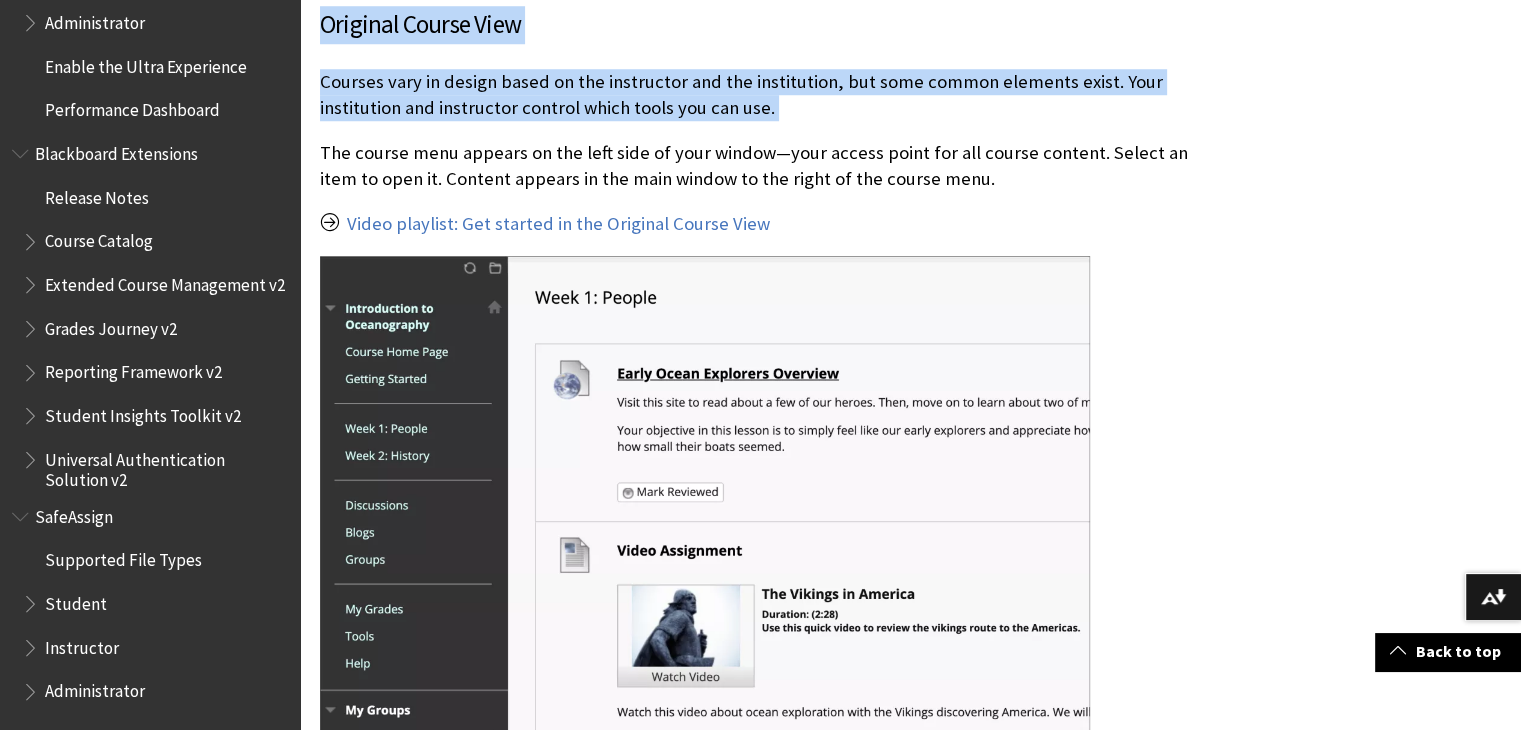 drag, startPoint x: 841, startPoint y: 49, endPoint x: 831, endPoint y: 100, distance: 51.971146 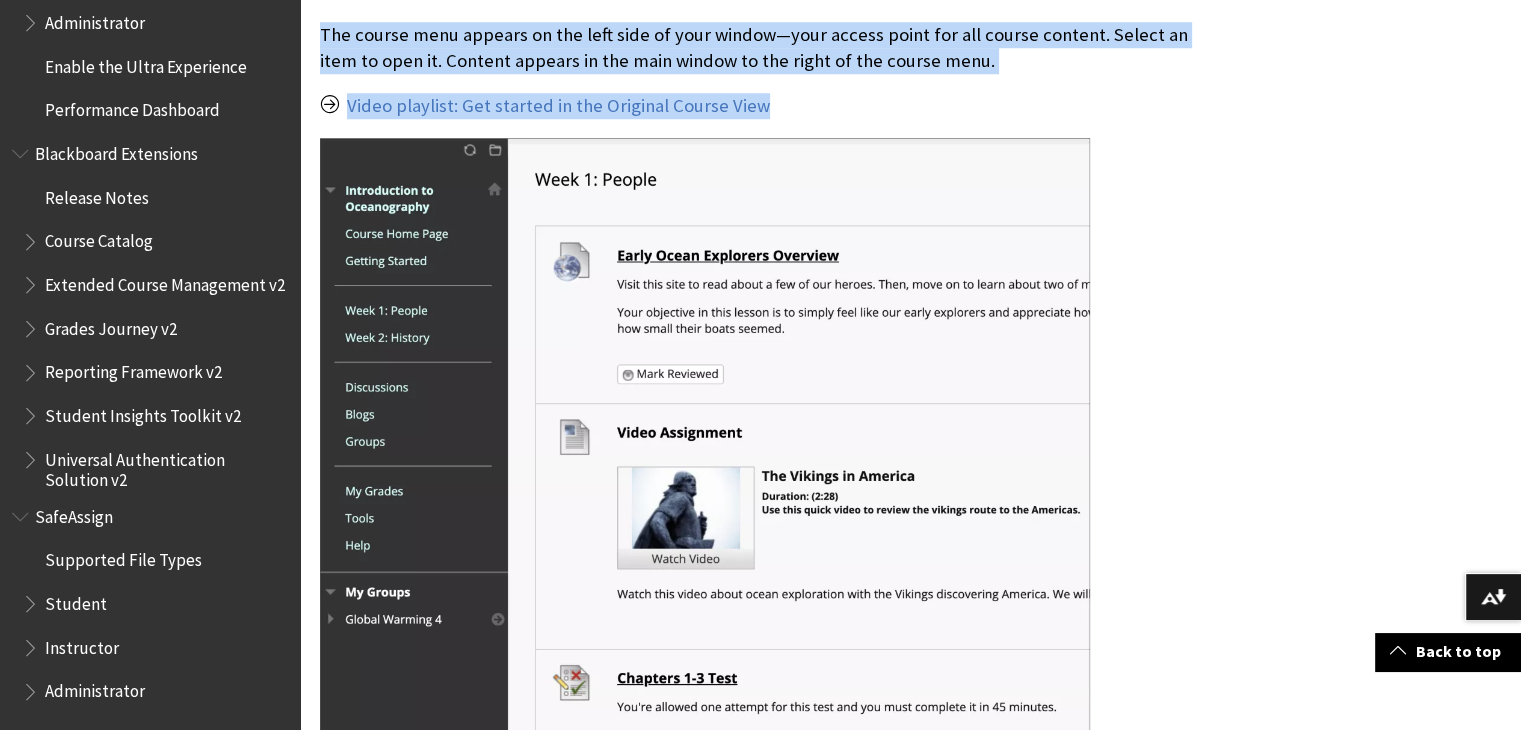 drag, startPoint x: 831, startPoint y: 100, endPoint x: 834, endPoint y: 90, distance: 10.440307 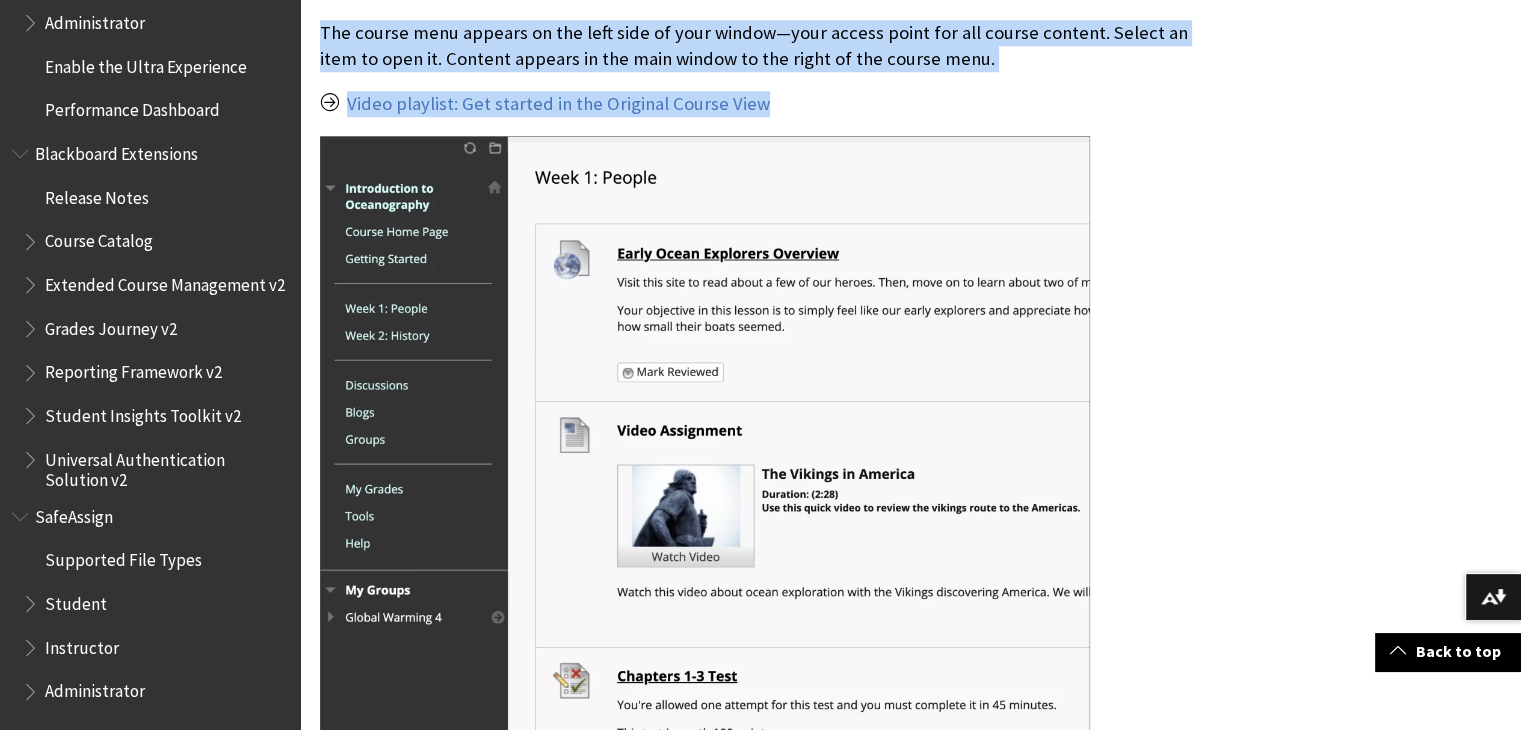 click on "Video playlist: Get started in the Original Course View" at bounding box center [762, 104] 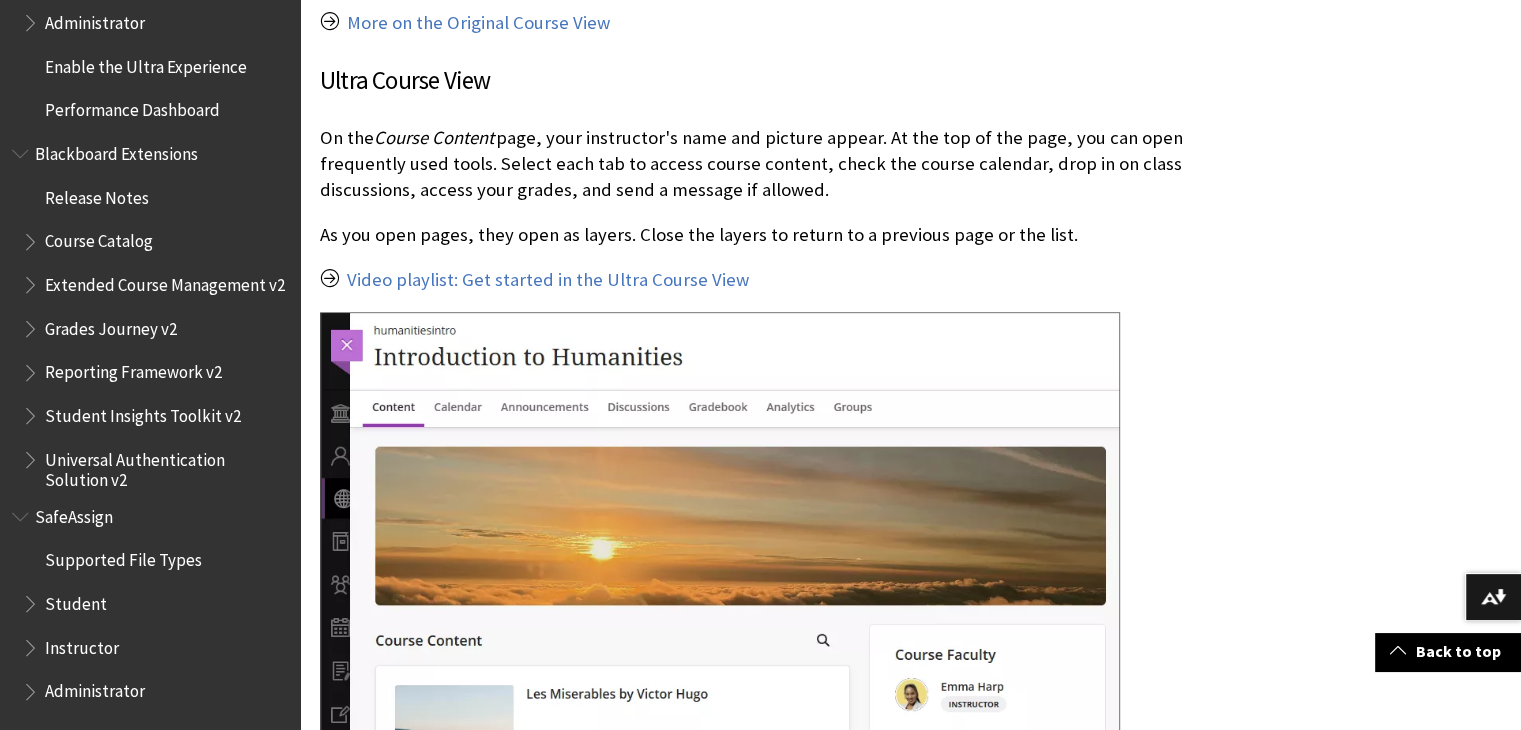 scroll, scrollTop: 2560, scrollLeft: 0, axis: vertical 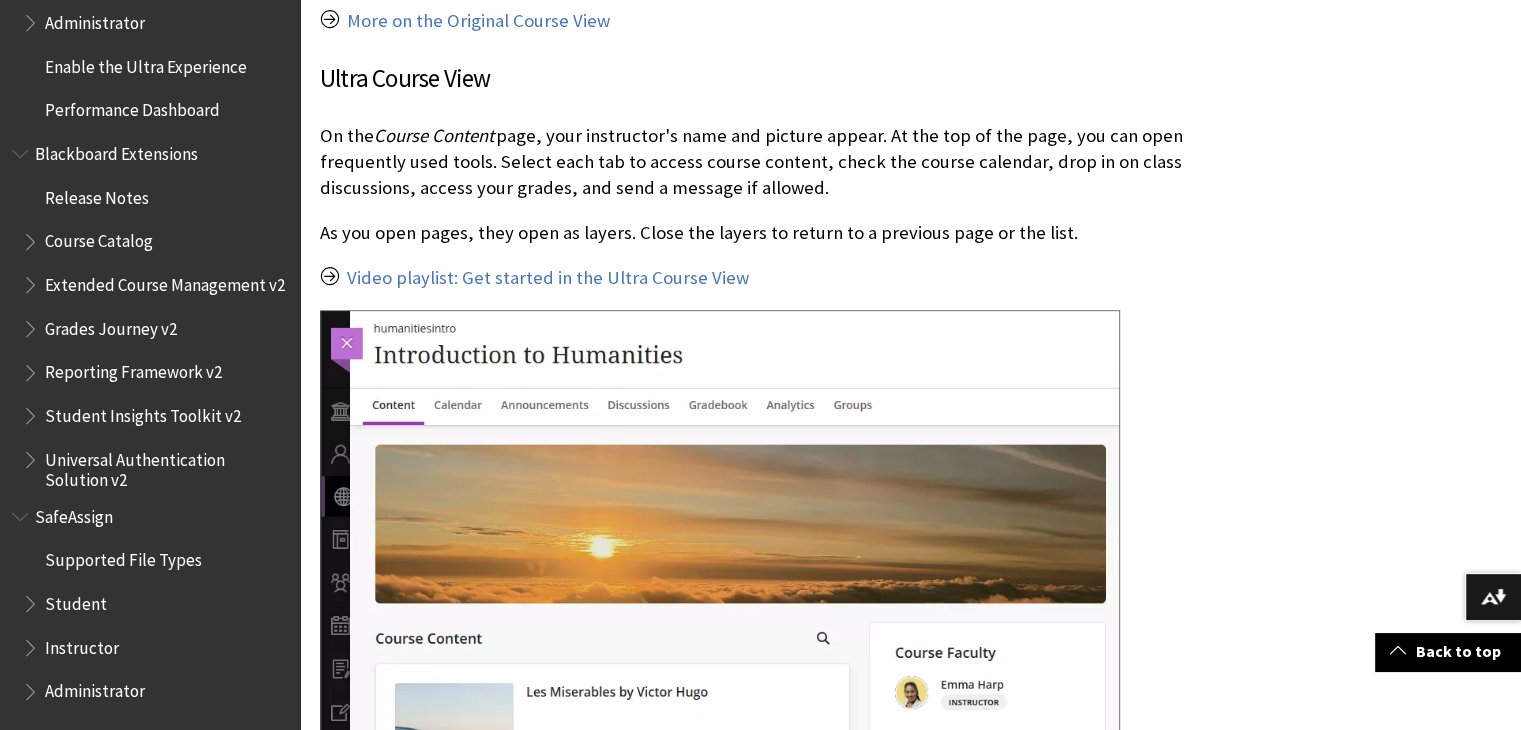 click on "More on the Original Course View" at bounding box center [762, 21] 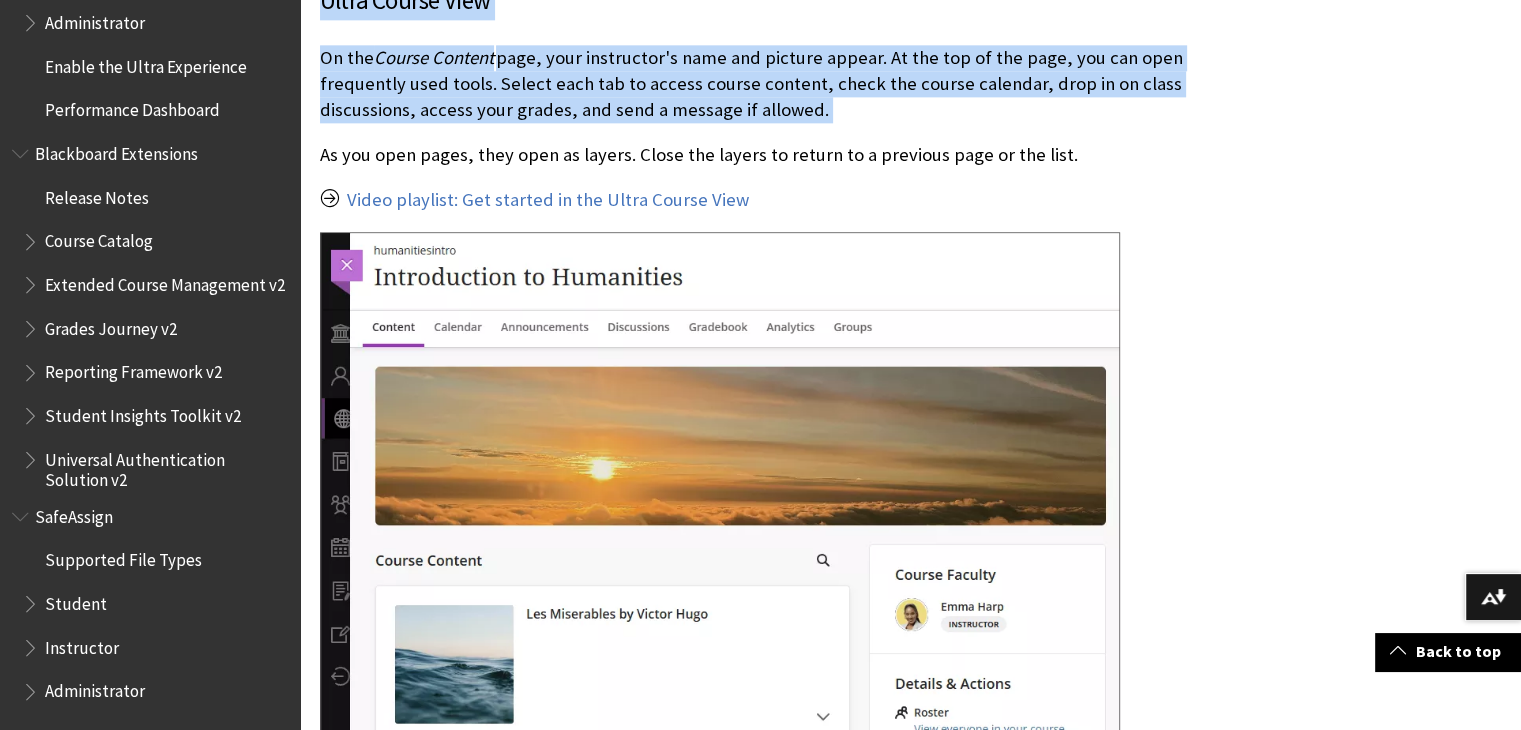 scroll, scrollTop: 2640, scrollLeft: 0, axis: vertical 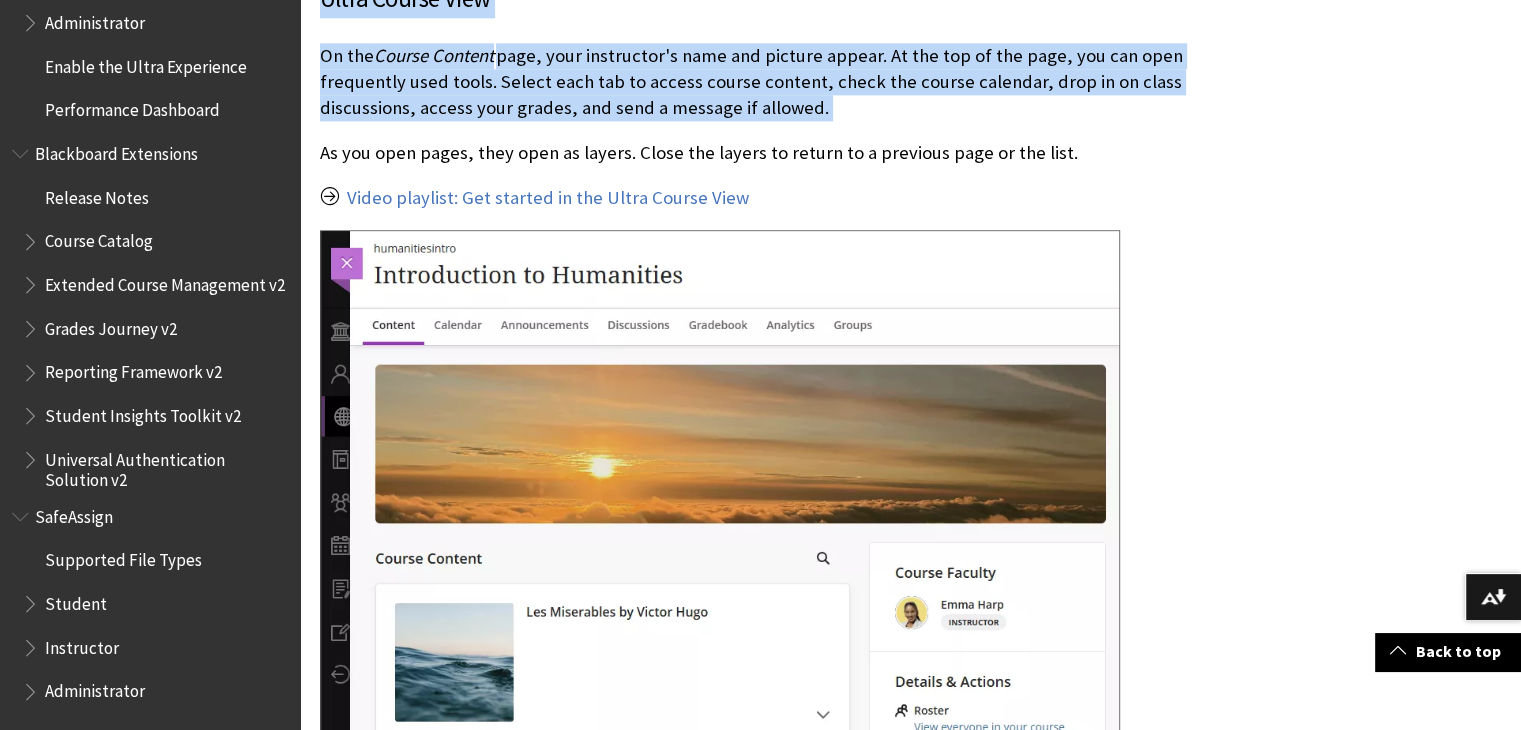click on "Determine your course view Let's determine which course view you have—the Original Course View or Ultra Course View . Our help documentation is separated by course view, so let's take a look at the differences! Find your courses Original Course View Courses vary in design based on the instructor and the institution, but some common elements exist. Your institution and instructor control which tools you can use. The course menu appears on the left side of your window—your access point for all course content. Select an item to open it. Content appears in the main window to the right of the course menu. Video playlist: Get started in the Original Course View
More on the Original Course View Ultra Course View On the  Course Content As you open pages, they open as layers. Close the layers to return to a previous page or the list." at bounding box center [762, -74] 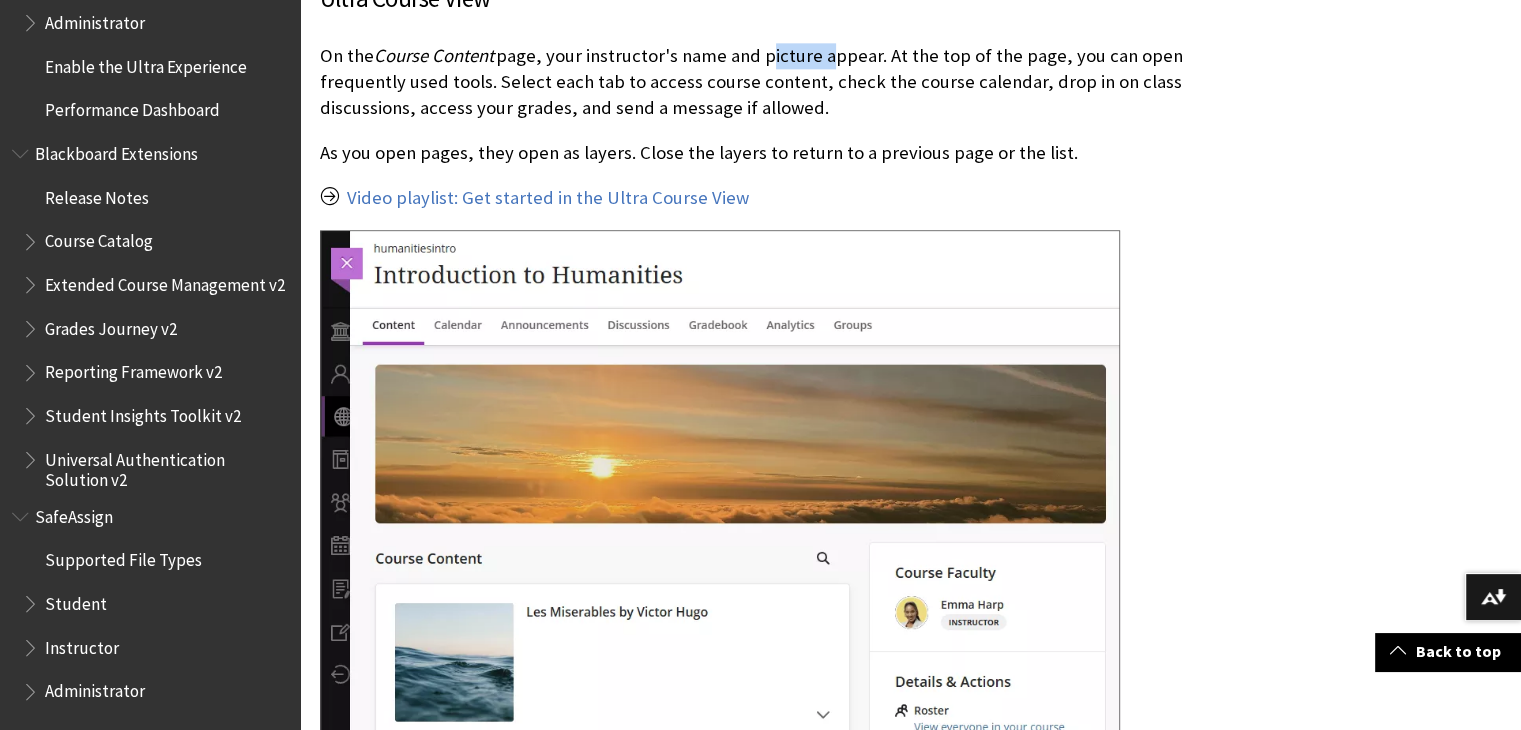 click on "Determine your course view Let's determine which course view you have—the Original Course View or Ultra Course View . Our help documentation is separated by course view, so let's take a look at the differences! Find your courses Original Course View Courses vary in design based on the instructor and the institution, but some common elements exist. Your institution and instructor control which tools you can use. The course menu appears on the left side of your window—your access point for all course content. Select an item to open it. Content appears in the main window to the right of the course menu. Video playlist: Get started in the Original Course View
More on the Original Course View Ultra Course View On the  Course Content As you open pages, they open as layers. Close the layers to return to a previous page or the list." at bounding box center [762, -74] 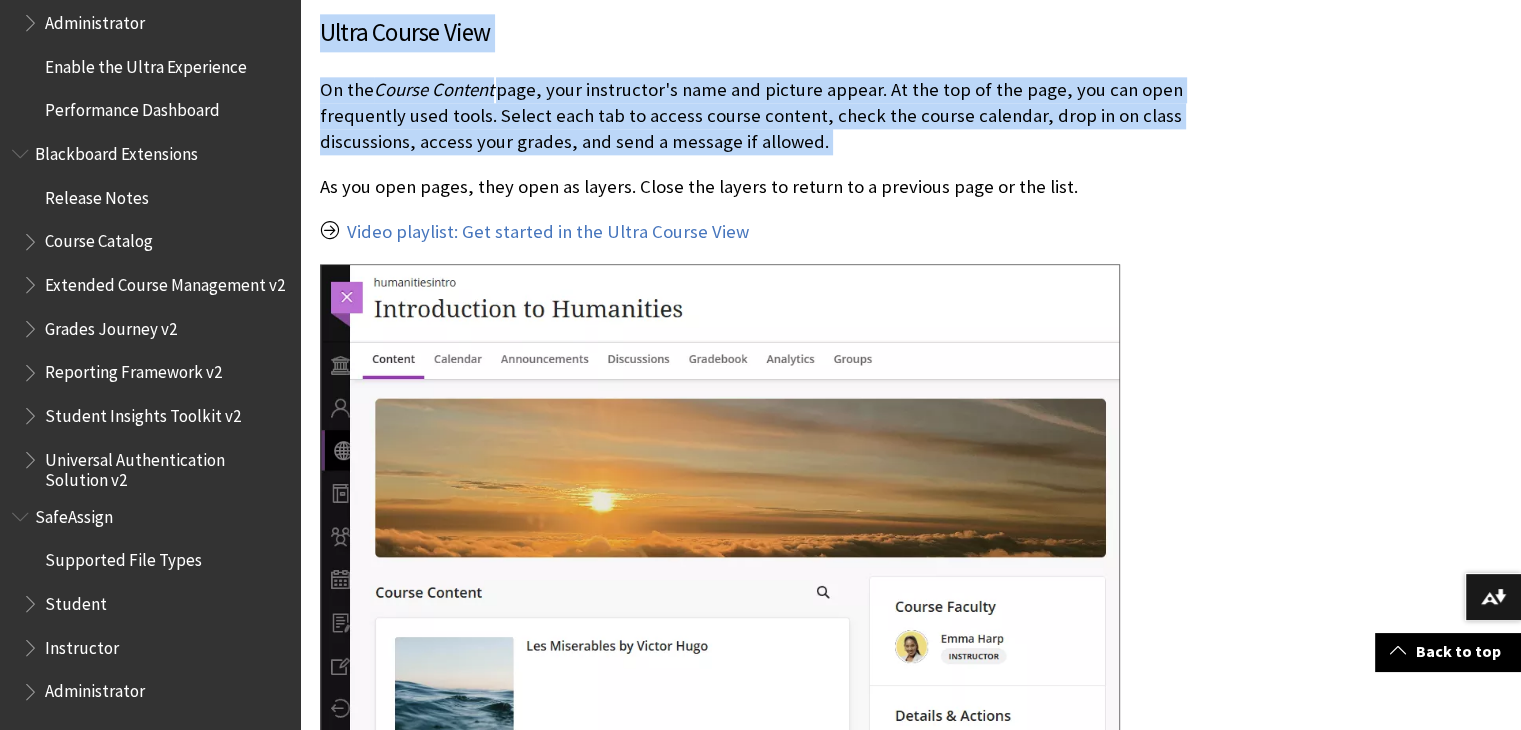 scroll, scrollTop: 2600, scrollLeft: 0, axis: vertical 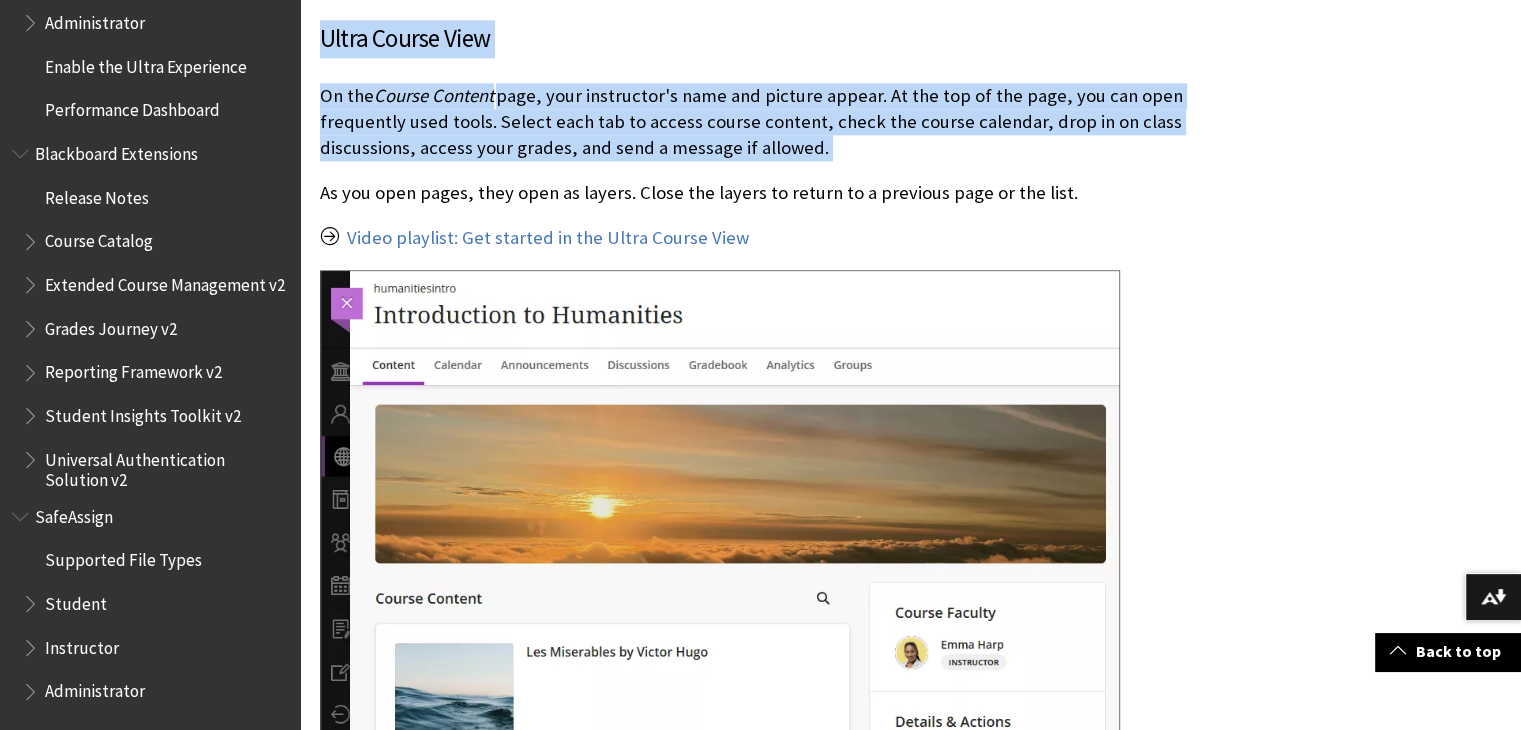 click on "Determine your course view Let's determine which course view you have—the Original Course View or Ultra Course View . Our help documentation is separated by course view, so let's take a look at the differences! Find your courses Original Course View Courses vary in design based on the instructor and the institution, but some common elements exist. Your institution and instructor control which tools you can use. The course menu appears on the left side of your window—your access point for all course content. Select an item to open it. Content appears in the main window to the right of the course menu. Video playlist: Get started in the Original Course View
More on the Original Course View Ultra Course View On the  Course Content As you open pages, they open as layers. Close the layers to return to a previous page or the list." at bounding box center (762, -34) 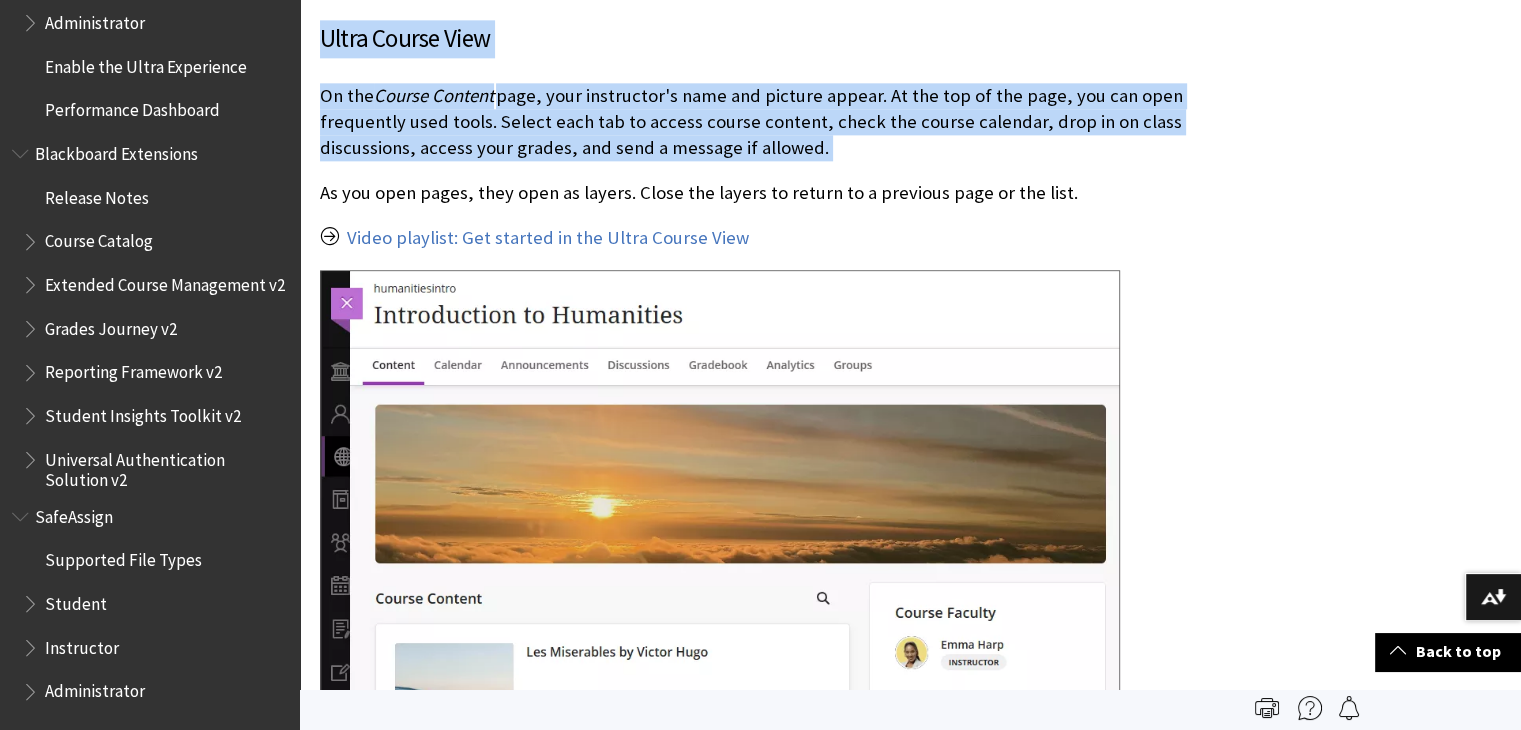 click on "Ultra Course View" at bounding box center (762, 39) 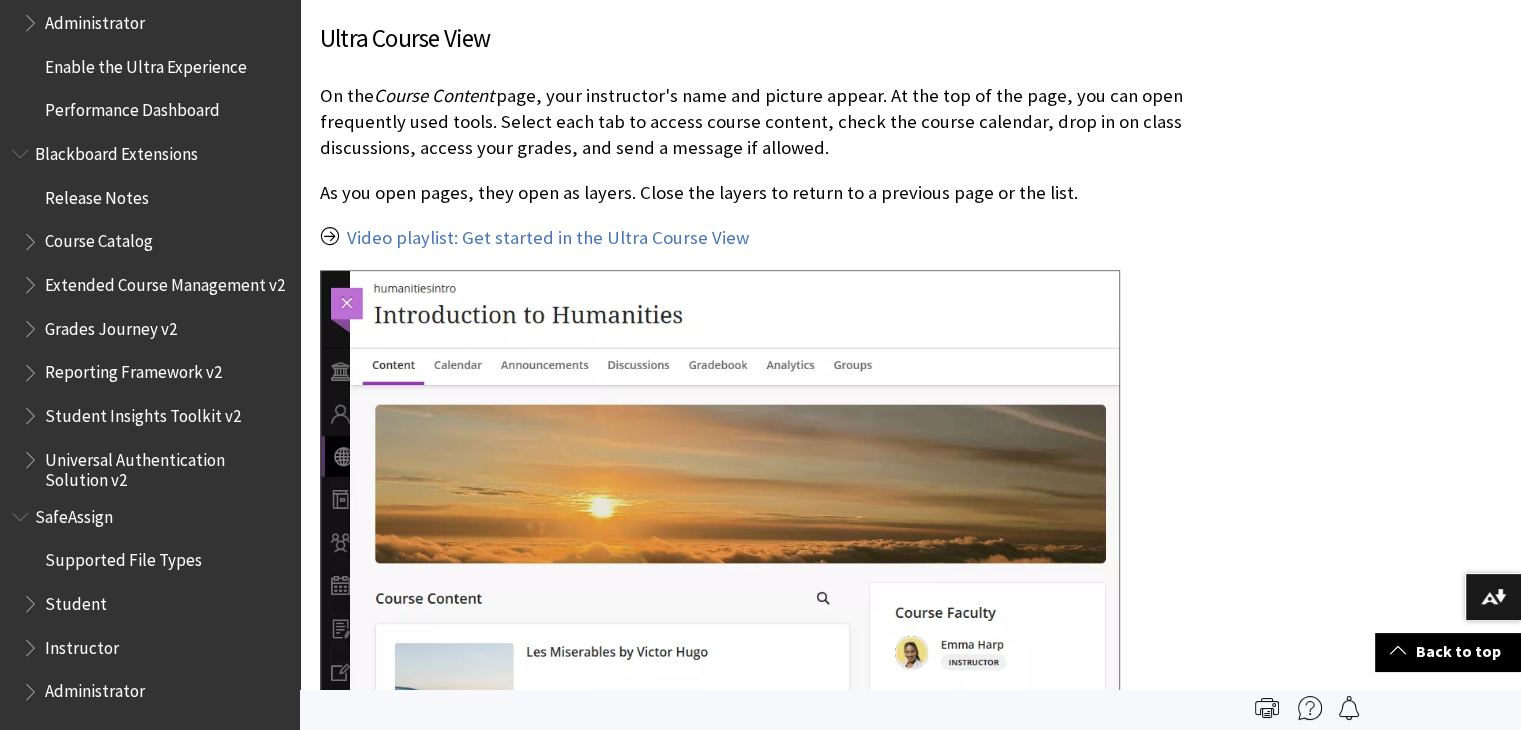 click on "Ultra Course View" at bounding box center (762, 39) 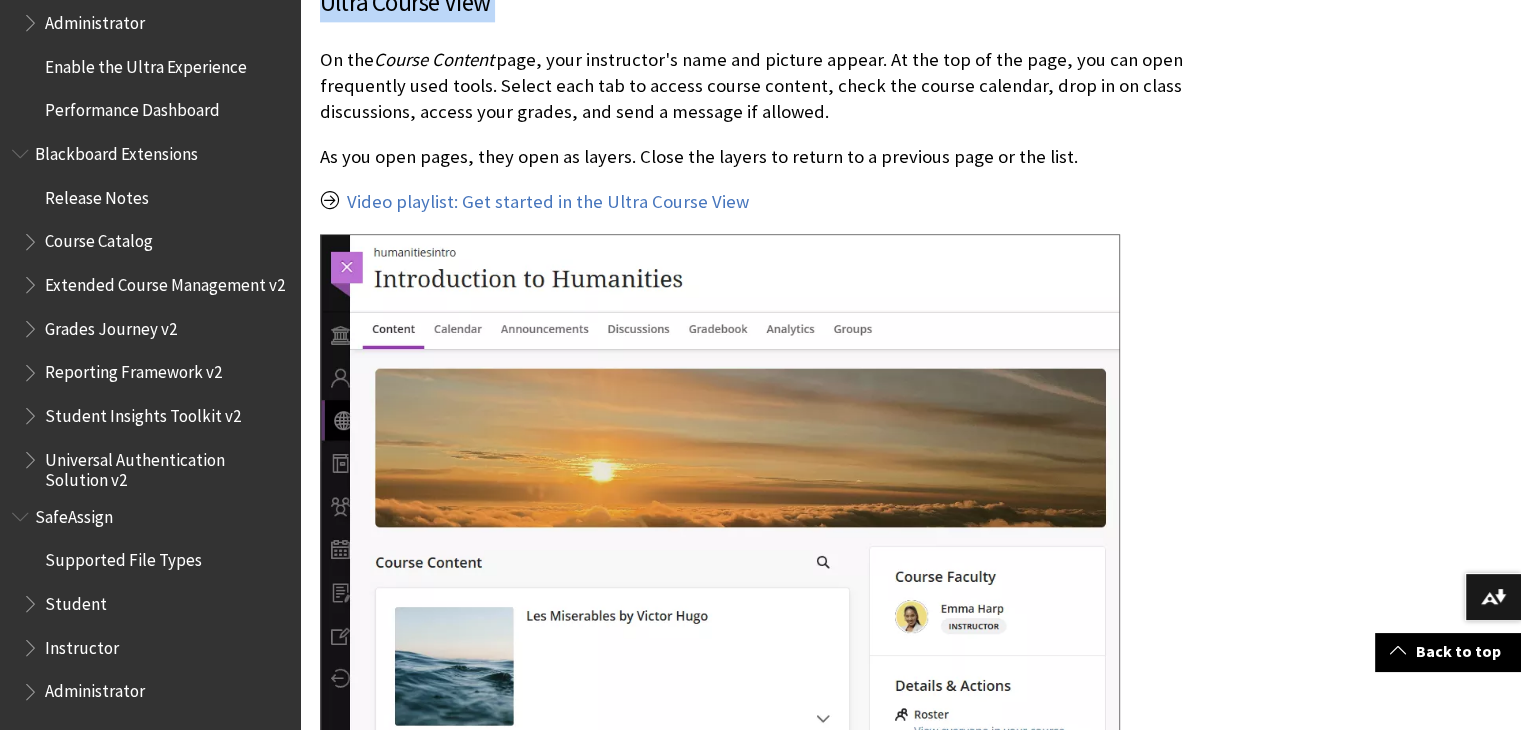 scroll, scrollTop: 2640, scrollLeft: 0, axis: vertical 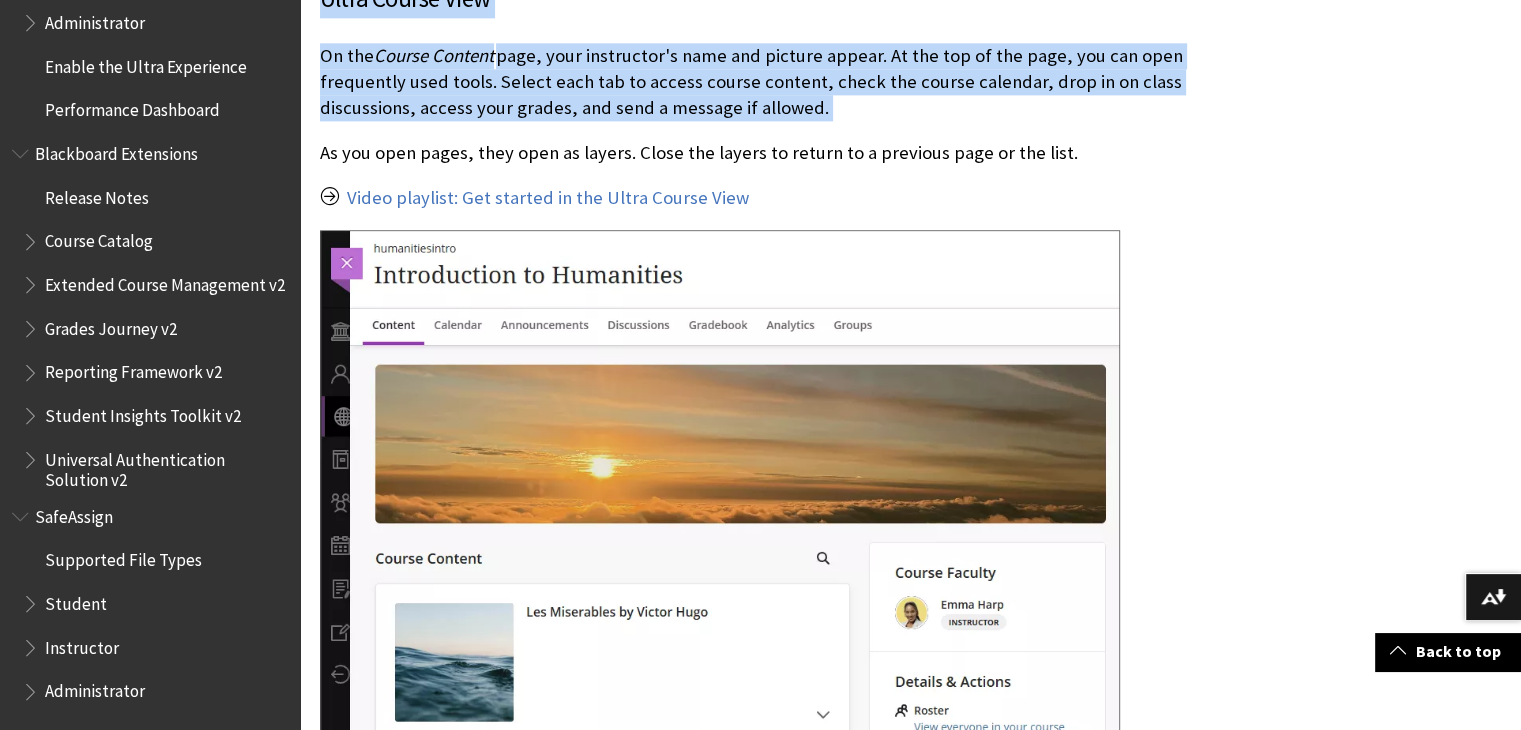 click on "Determine your course view Let's determine which course view you have—the Original Course View or Ultra Course View . Our help documentation is separated by course view, so let's take a look at the differences! Find your courses Original Course View Courses vary in design based on the instructor and the institution, but some common elements exist. Your institution and instructor control which tools you can use. The course menu appears on the left side of your window—your access point for all course content. Select an item to open it. Content appears in the main window to the right of the course menu. Video playlist: Get started in the Original Course View
More on the Original Course View Ultra Course View On the  Course Content As you open pages, they open as layers. Close the layers to return to a previous page or the list." at bounding box center (762, -74) 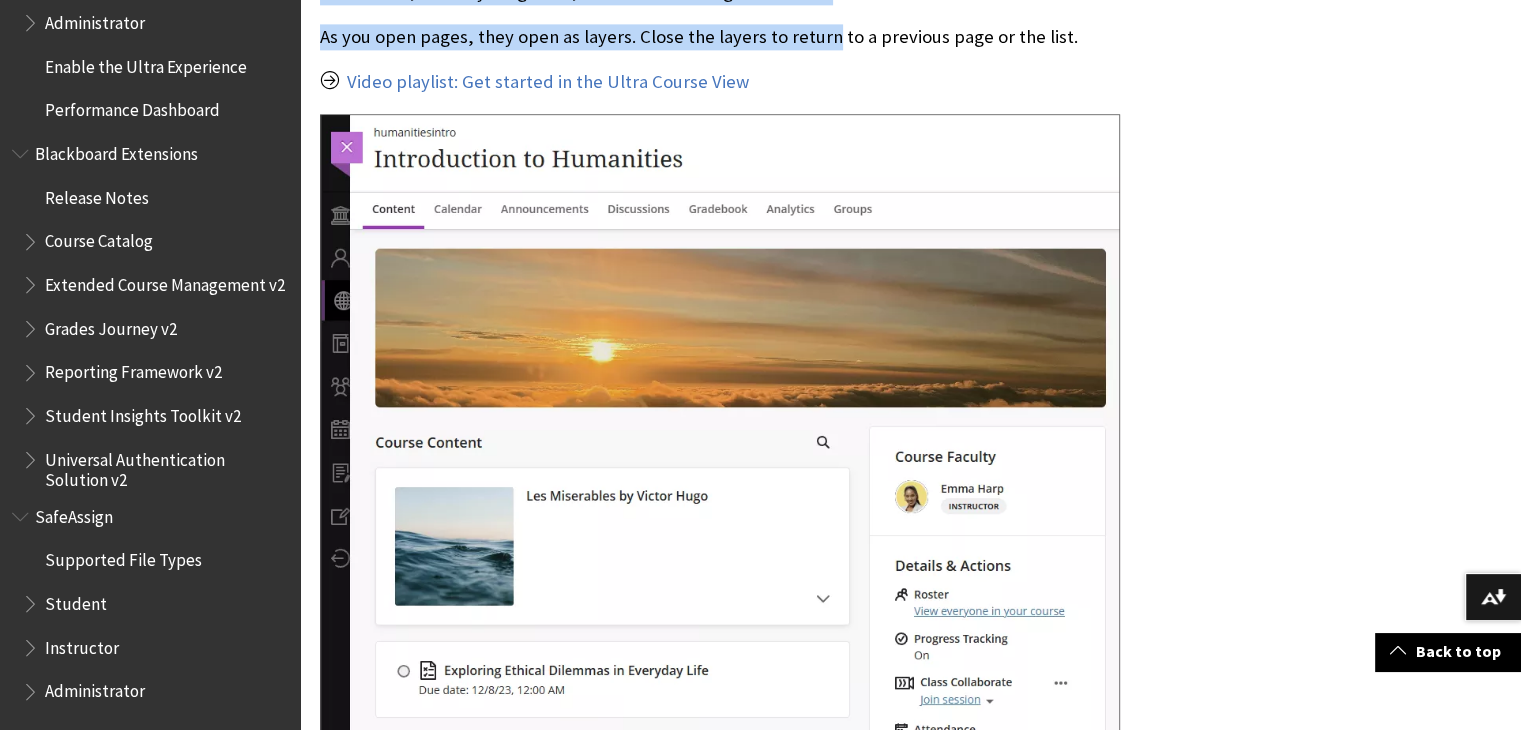 scroll, scrollTop: 2760, scrollLeft: 0, axis: vertical 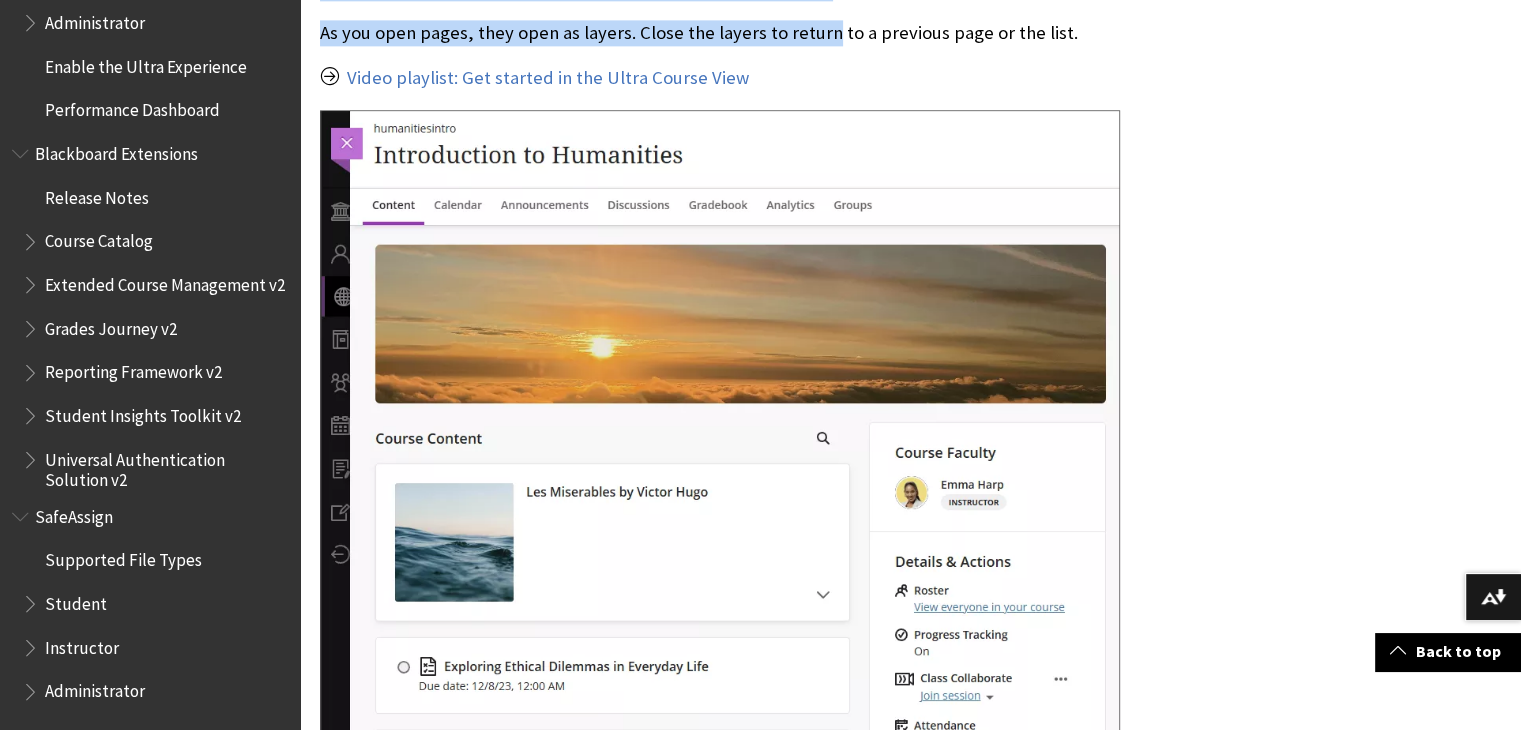 drag, startPoint x: 774, startPoint y: 29, endPoint x: 777, endPoint y: 19, distance: 10.440307 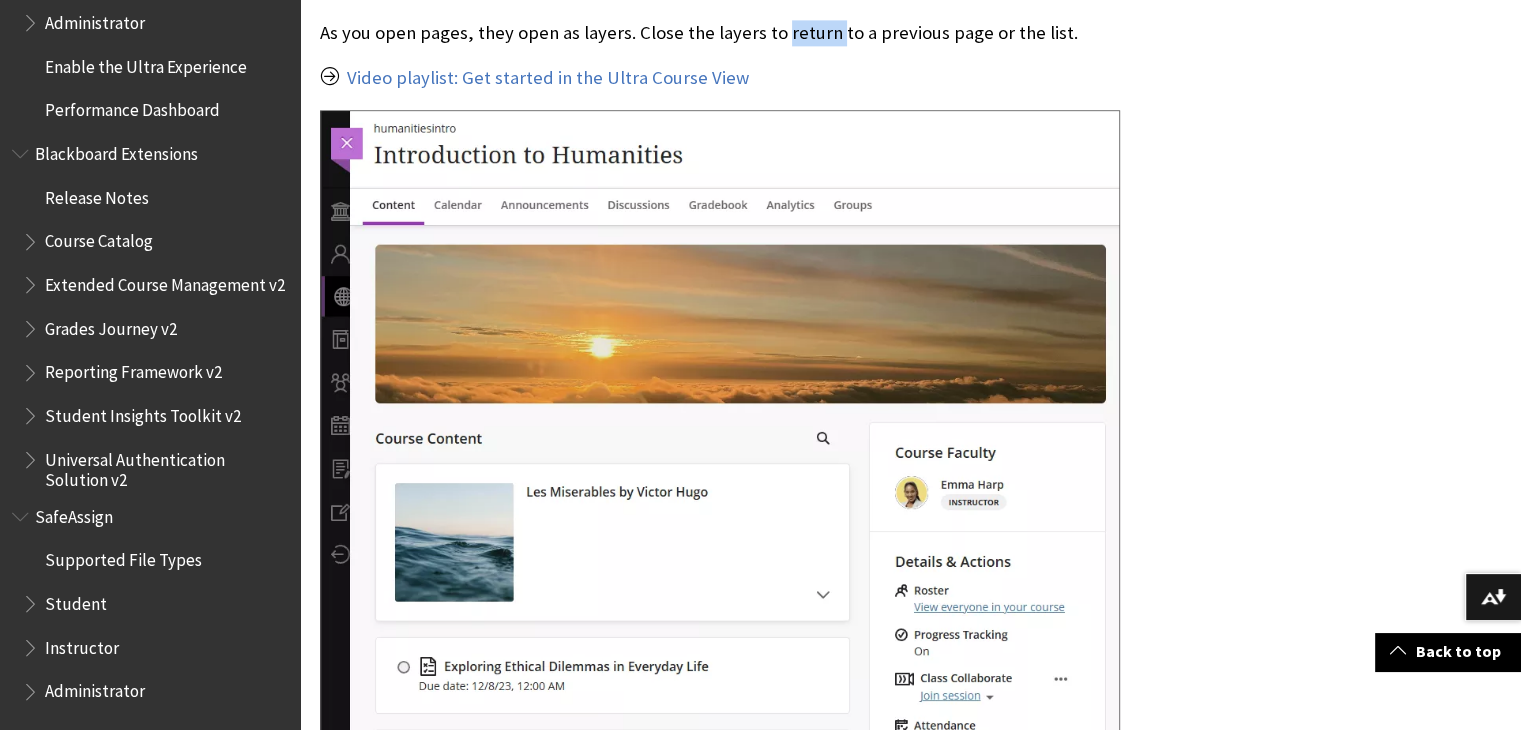 click on "Determine your course view Let's determine which course view you have—the Original Course View or Ultra Course View . Our help documentation is separated by course view, so let's take a look at the differences! Find your courses Original Course View Courses vary in design based on the instructor and the institution, but some common elements exist. Your institution and instructor control which tools you can use. The course menu appears on the left side of your window—your access point for all course content. Select an item to open it. Content appears in the main window to the right of the course menu. Video playlist: Get started in the Original Course View
More on the Original Course View Ultra Course View On the  Course Content As you open pages, they open as layers. Close the layers to return to a previous page or the list." at bounding box center (762, -194) 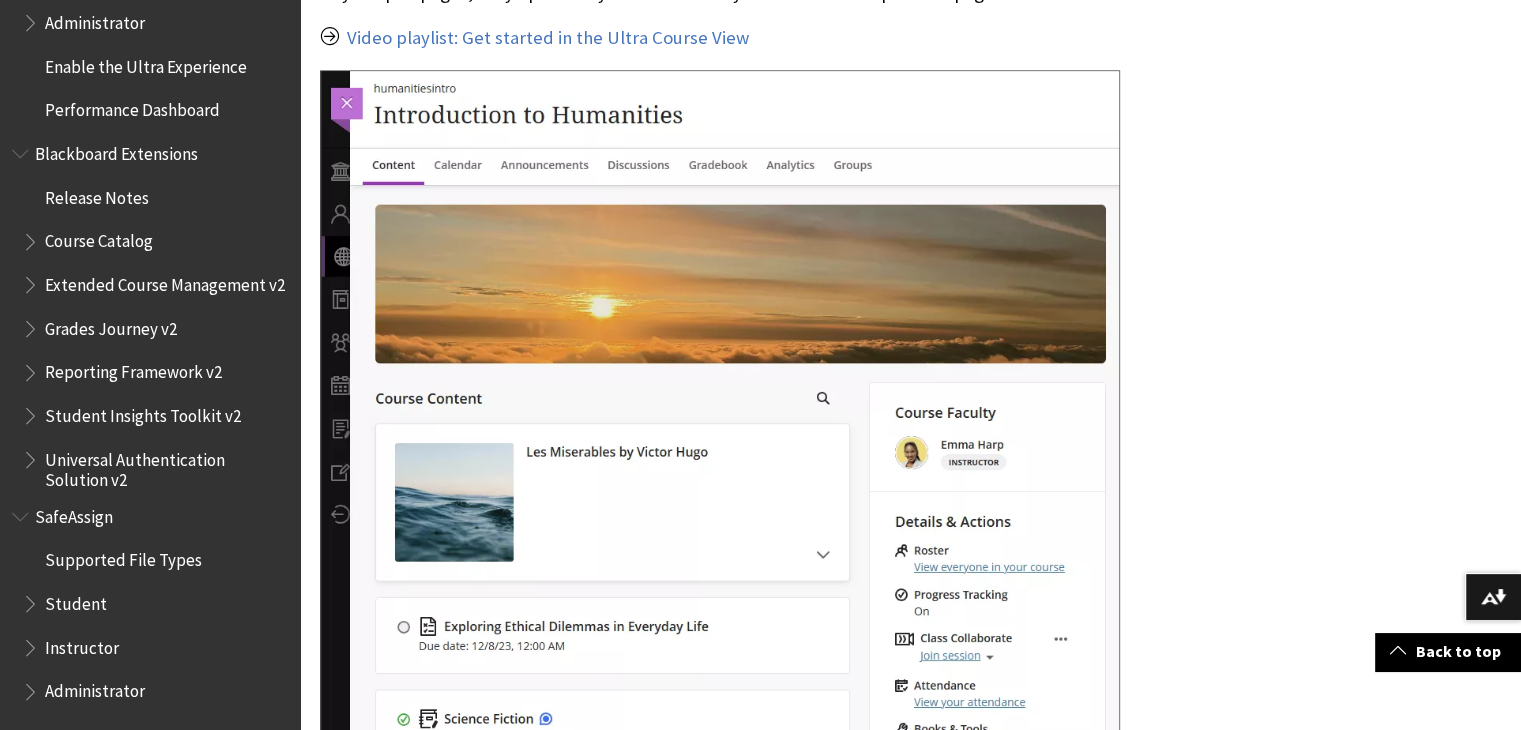 click on "Determine your course view Let's determine which course view you have—the Original Course View or Ultra Course View . Our help documentation is separated by course view, so let's take a look at the differences! Find your courses Original Course View Courses vary in design based on the instructor and the institution, but some common elements exist. Your institution and instructor control which tools you can use. The course menu appears on the left side of your window—your access point for all course content. Select an item to open it. Content appears in the main window to the right of the course menu. Video playlist: Get started in the Original Course View
More on the Original Course View Ultra Course View On the  Course Content As you open pages, they open as layers. Close the layers to return to a previous page or the list." at bounding box center (762, -234) 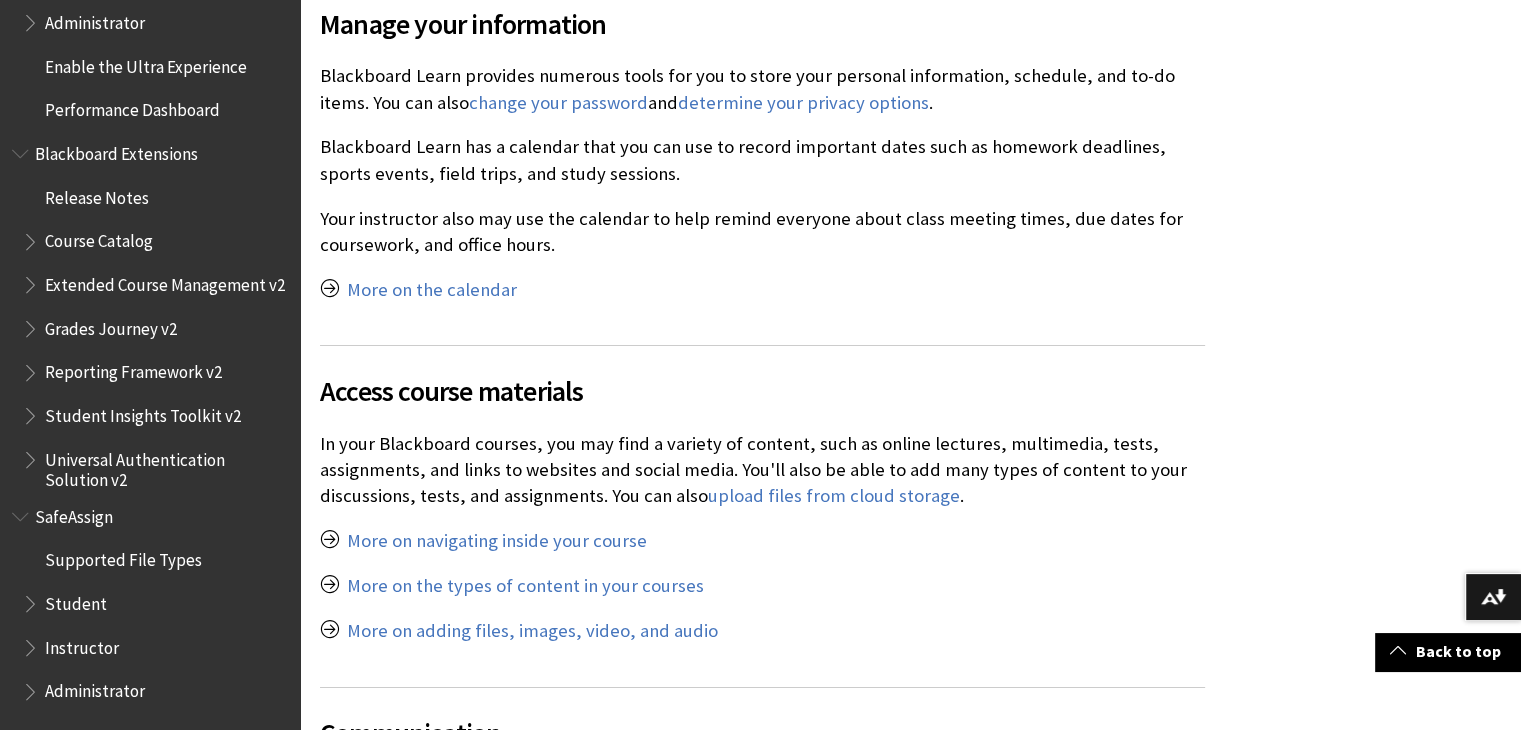 click on "Manage your information" at bounding box center [762, 24] 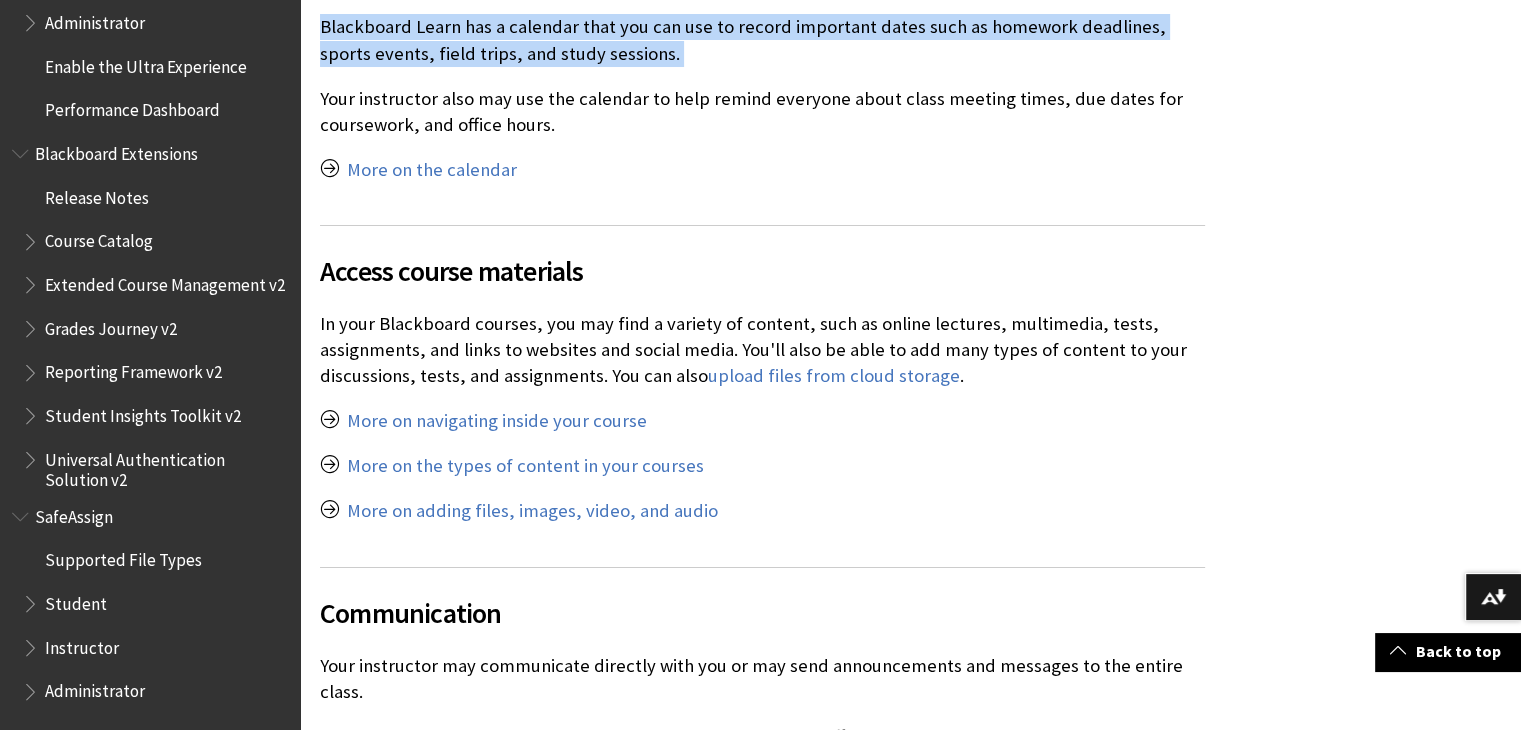 click on "Manage your information Blackboard Learn provides numerous tools for you to store your personal information, schedule, and to-do items. You can also  change your password  and  determine your privacy options . Blackboard Learn has a calendar that you can use to record important dates such as homework deadlines, sports events, field trips, and study sessions. Your instructor also may use the calendar to help remind everyone about class meeting times, due dates for coursework, and office hours. More on the calendar" at bounding box center [762, 20] 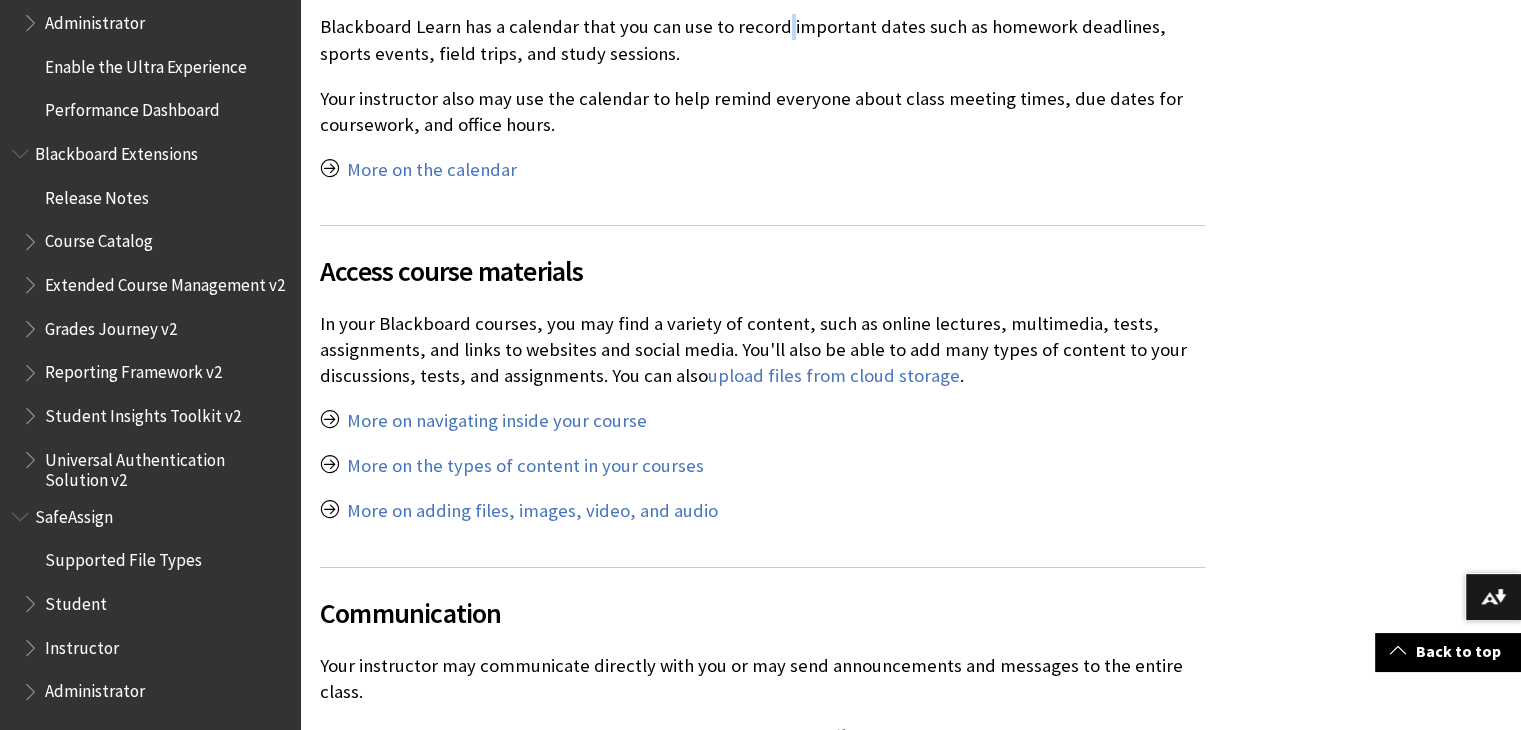click on "Blackboard Learn has a calendar that you can use to record important dates such as homework deadlines, sports events, field trips, and study sessions." at bounding box center (762, 40) 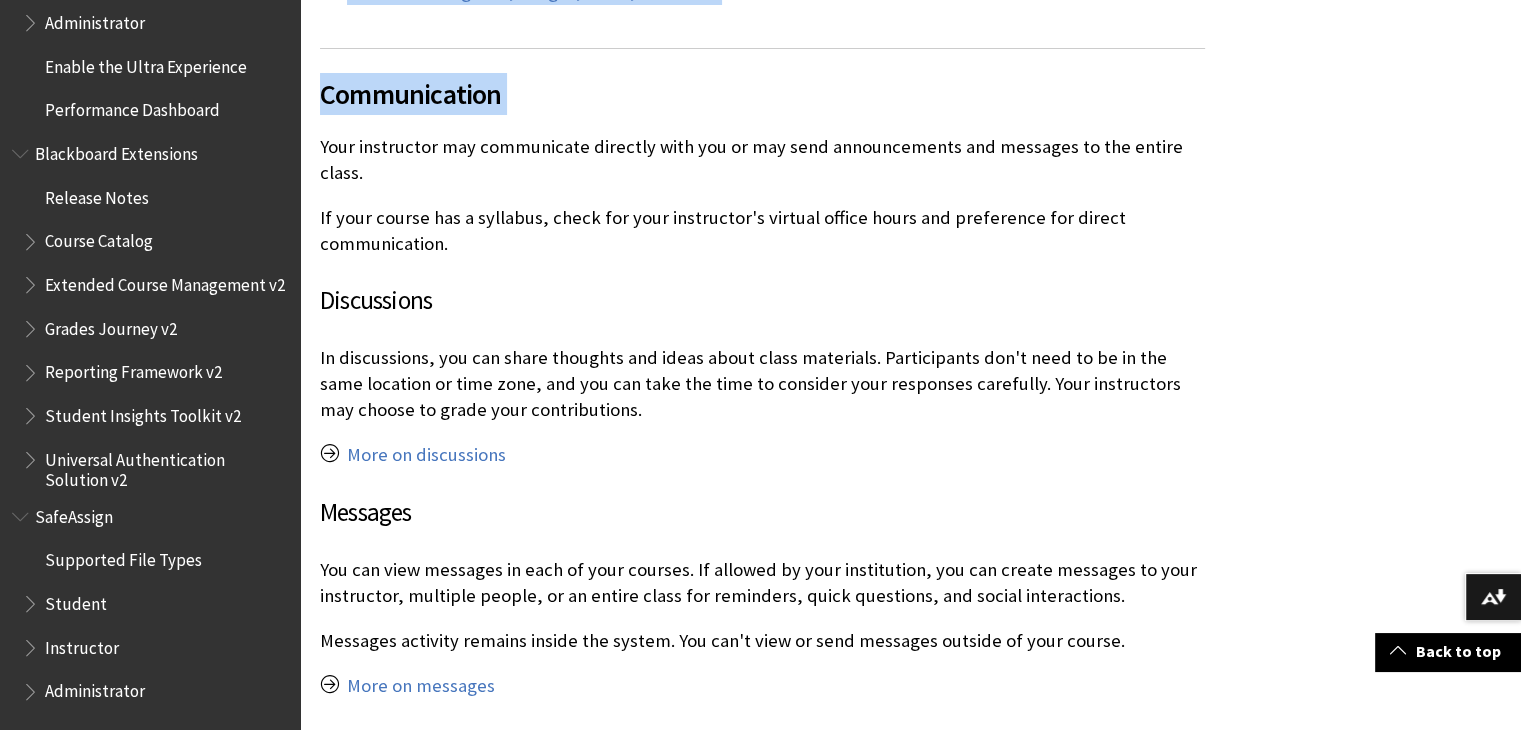 drag, startPoint x: 778, startPoint y: 16, endPoint x: 760, endPoint y: 85, distance: 71.30919 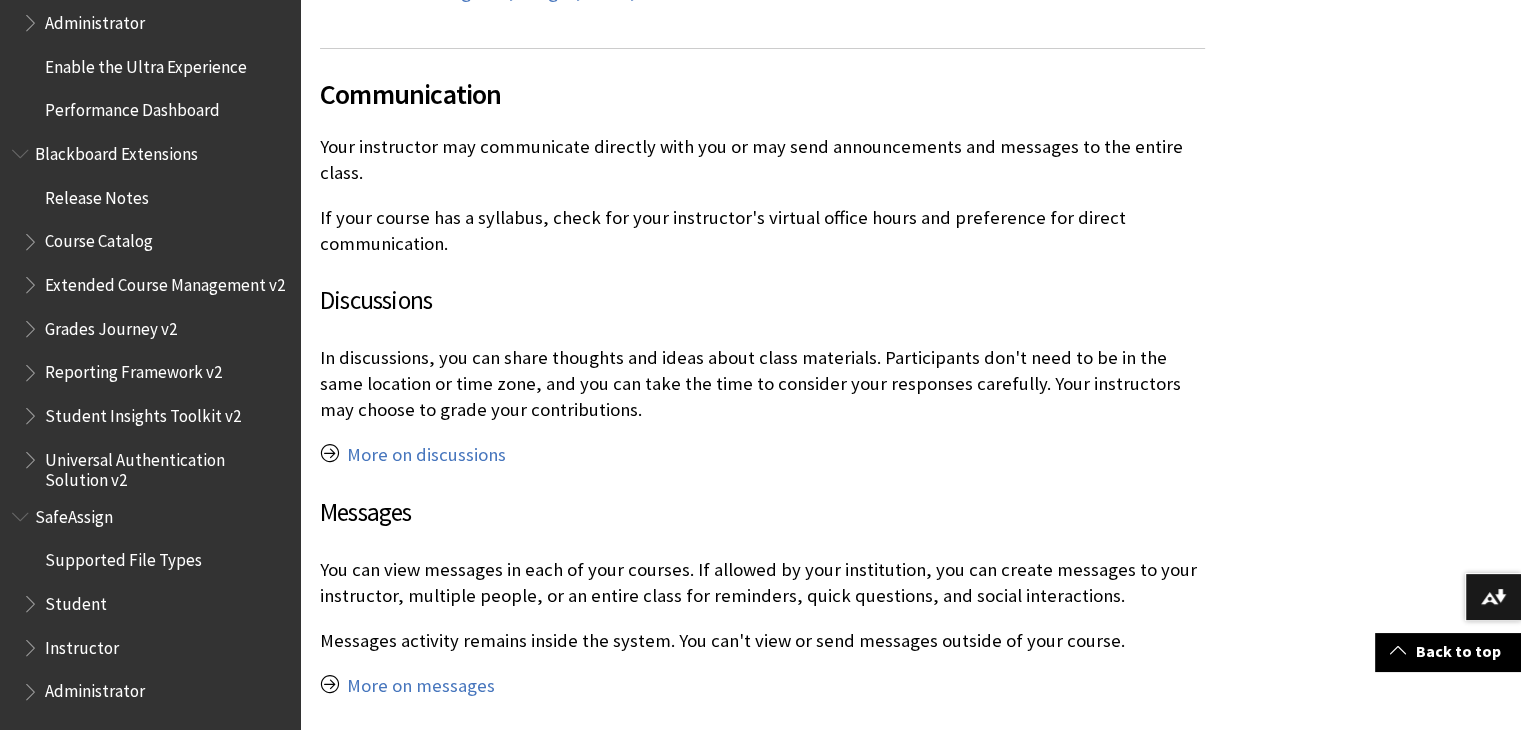 click on "Communication" at bounding box center (762, 94) 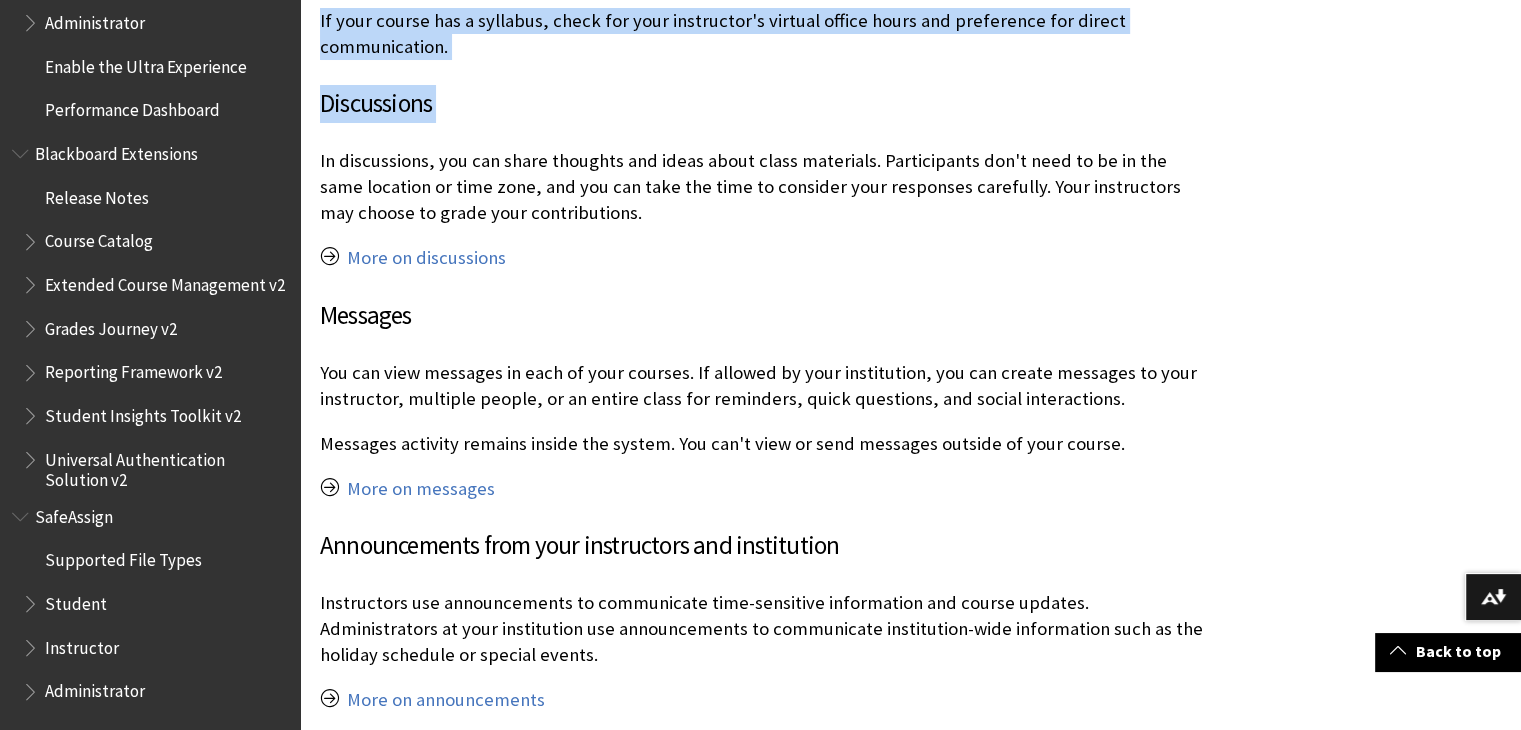 scroll, scrollTop: 4559, scrollLeft: 0, axis: vertical 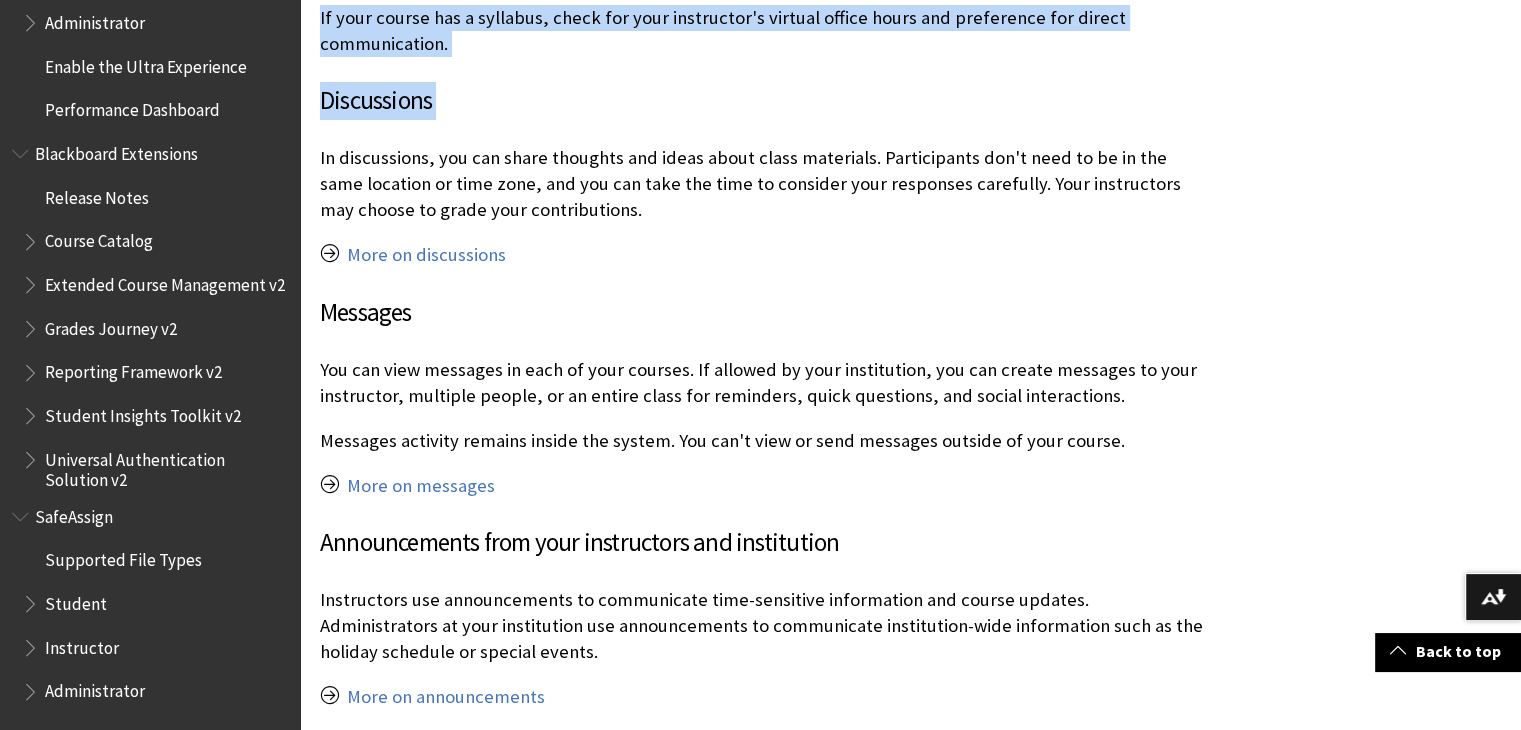 click on "Communication Your instructor may communicate directly with you or may send announcements and messages to the entire class. If your course has a syllabus, check for your instructor's virtual office hours and preference for direct communication.  Discussions In discussions, you can share thoughts and ideas about class materials. Participants don't need to be in the same location or time zone, and you can take the time to consider your responses carefully. Your instructors may choose to grade your contributions. More on discussions Messages You can view messages in each of your courses. If allowed by your institution, you can create messages to your instructor, multiple people, or an entire class for reminders, quick questions, and social interactions. Messages activity remains inside the system. You can't view or send messages outside of your course. More on messages Announcements from your instructors and institution More on announcements Notifications More on notifications Activity stream" at bounding box center [762, 451] 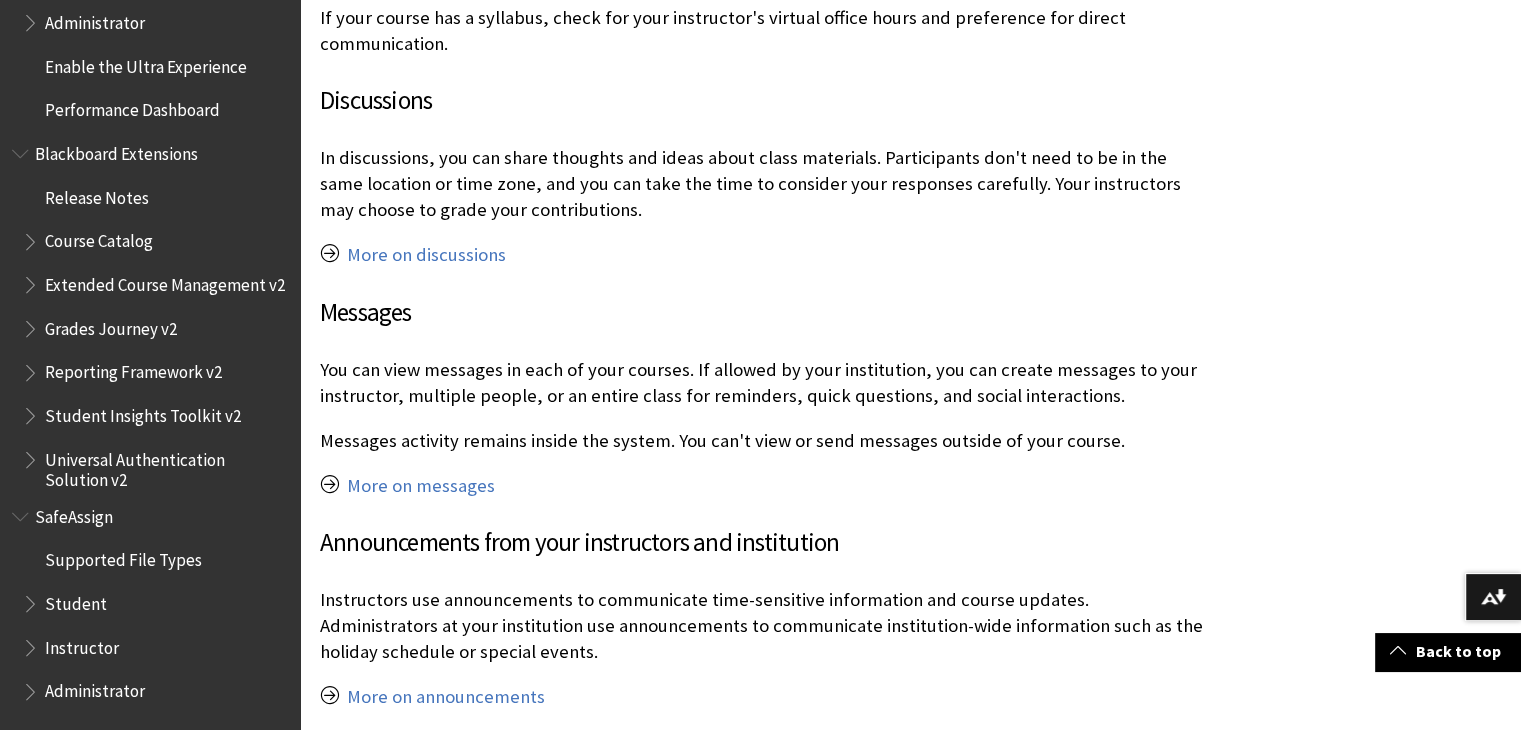 click on "Discussions" at bounding box center [762, 101] 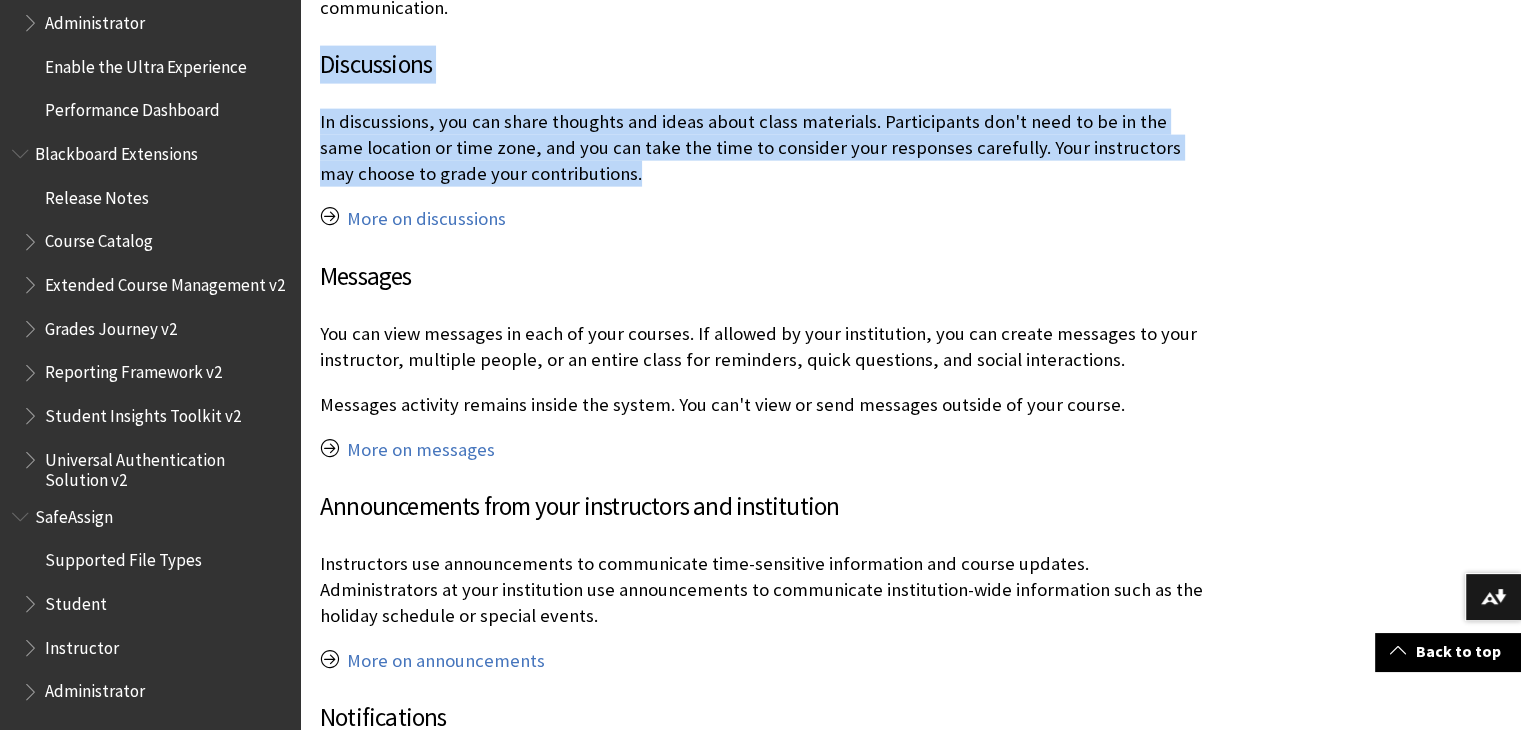 scroll, scrollTop: 4599, scrollLeft: 0, axis: vertical 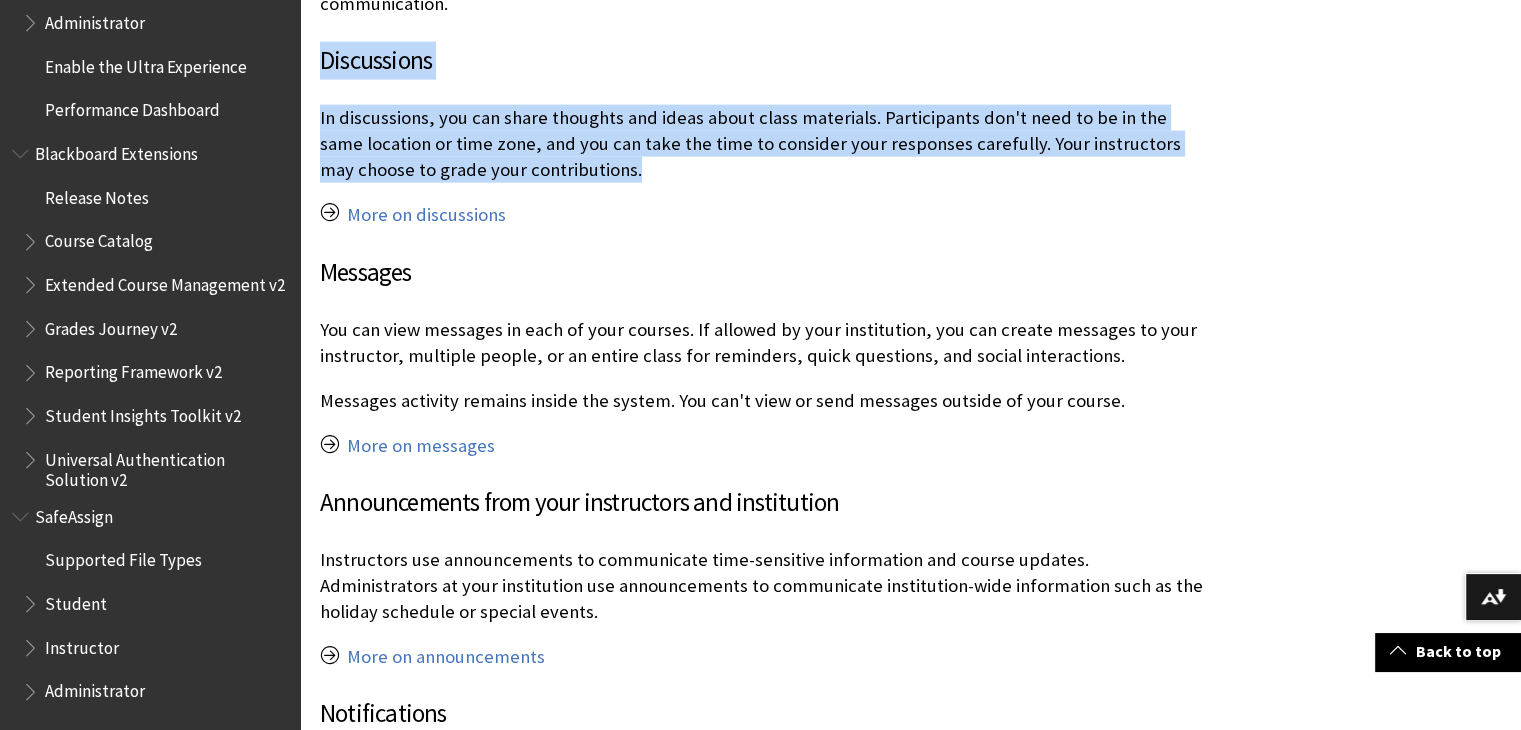 drag, startPoint x: 760, startPoint y: 82, endPoint x: 769, endPoint y: 93, distance: 14.21267 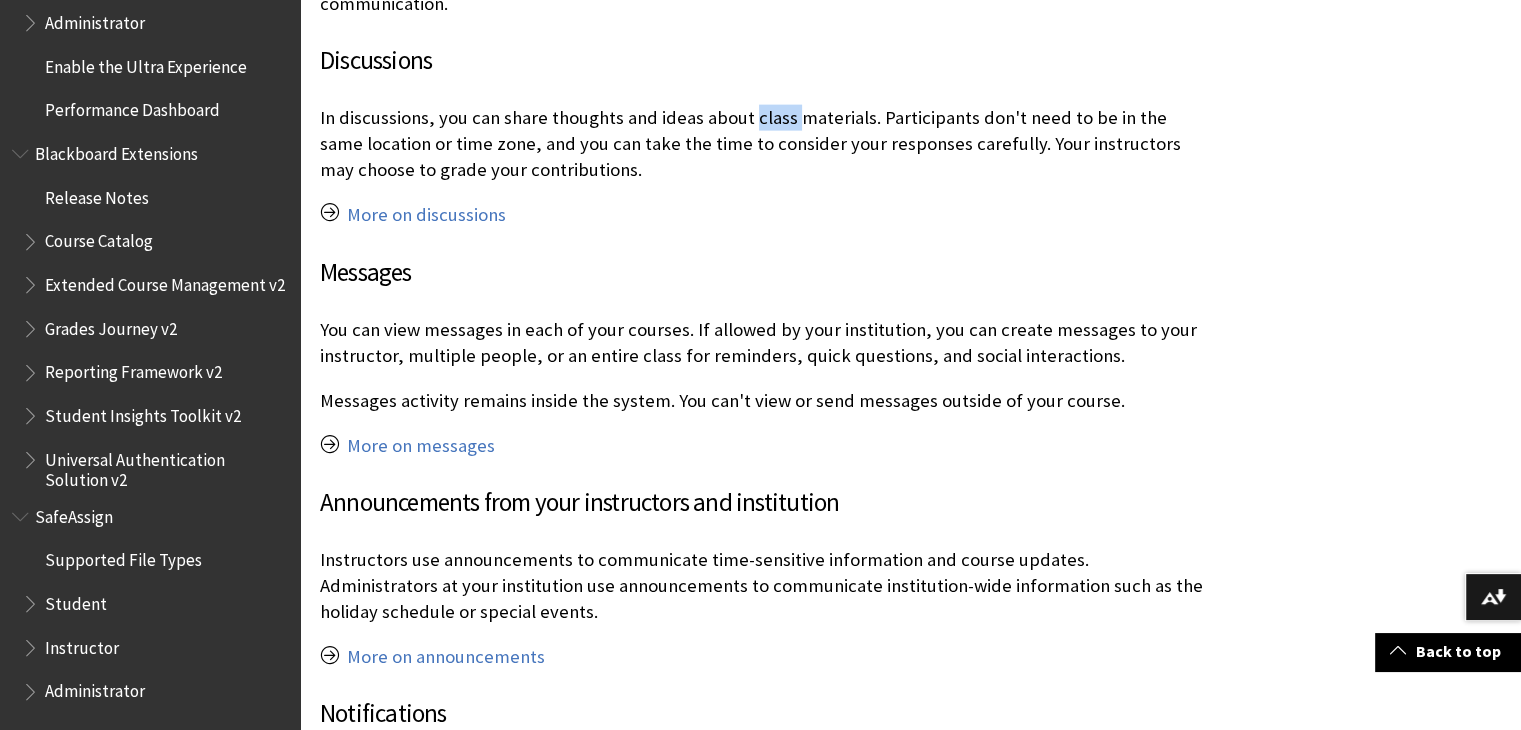 click on "Communication Your instructor may communicate directly with you or may send announcements and messages to the entire class. If your course has a syllabus, check for your instructor's virtual office hours and preference for direct communication.  Discussions In discussions, you can share thoughts and ideas about class materials. Participants don't need to be in the same location or time zone, and you can take the time to consider your responses carefully. Your instructors may choose to grade your contributions. More on discussions Messages You can view messages in each of your courses. If allowed by your institution, you can create messages to your instructor, multiple people, or an entire class for reminders, quick questions, and social interactions. Messages activity remains inside the system. You can't view or send messages outside of your course. More on messages Announcements from your instructors and institution More on announcements Notifications More on notifications Activity stream" at bounding box center (762, 411) 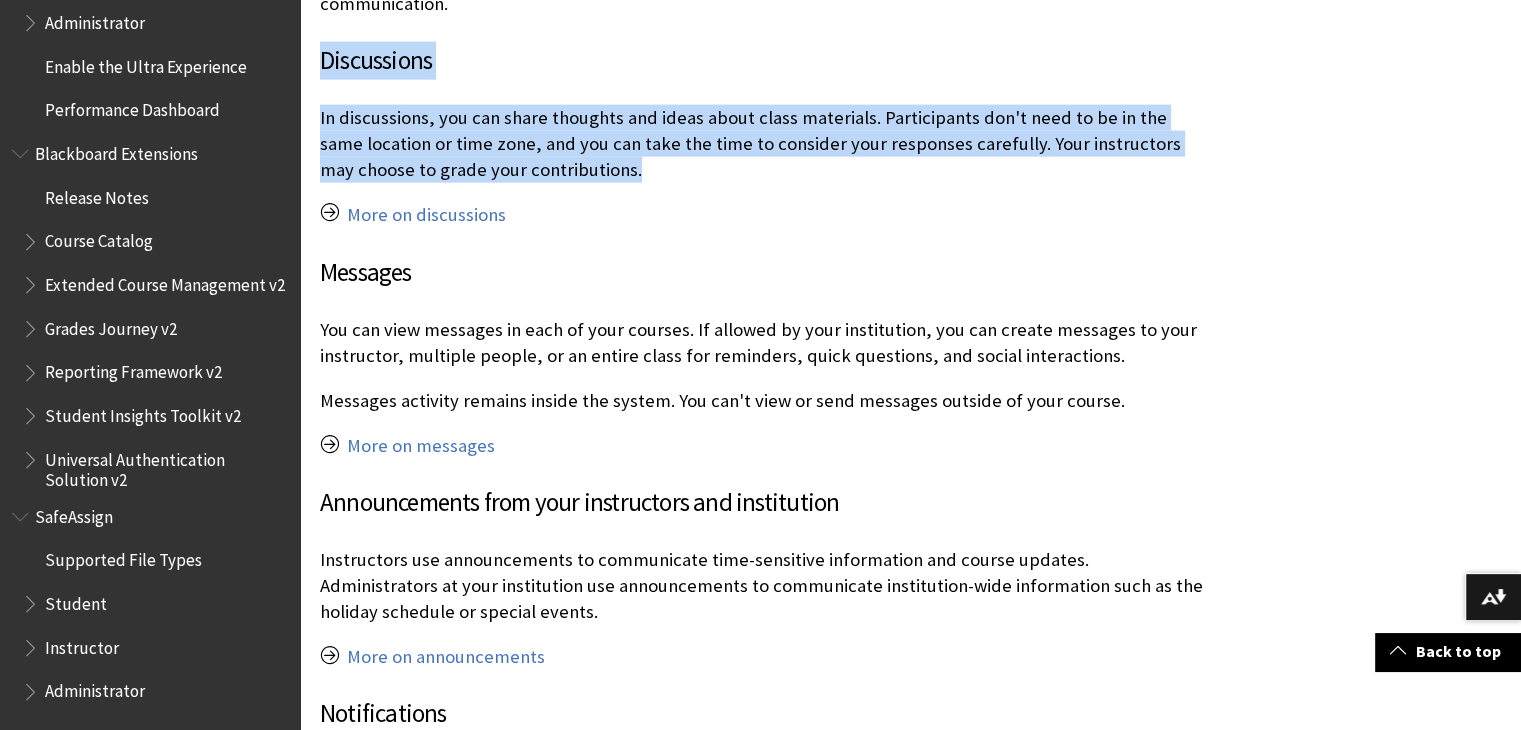 drag, startPoint x: 769, startPoint y: 93, endPoint x: 770, endPoint y: 77, distance: 16.03122 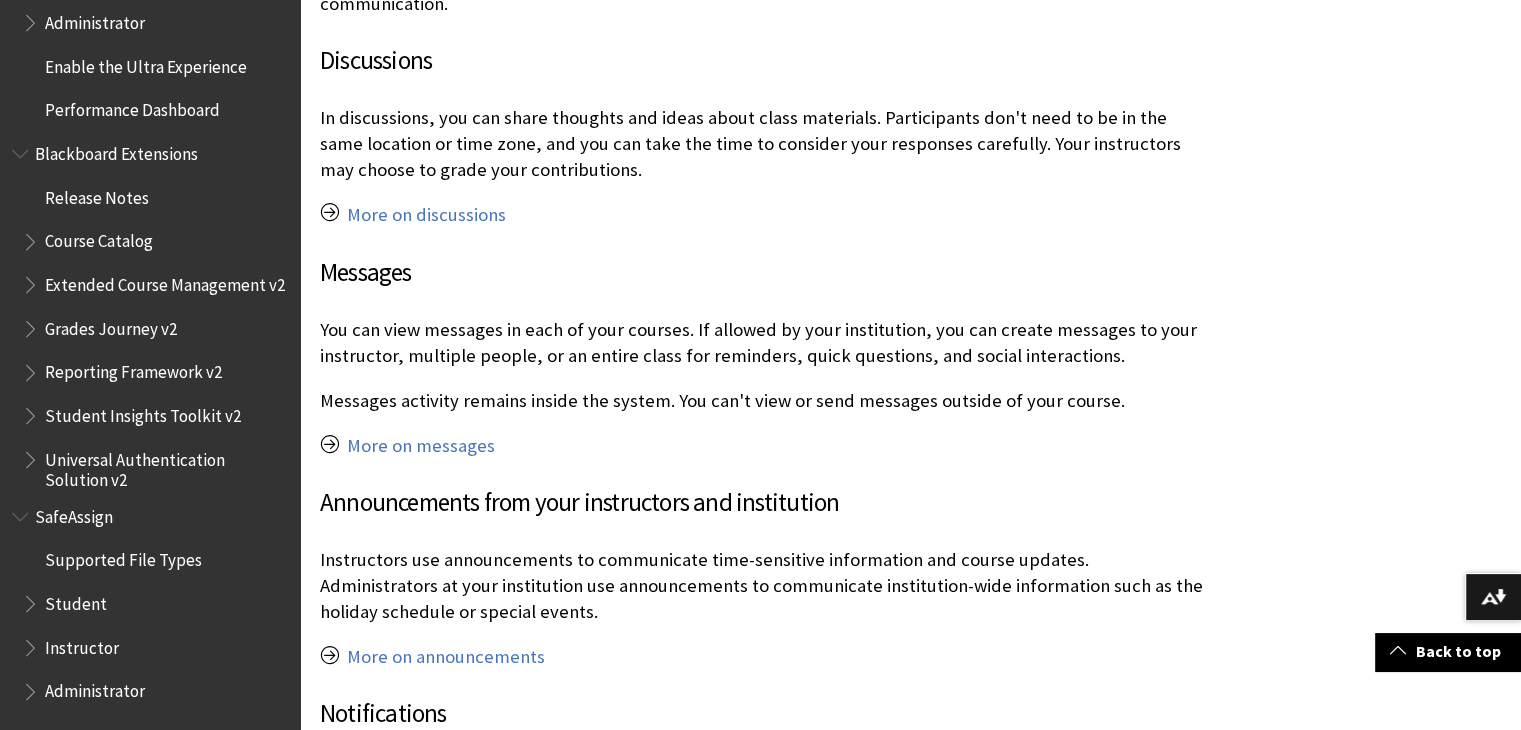 click on "Discussions" at bounding box center (762, 61) 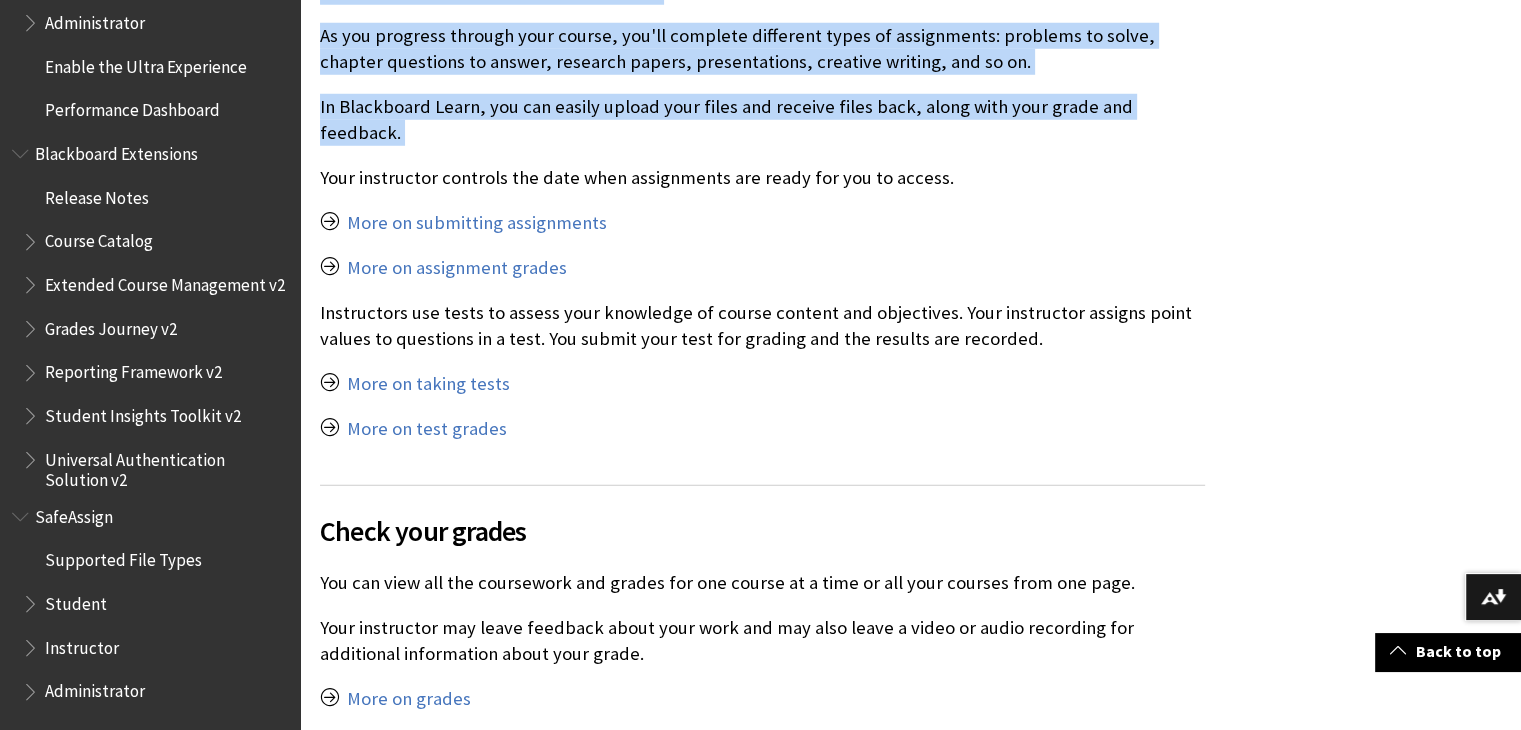 drag, startPoint x: 770, startPoint y: 77, endPoint x: 785, endPoint y: 81, distance: 15.524175 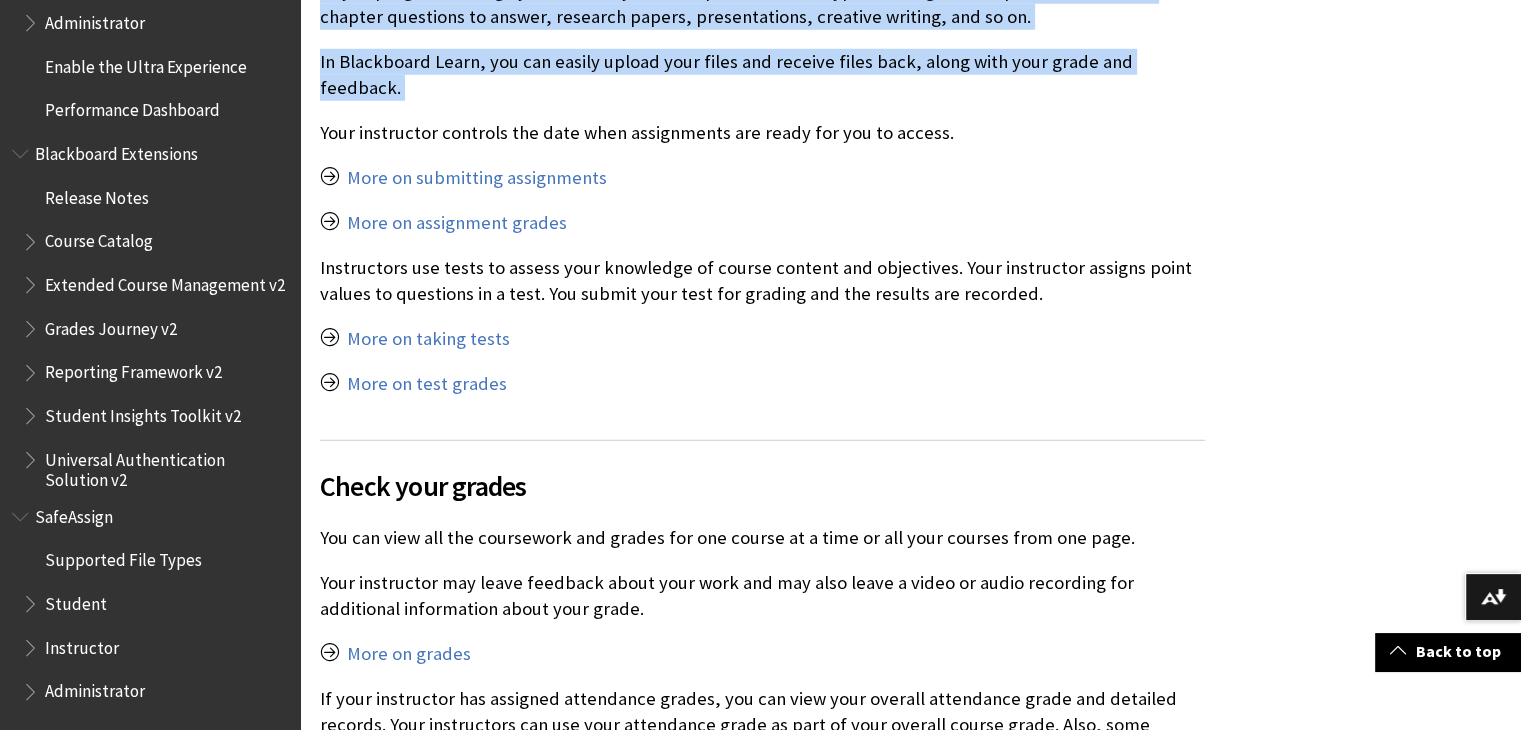 click on "Submit assignments and tests As you progress through your course, you'll complete different types of assignments: problems to solve, chapter questions to answer, research papers, presentations, creative writing, and so on. In Blackboard Learn, you can easily upload your files and receive files back, along with your grade and feedback. Your instructor controls the date when assignments are ready for you to access.  More on submitting assignments More on assignment grades Instructors use tests to assess your knowledge of course content and objectives. Your instructor assigns point values to questions in a test. You submit your test for grading and the results are recorded. More on taking tests More on test grades" at bounding box center [762, 145] 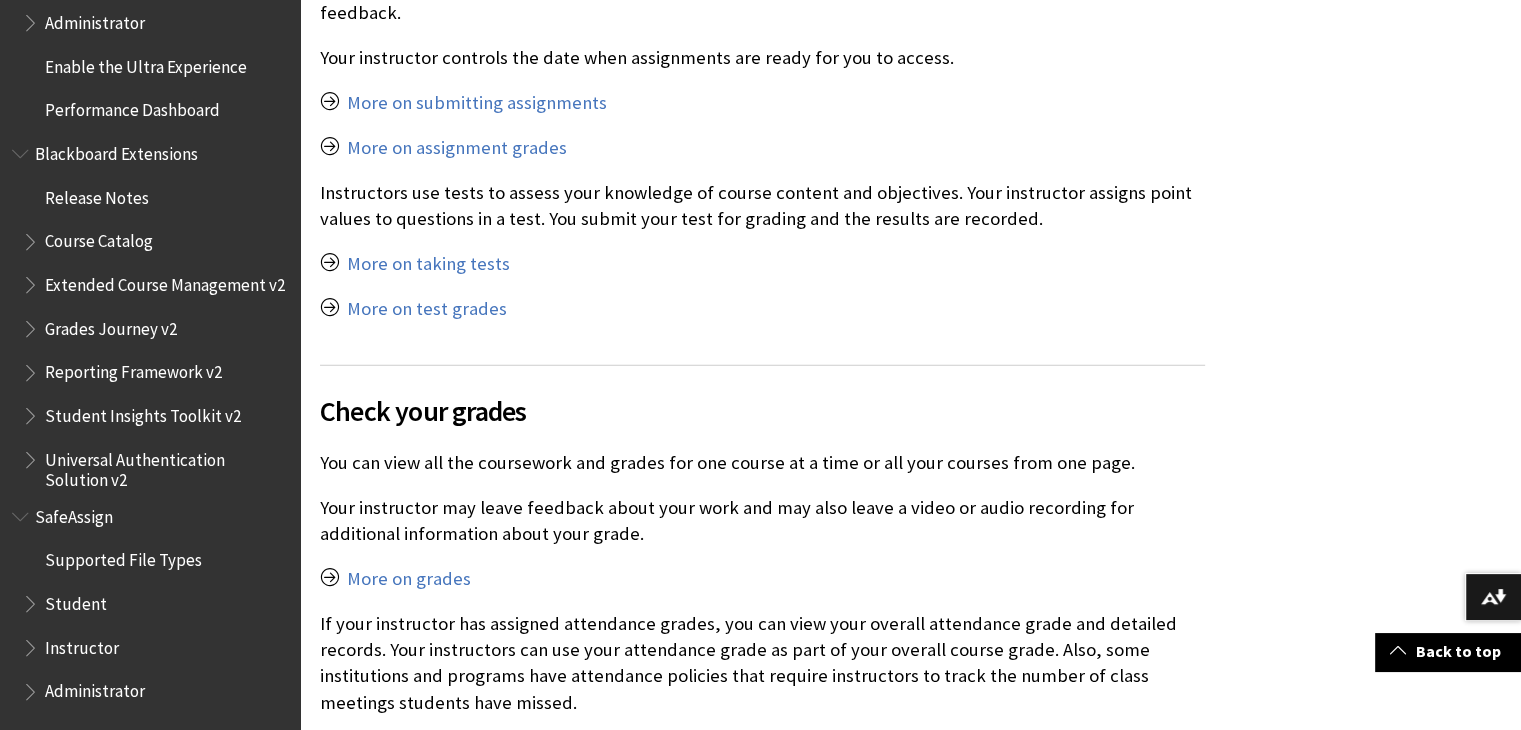 click on "More on submitting assignments" at bounding box center (762, 103) 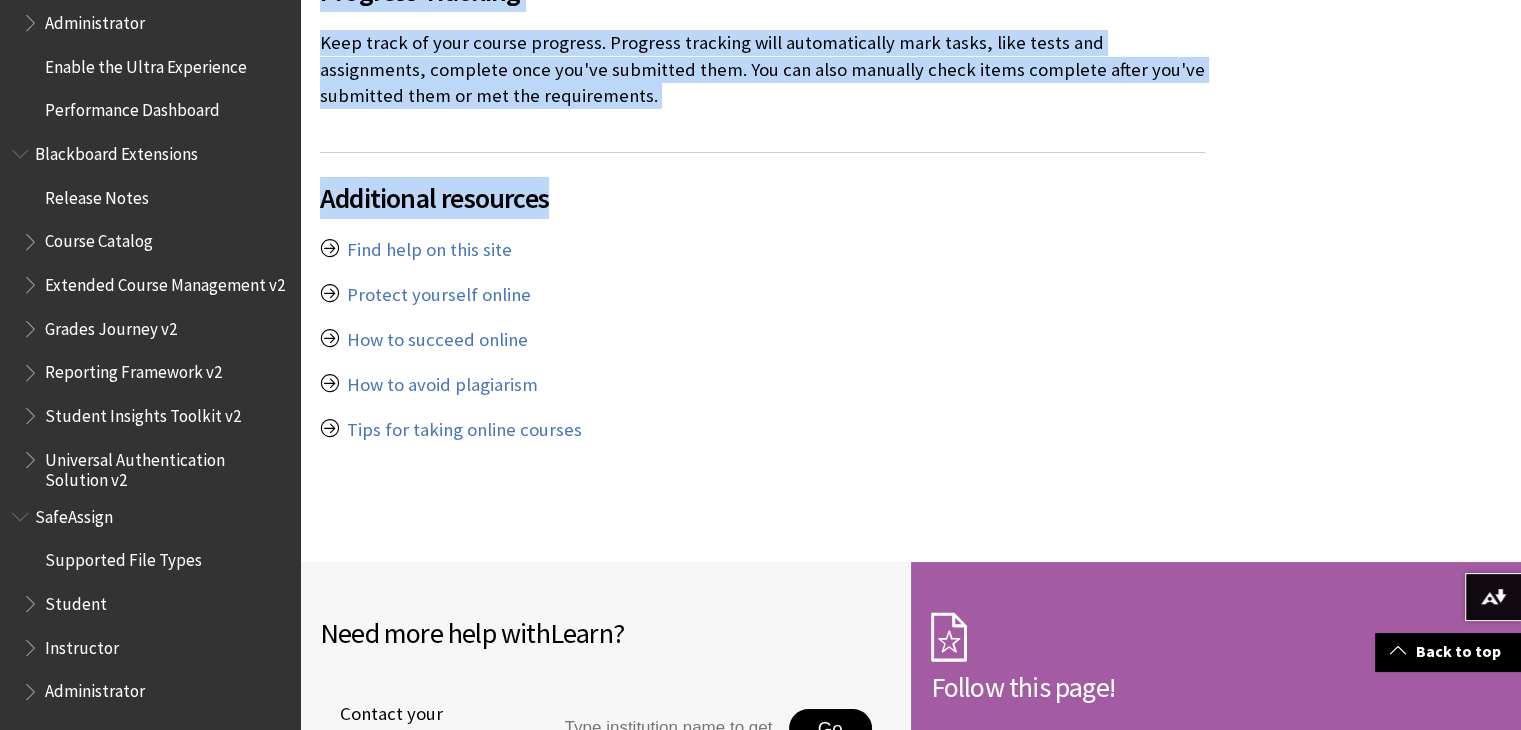 drag, startPoint x: 785, startPoint y: 81, endPoint x: 791, endPoint y: 120, distance: 39.45884 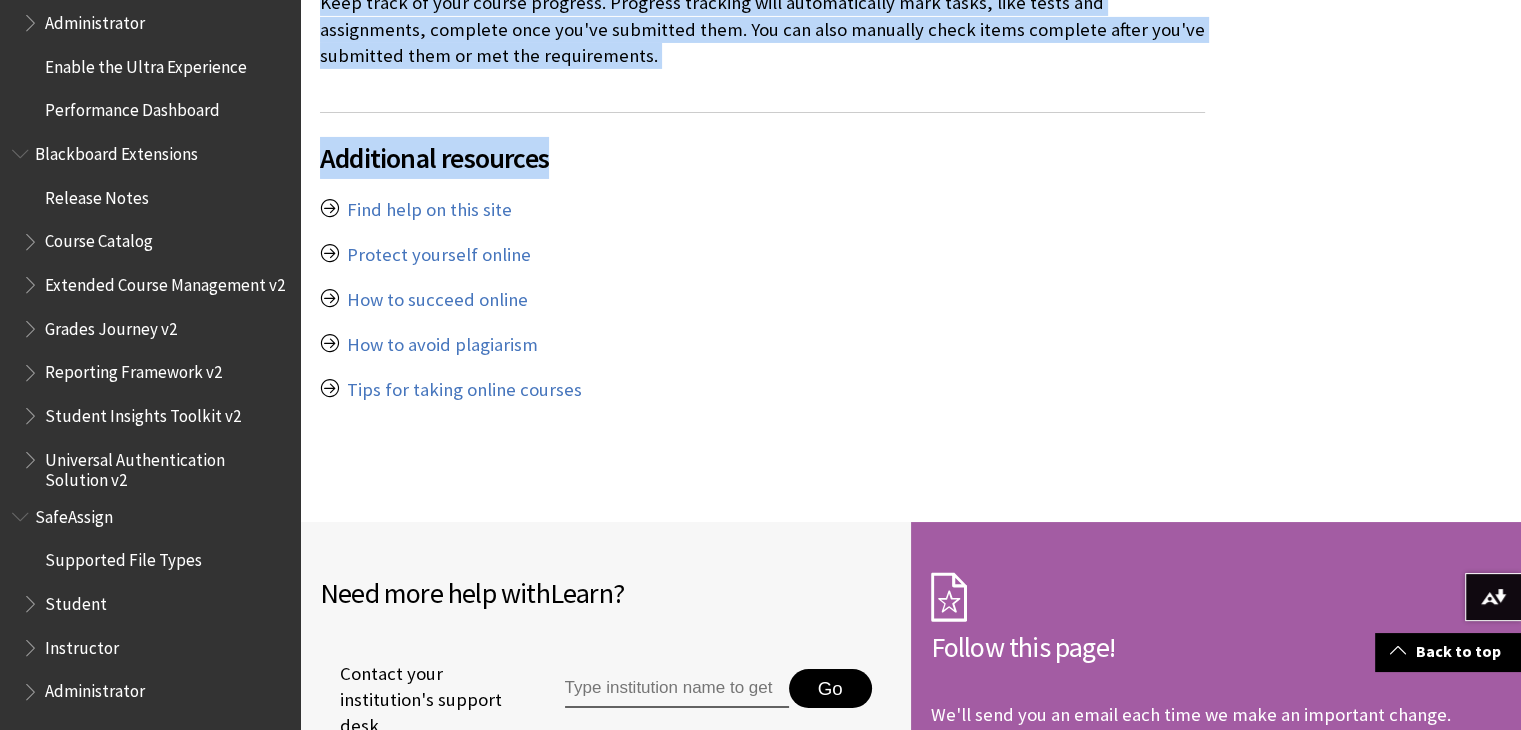 click on "Additional resources Find help on this site Protect yourself online How to succeed online How to avoid plagiarism Tips for taking online courses" at bounding box center [762, 255] 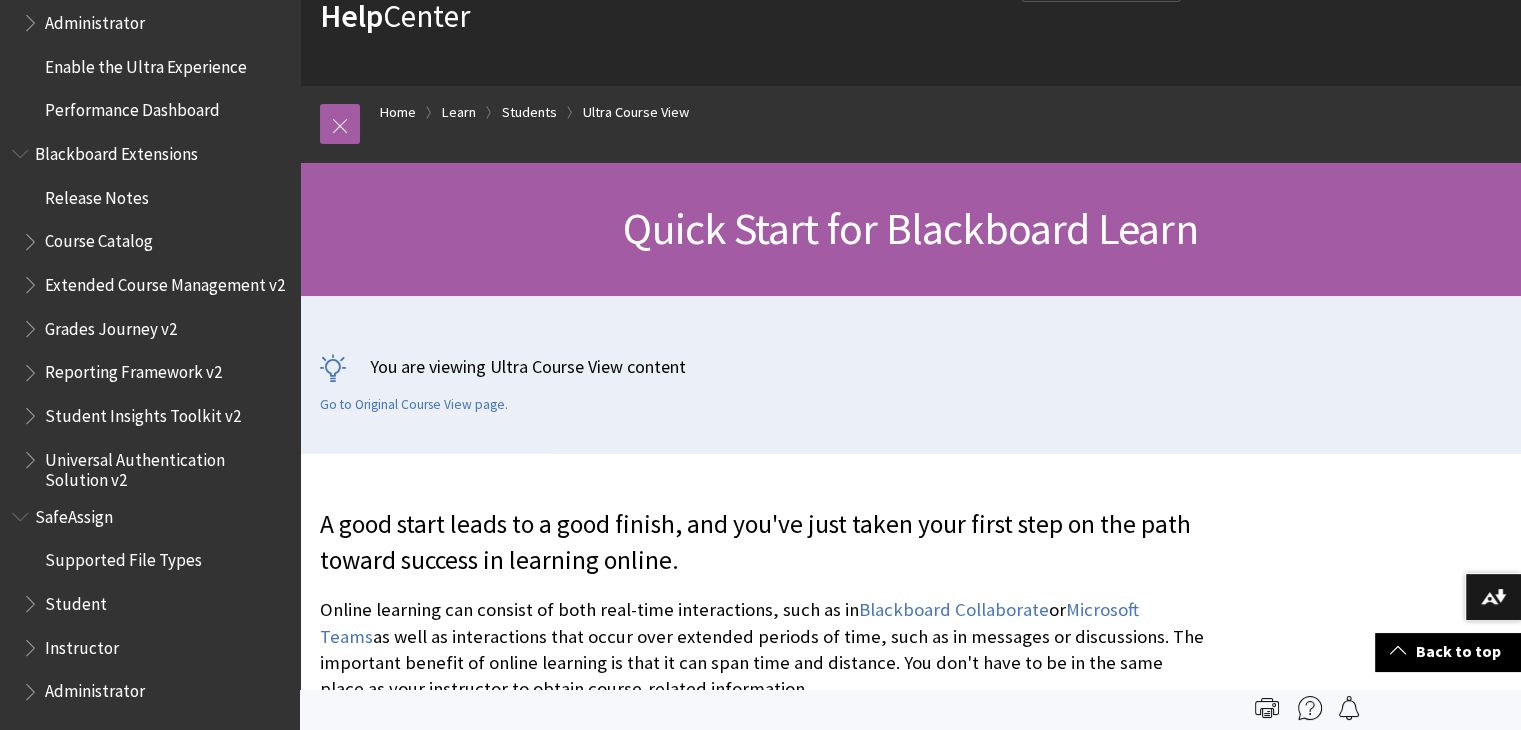 scroll, scrollTop: 0, scrollLeft: 0, axis: both 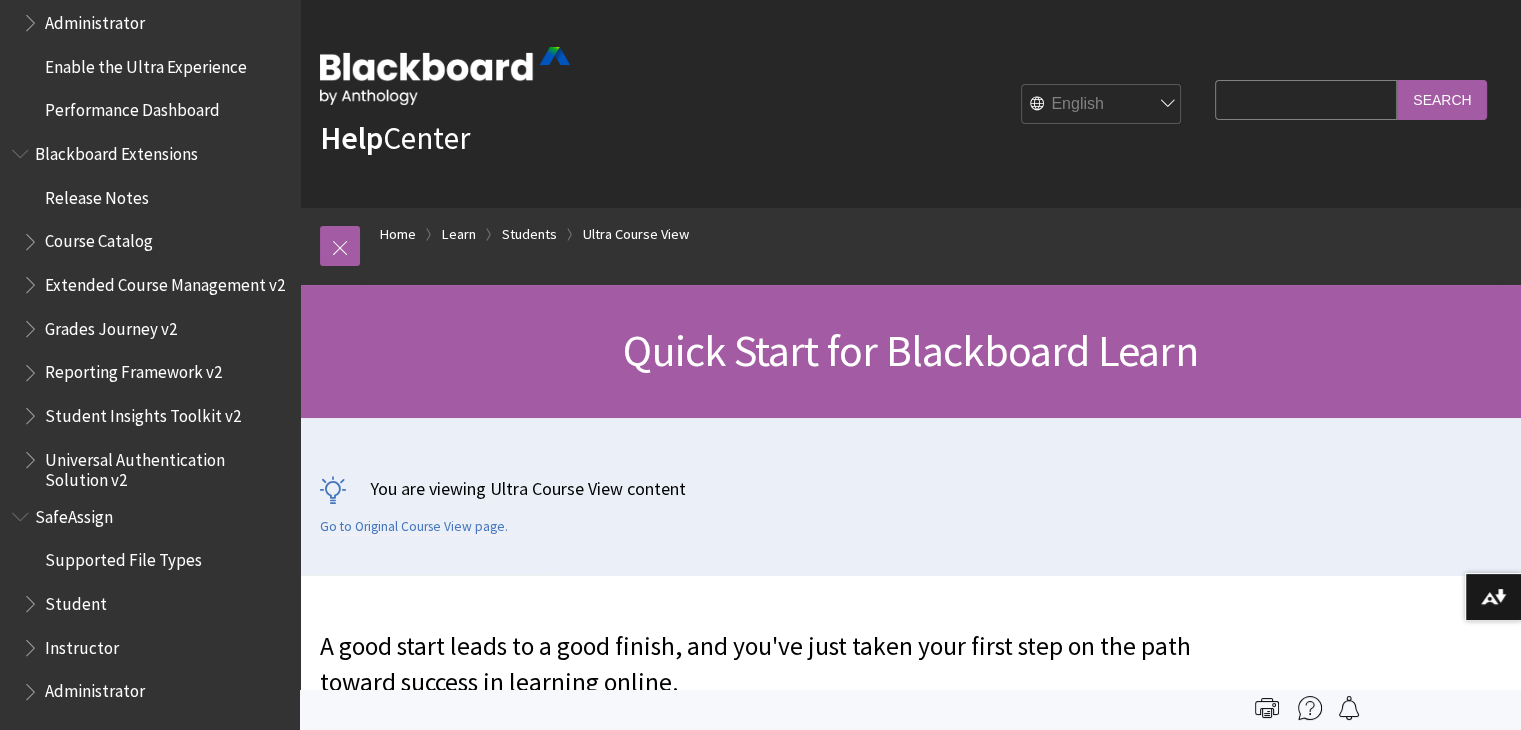 click on "Home
Learn
Students
Ultra Course View" at bounding box center [930, 237] 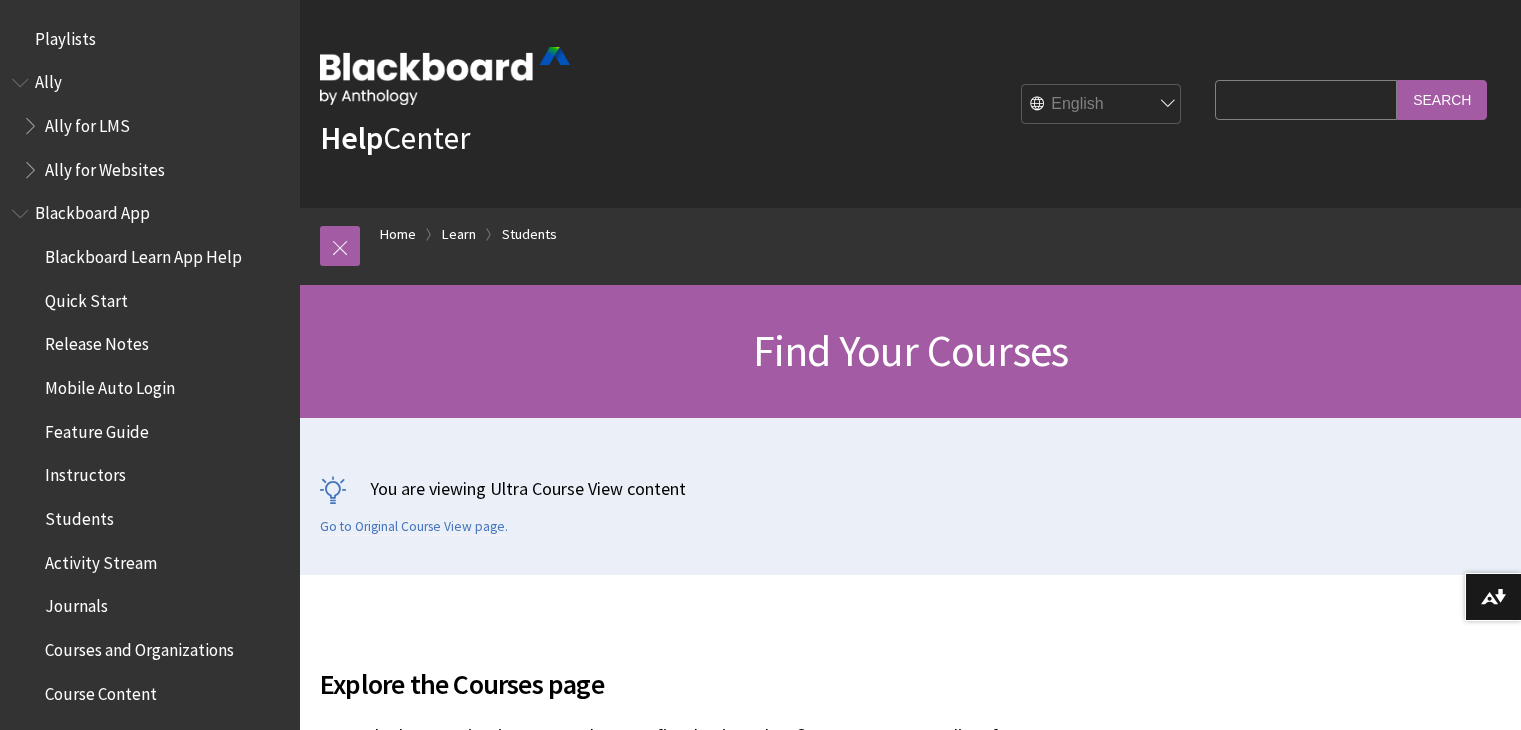 scroll, scrollTop: 52, scrollLeft: 0, axis: vertical 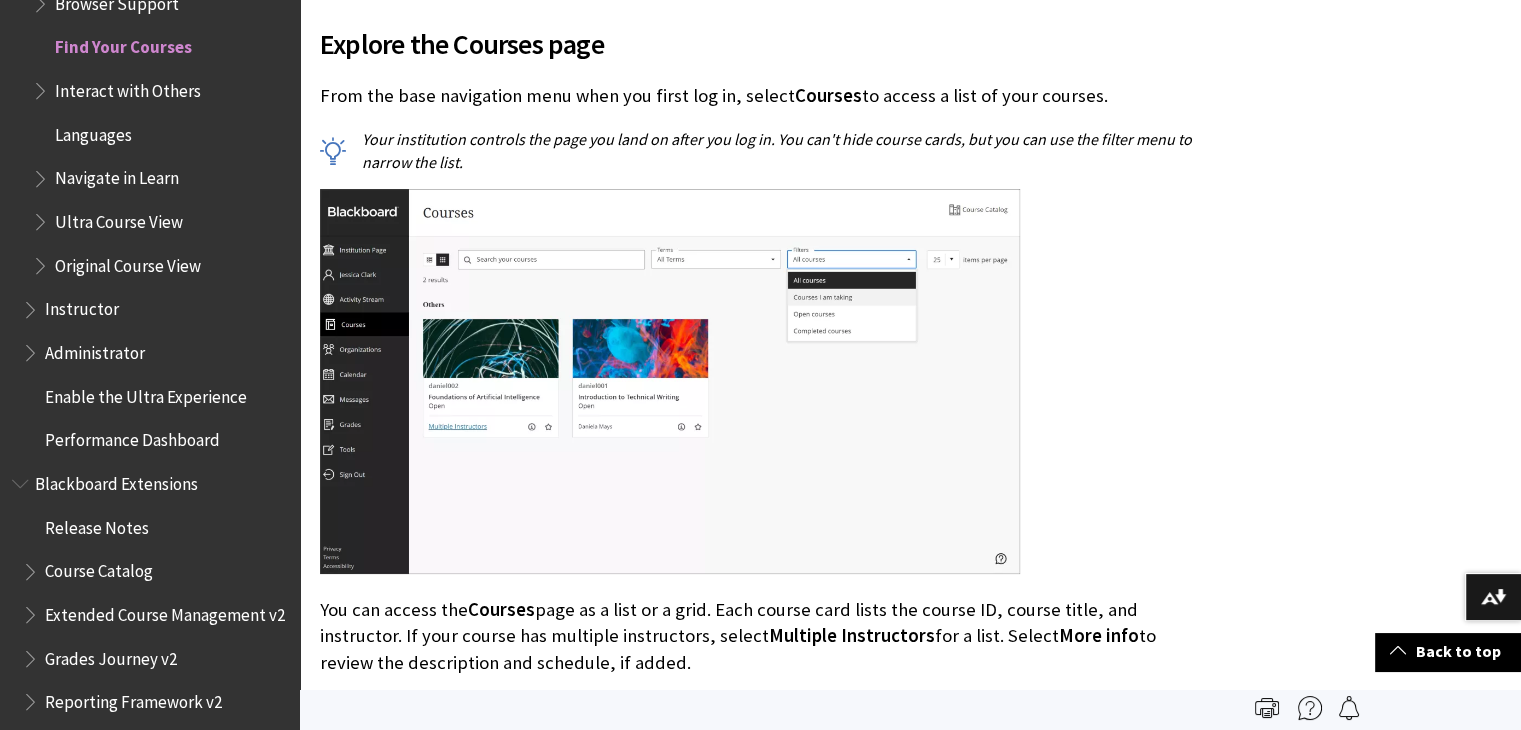 click on "Explore the Courses page" at bounding box center [762, 44] 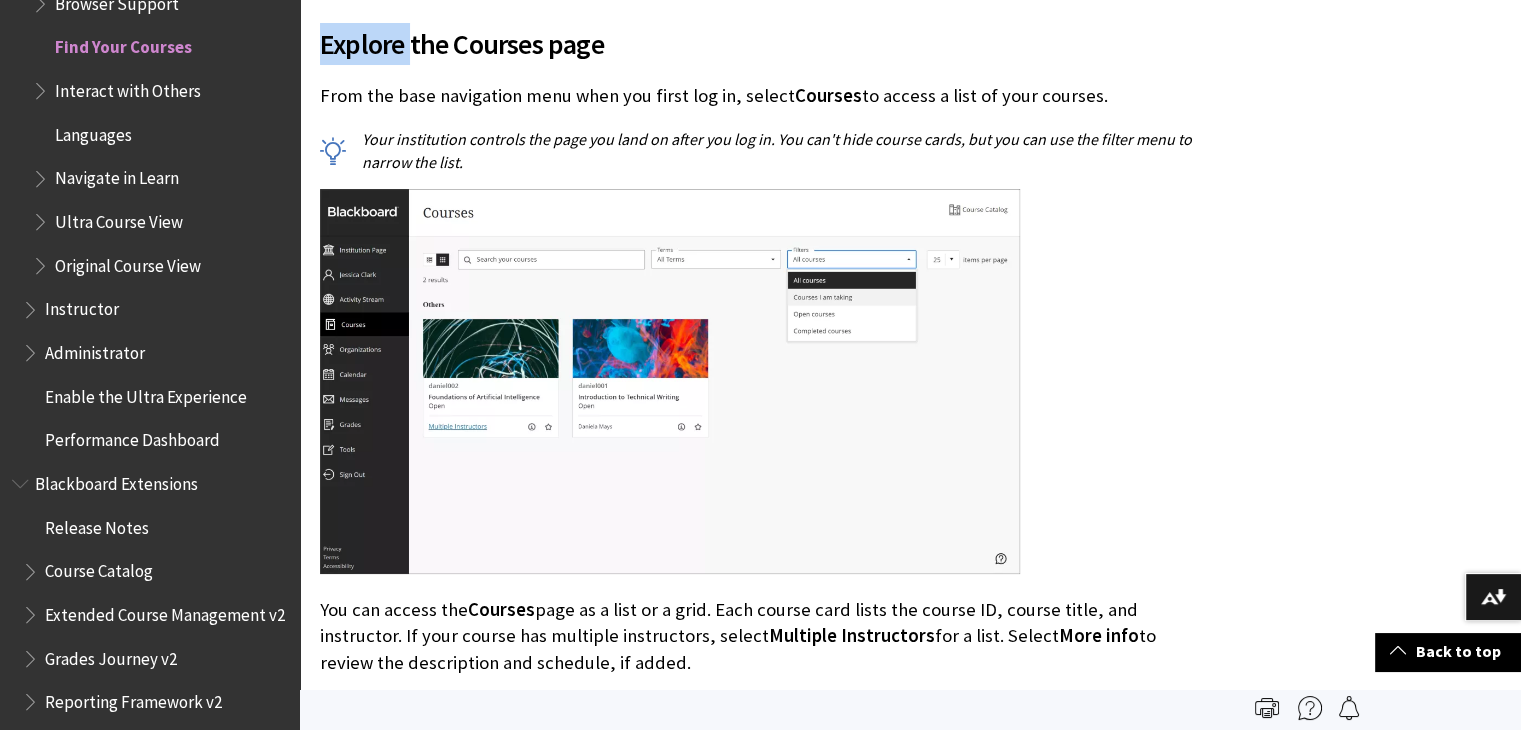 click on "Explore the Courses page" at bounding box center (762, 44) 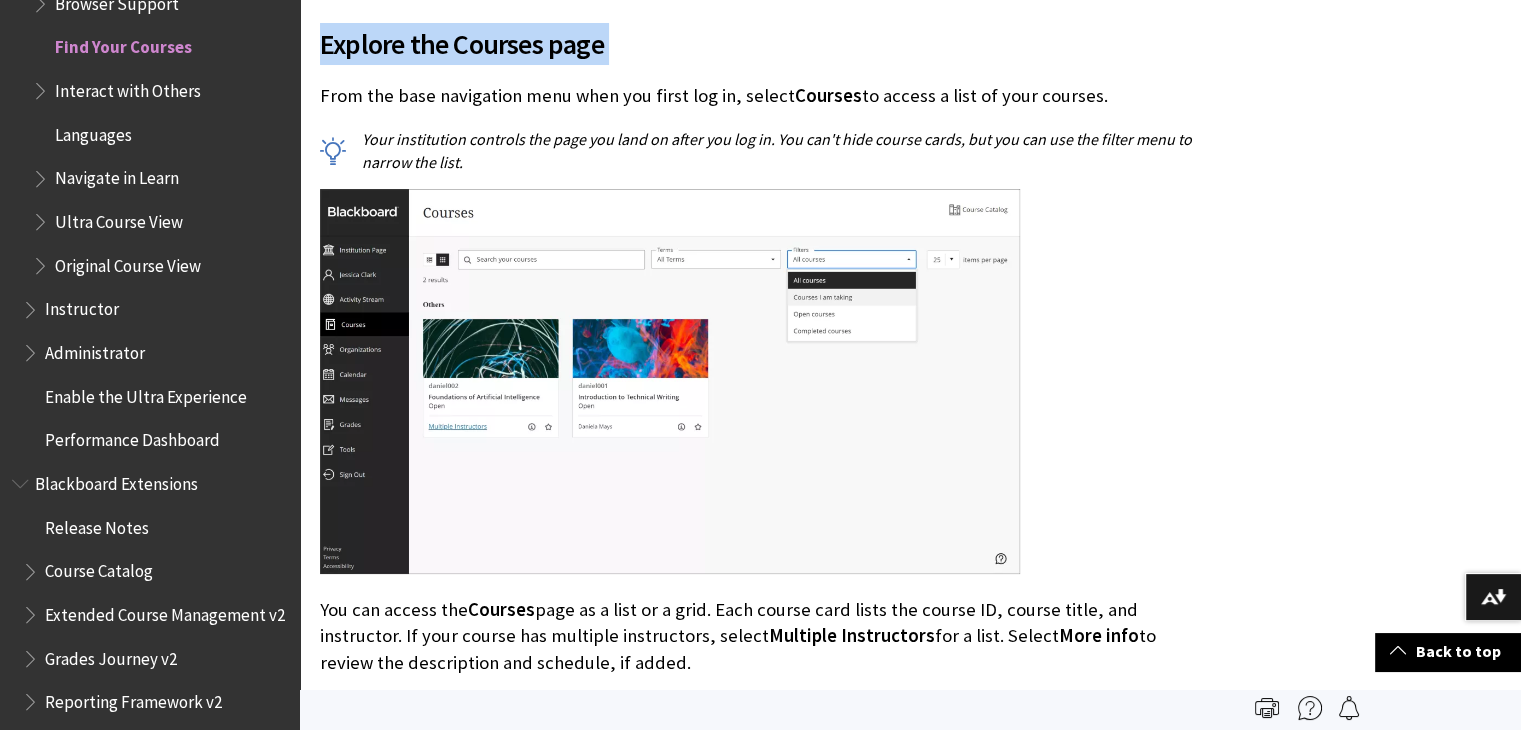drag, startPoint x: 396, startPoint y: 43, endPoint x: 447, endPoint y: 45, distance: 51.0392 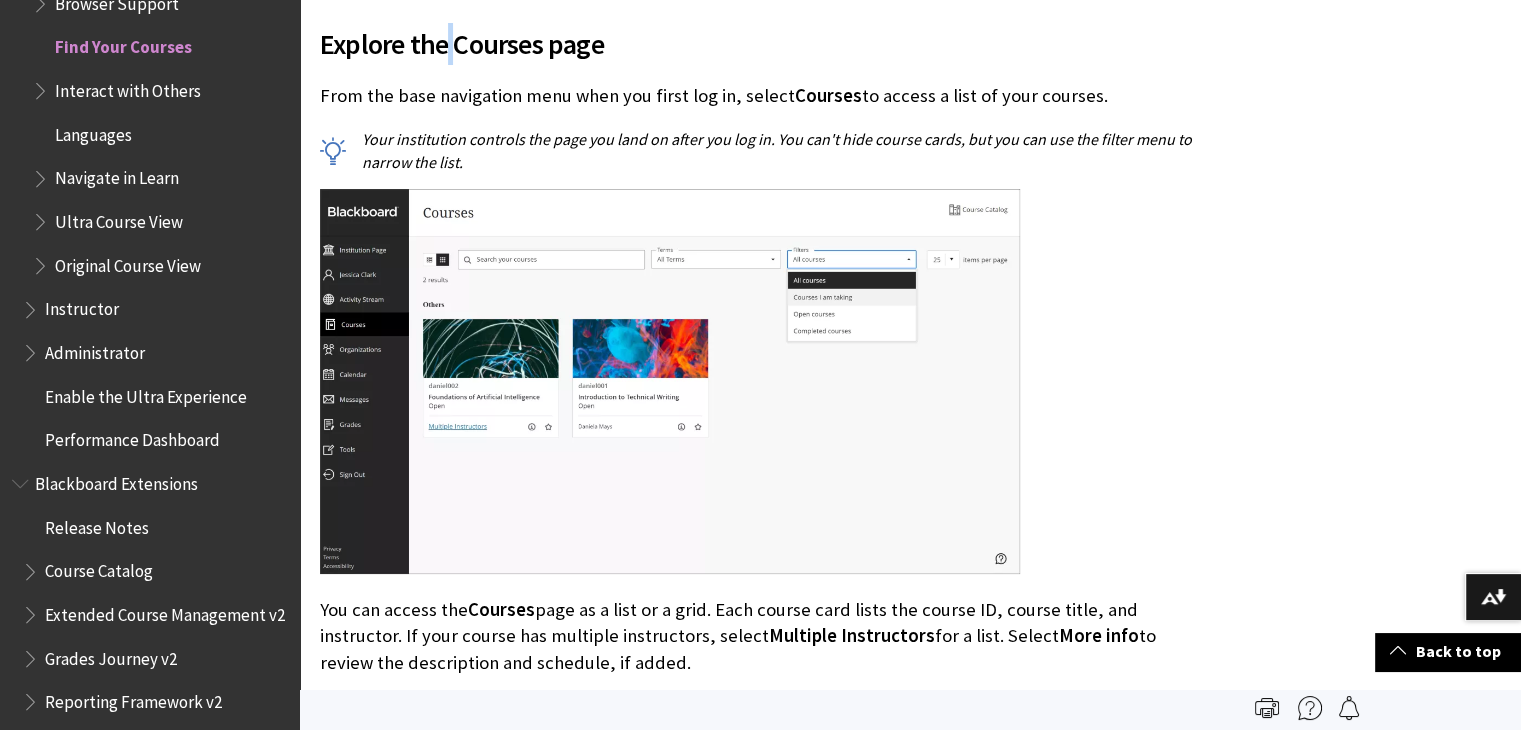 click on "Explore the Courses page" at bounding box center (762, 44) 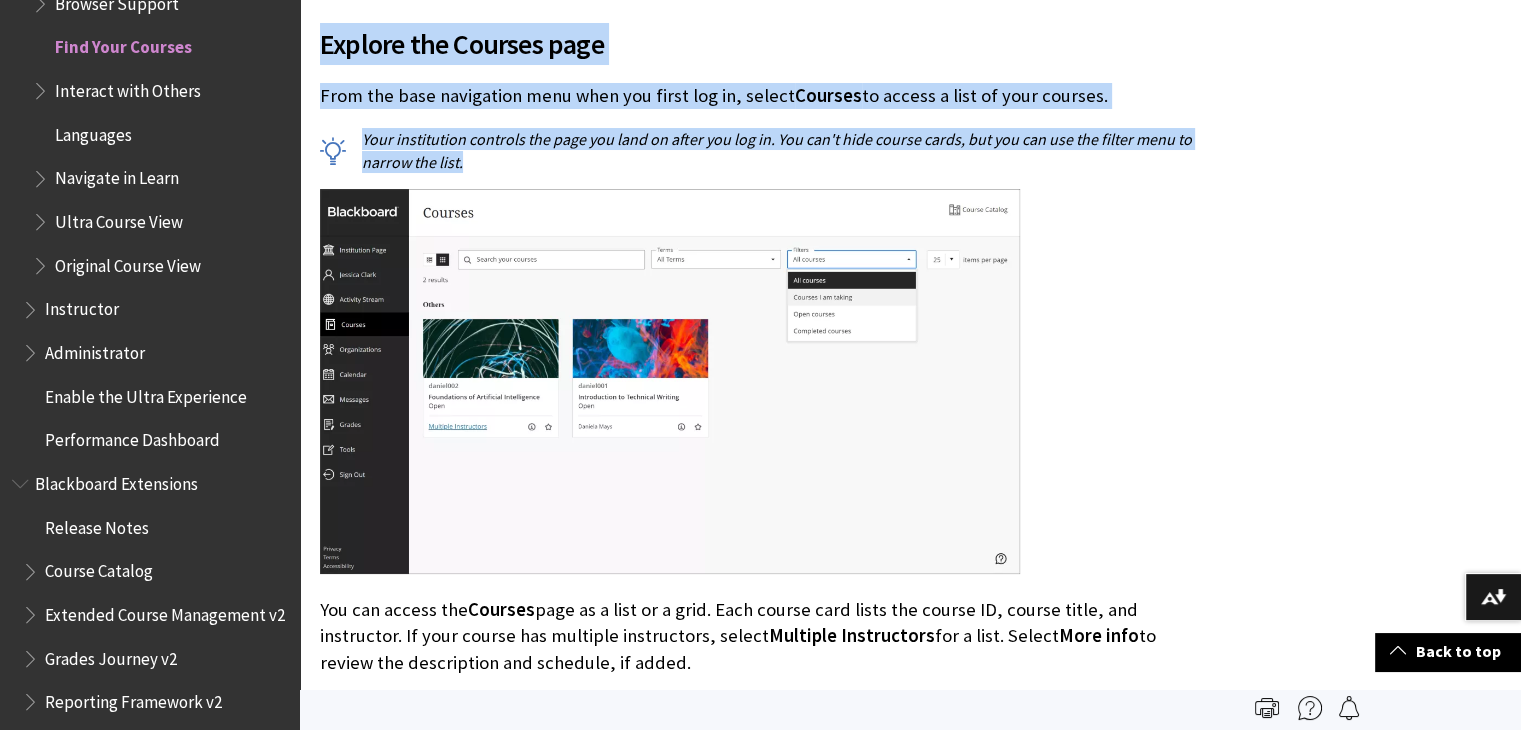 drag, startPoint x: 447, startPoint y: 45, endPoint x: 729, endPoint y: 154, distance: 302.3326 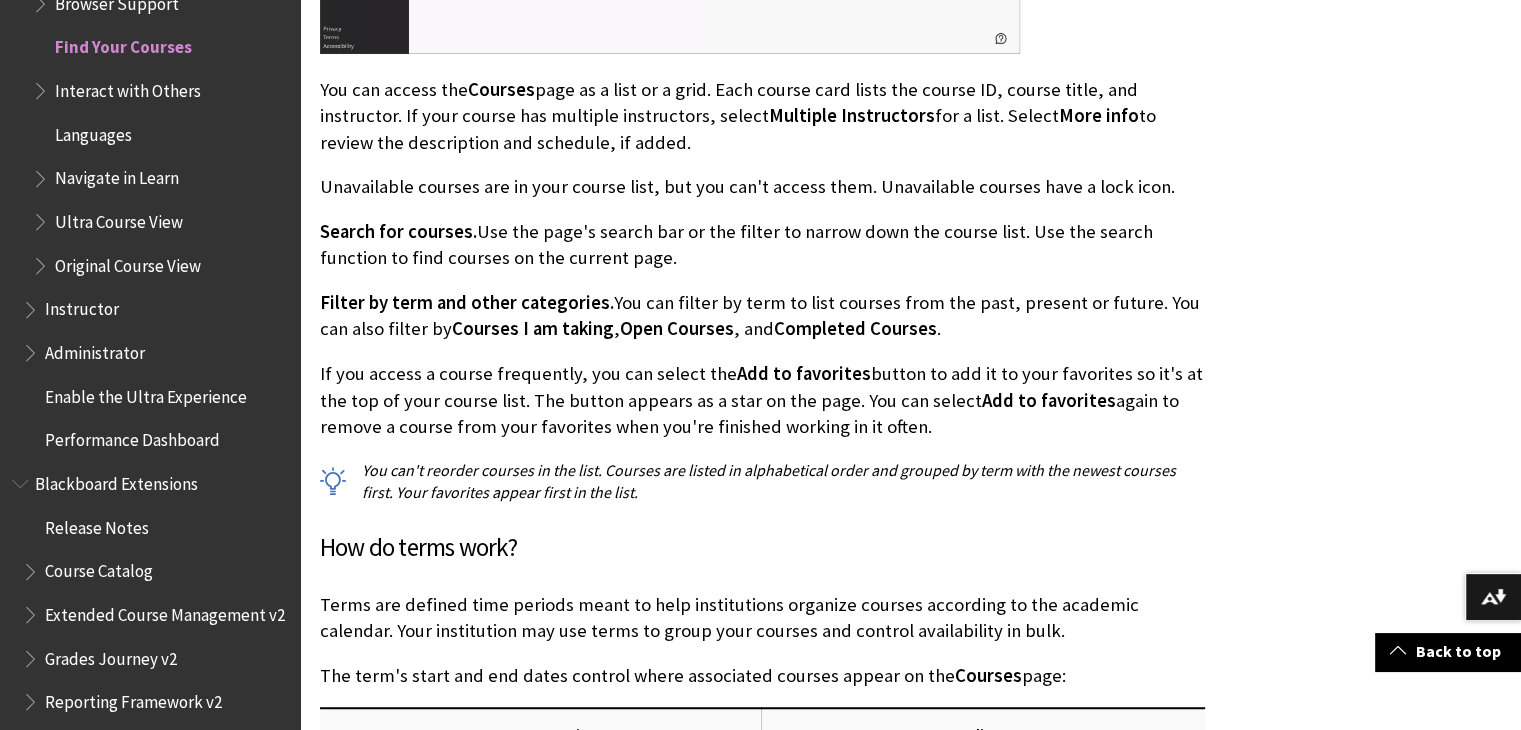scroll, scrollTop: 1200, scrollLeft: 0, axis: vertical 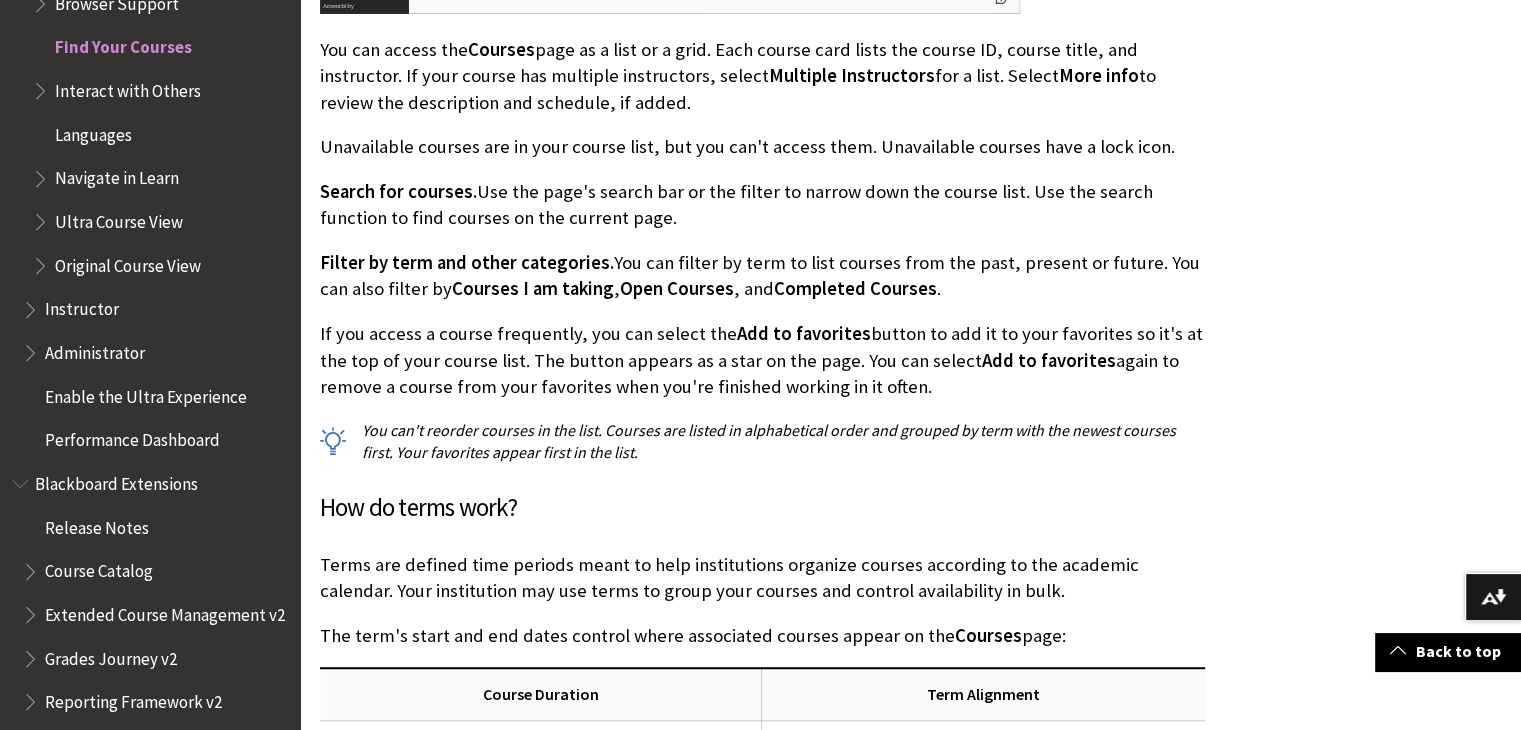 click on "You can access the  Courses  page as a list or a grid. Each course card lists the course ID, course title, and instructor. If your course has multiple instructors, select  Multiple Instructors  for a list. Select  More info  to review the description and schedule, if added." at bounding box center (762, 76) 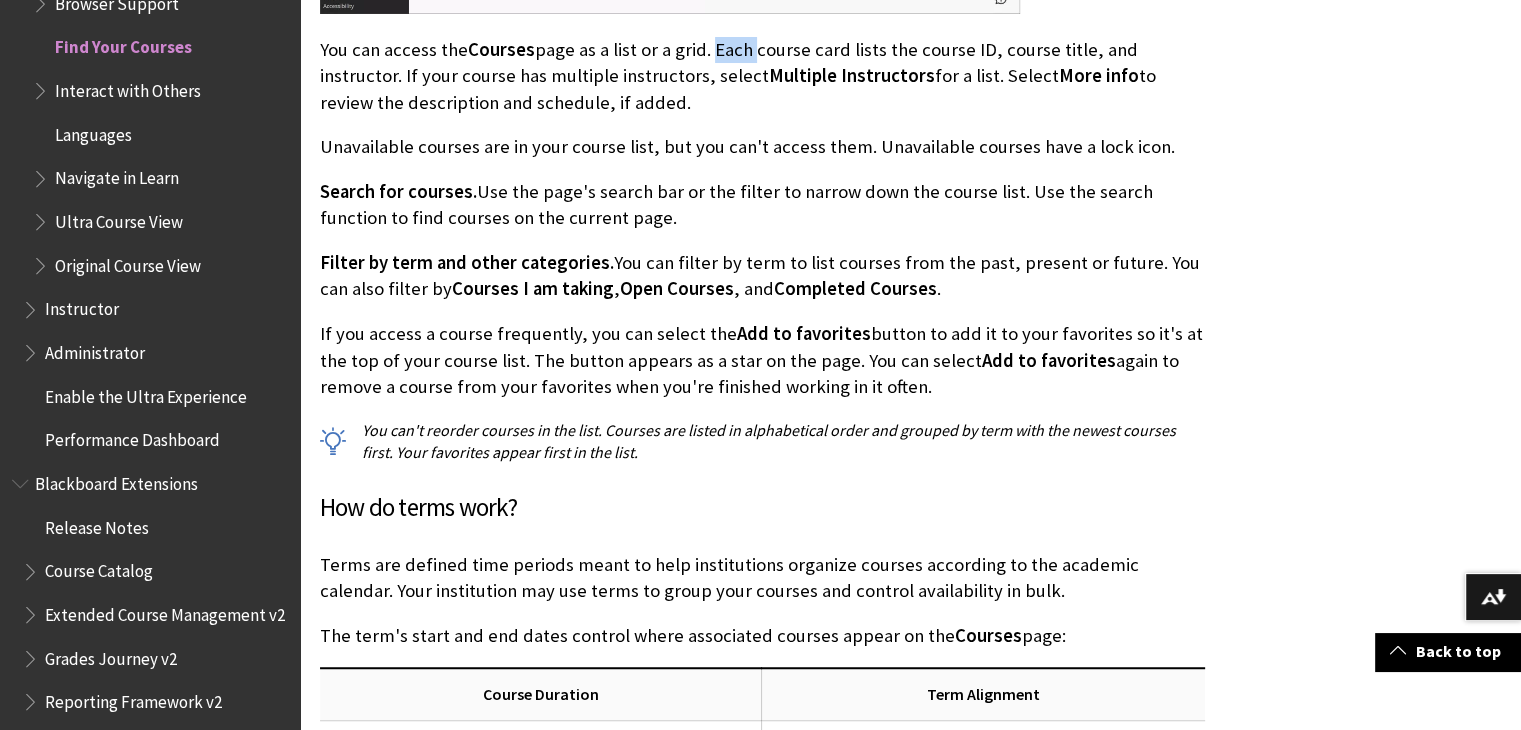 click on "You can access the  Courses  page as a list or a grid. Each course card lists the course ID, course title, and instructor. If your course has multiple instructors, select  Multiple Instructors  for a list. Select  More info  to review the description and schedule, if added." at bounding box center (762, 76) 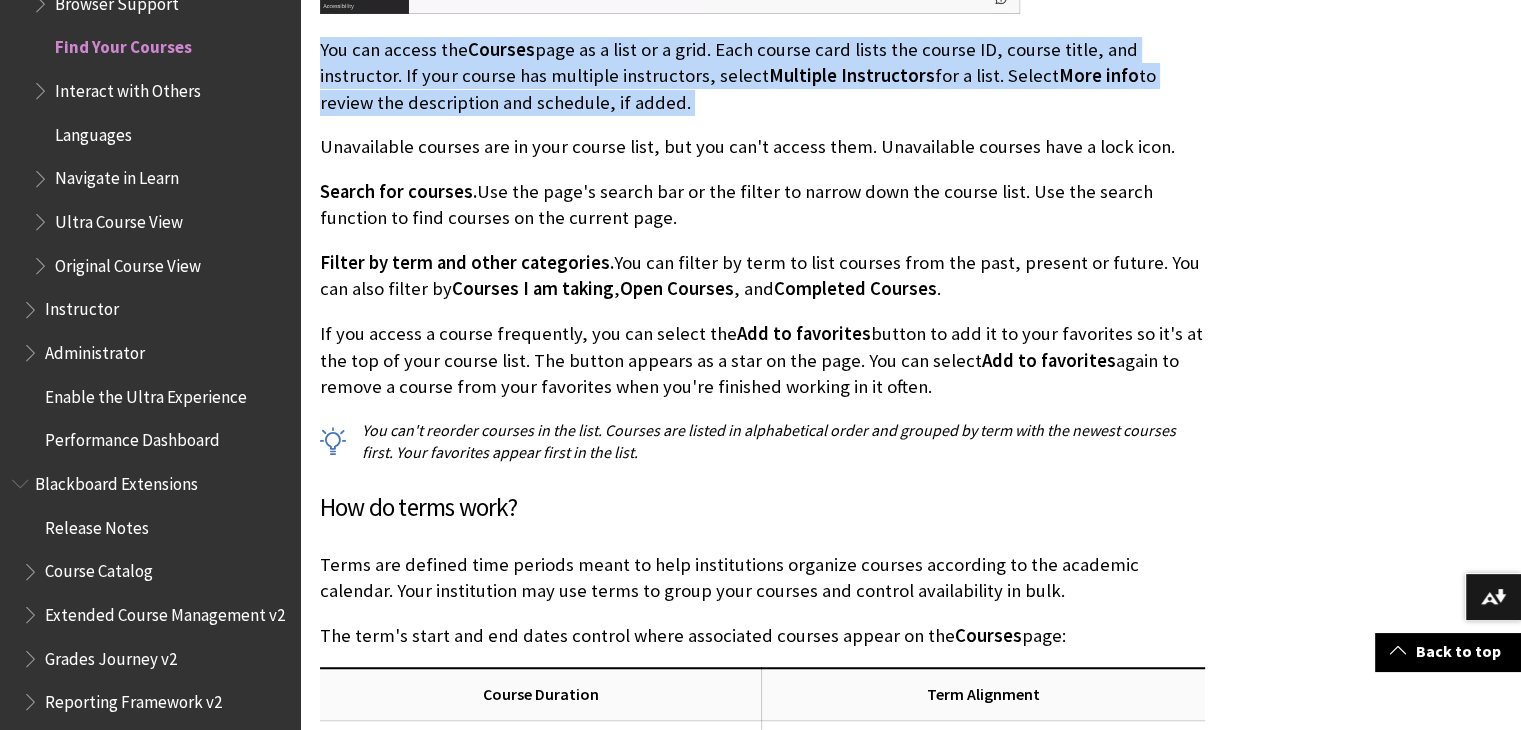 click on "You can access the  Courses  page as a list or a grid. Each course card lists the course ID, course title, and instructor. If your course has multiple instructors, select  Multiple Instructors  for a list. Select  More info  to review the description and schedule, if added." at bounding box center [762, 76] 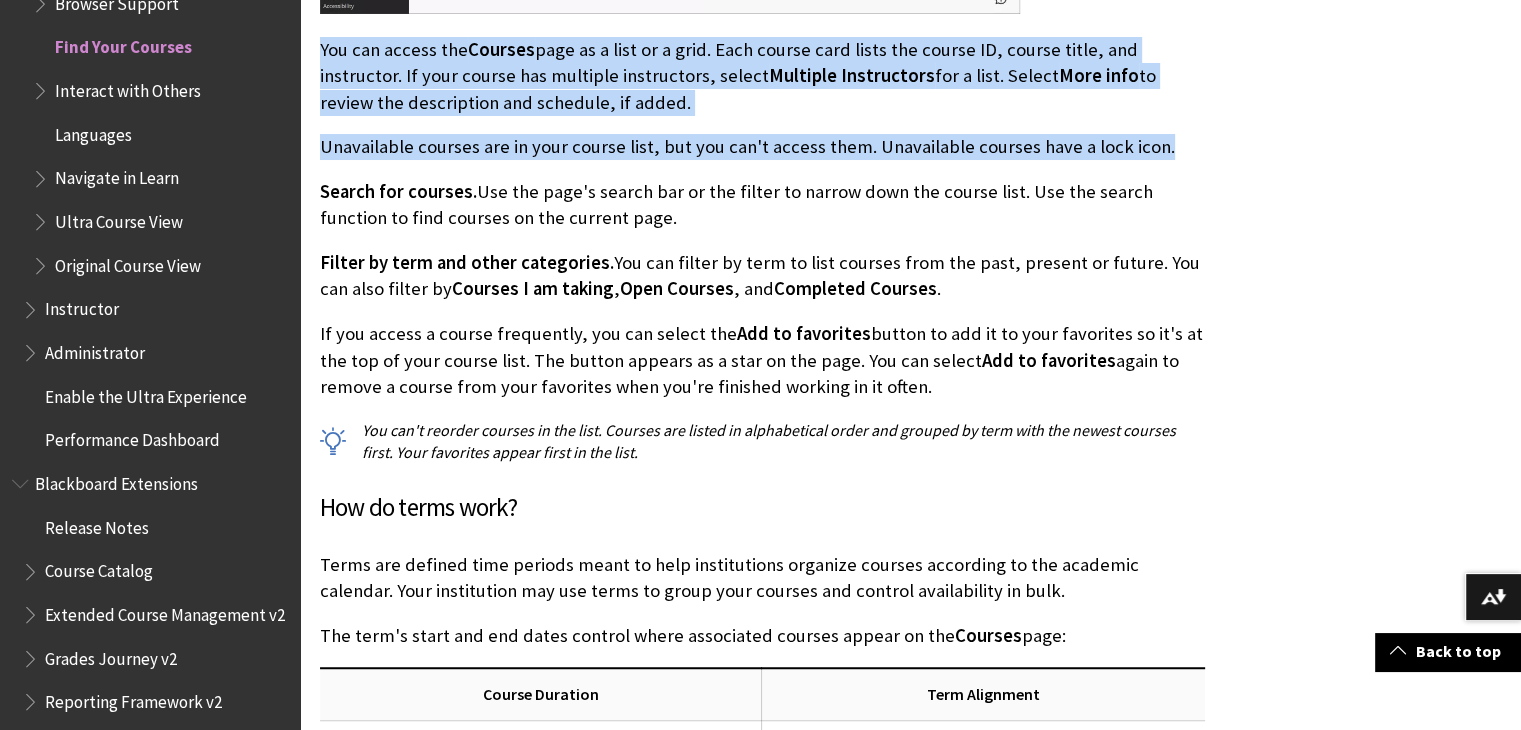 drag, startPoint x: 724, startPoint y: 45, endPoint x: 752, endPoint y: 131, distance: 90.44335 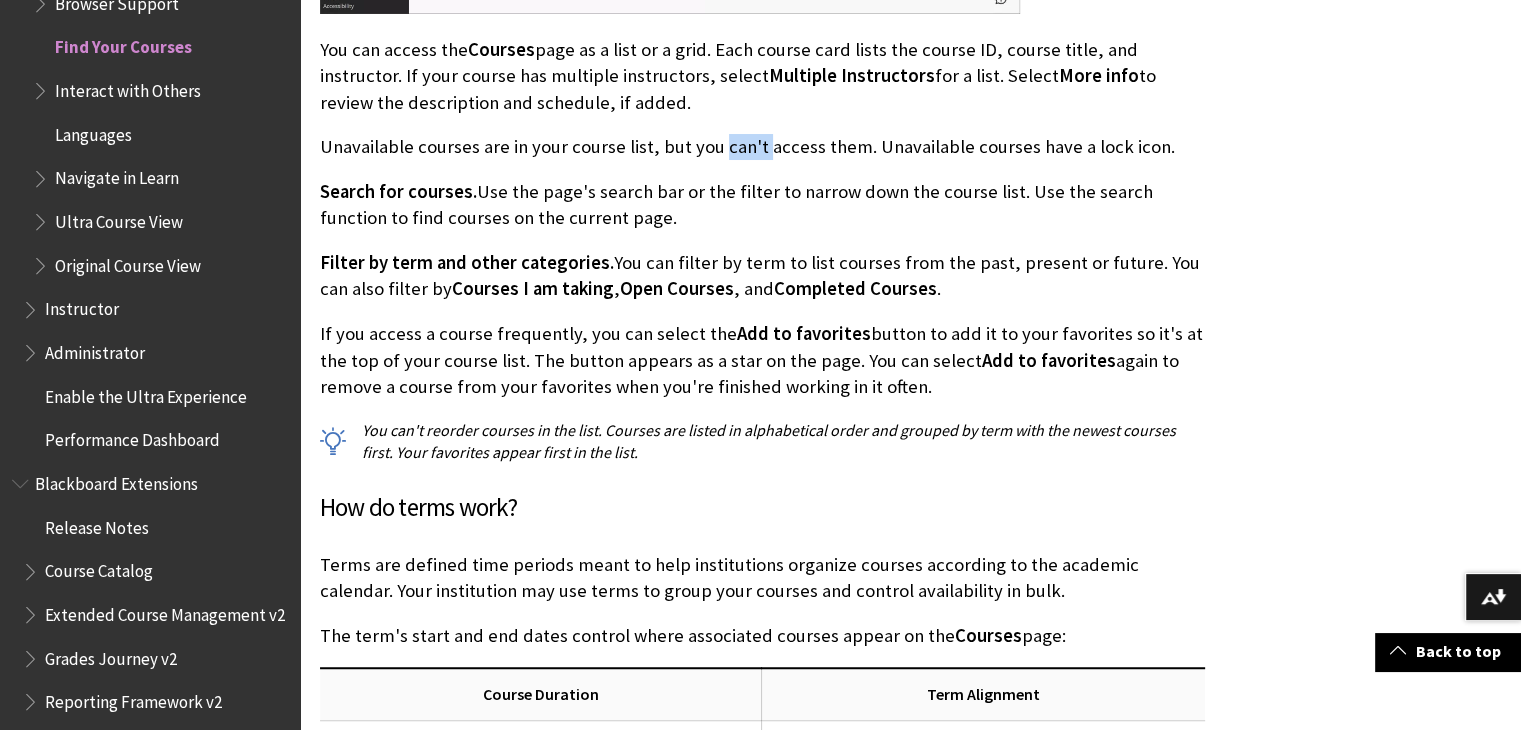 click on "Explore the Courses page From the base navigation menu when you first log in, select  Courses  to access a list of your courses. Your institution controls the page you land on after you log in. You can't hide course cards, but you can use the filter menu to narrow the list.
You can access the  Courses  page as a list or a grid. Each course card lists the course ID, course title, and instructor. If your course has multiple instructors, select  Multiple Instructors  for a list. Select  More info  to review the description and schedule, if added. Unavailable courses are in your course list, but you can't access them. Unavailable courses have a lock icon. Search for courses.  Use the page's search bar or the filter to narrow down the course list. Use the search function to find courses on the current page. Filter by term and other categories. ,  Open Courses ." at bounding box center (762, 1134) 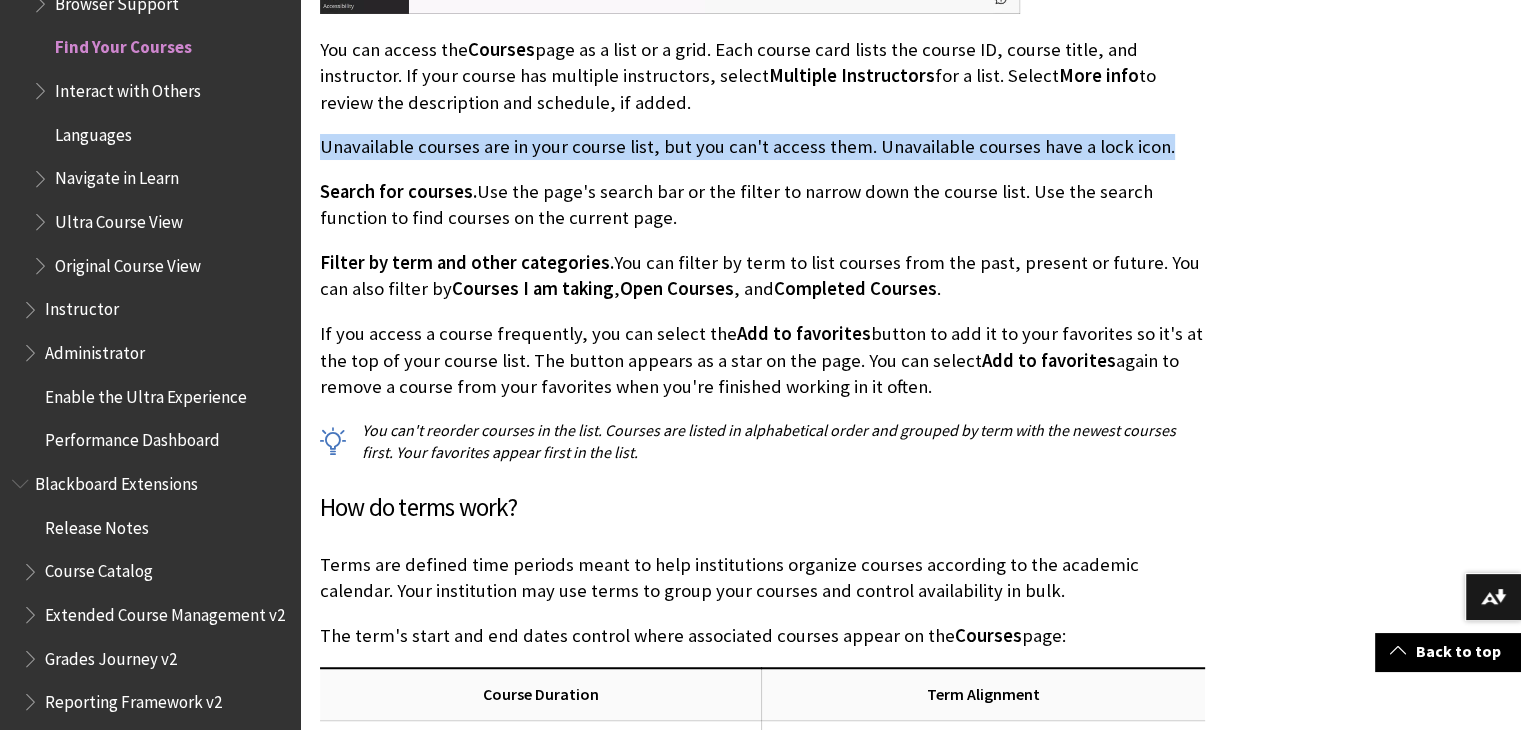 click on "Explore the Courses page From the base navigation menu when you first log in, select  Courses  to access a list of your courses. Your institution controls the page you land on after you log in. You can't hide course cards, but you can use the filter menu to narrow the list.
You can access the  Courses  page as a list or a grid. Each course card lists the course ID, course title, and instructor. If your course has multiple instructors, select  Multiple Instructors  for a list. Select  More info  to review the description and schedule, if added. Unavailable courses are in your course list, but you can't access them. Unavailable courses have a lock icon. Search for courses.  Use the page's search bar or the filter to narrow down the course list. Use the search function to find courses on the current page. Filter by term and other categories. ,  Open Courses ." at bounding box center [762, 1134] 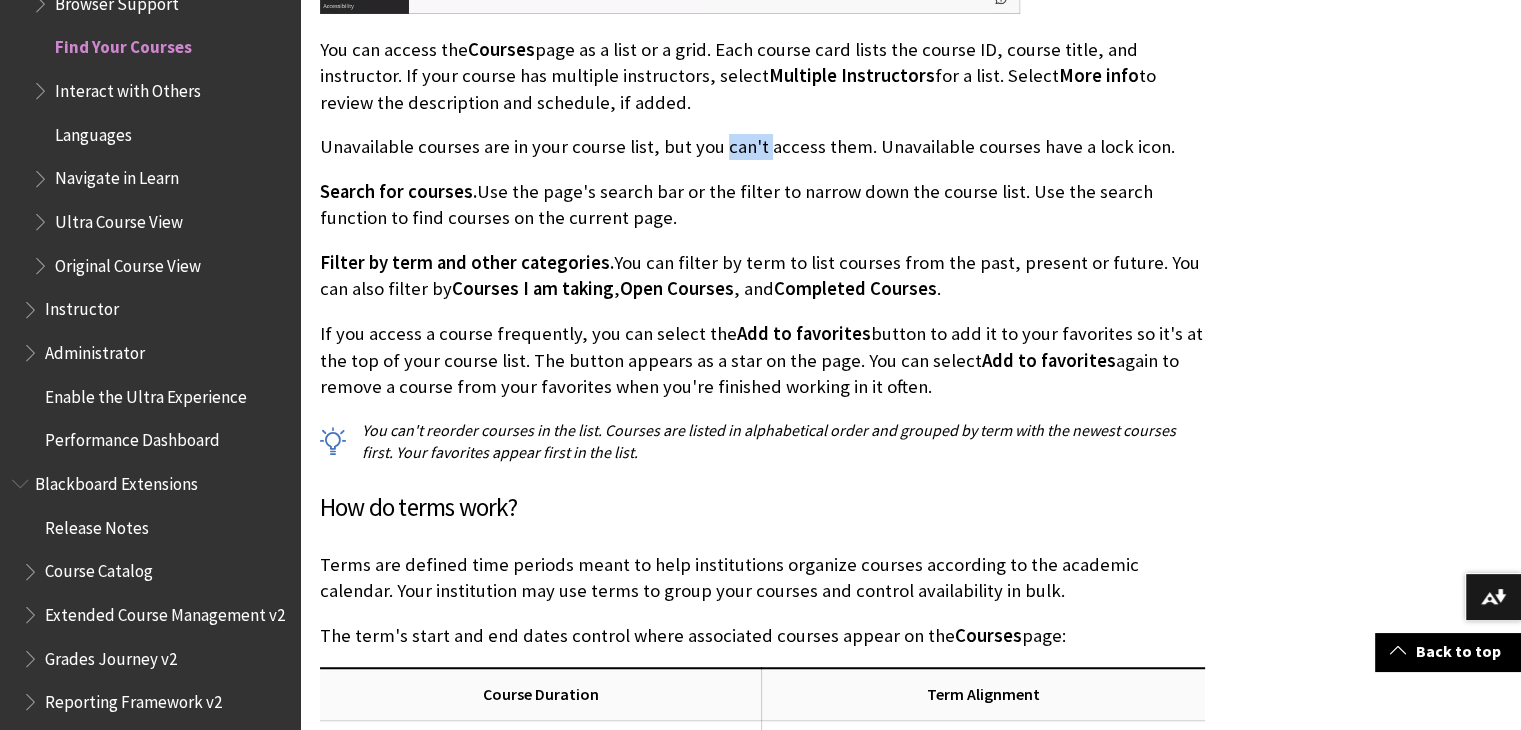 click on "Explore the Courses page From the base navigation menu when you first log in, select  Courses  to access a list of your courses. Your institution controls the page you land on after you log in. You can't hide course cards, but you can use the filter menu to narrow the list.
You can access the  Courses  page as a list or a grid. Each course card lists the course ID, course title, and instructor. If your course has multiple instructors, select  Multiple Instructors  for a list. Select  More info  to review the description and schedule, if added. Unavailable courses are in your course list, but you can't access them. Unavailable courses have a lock icon. Search for courses.  Use the page's search bar or the filter to narrow down the course list. Use the search function to find courses on the current page. Filter by term and other categories. ,  Open Courses ." at bounding box center (762, 1134) 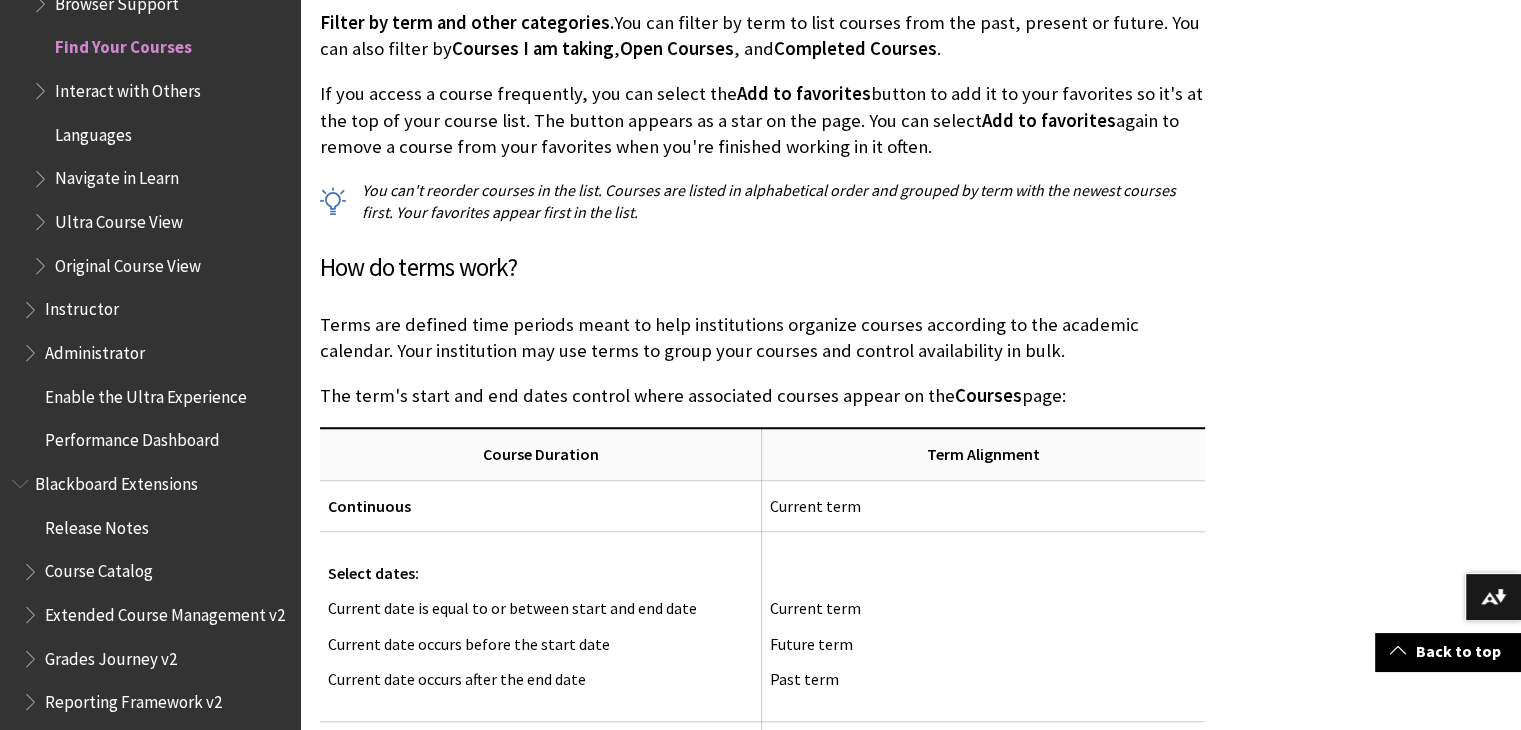 scroll, scrollTop: 1480, scrollLeft: 0, axis: vertical 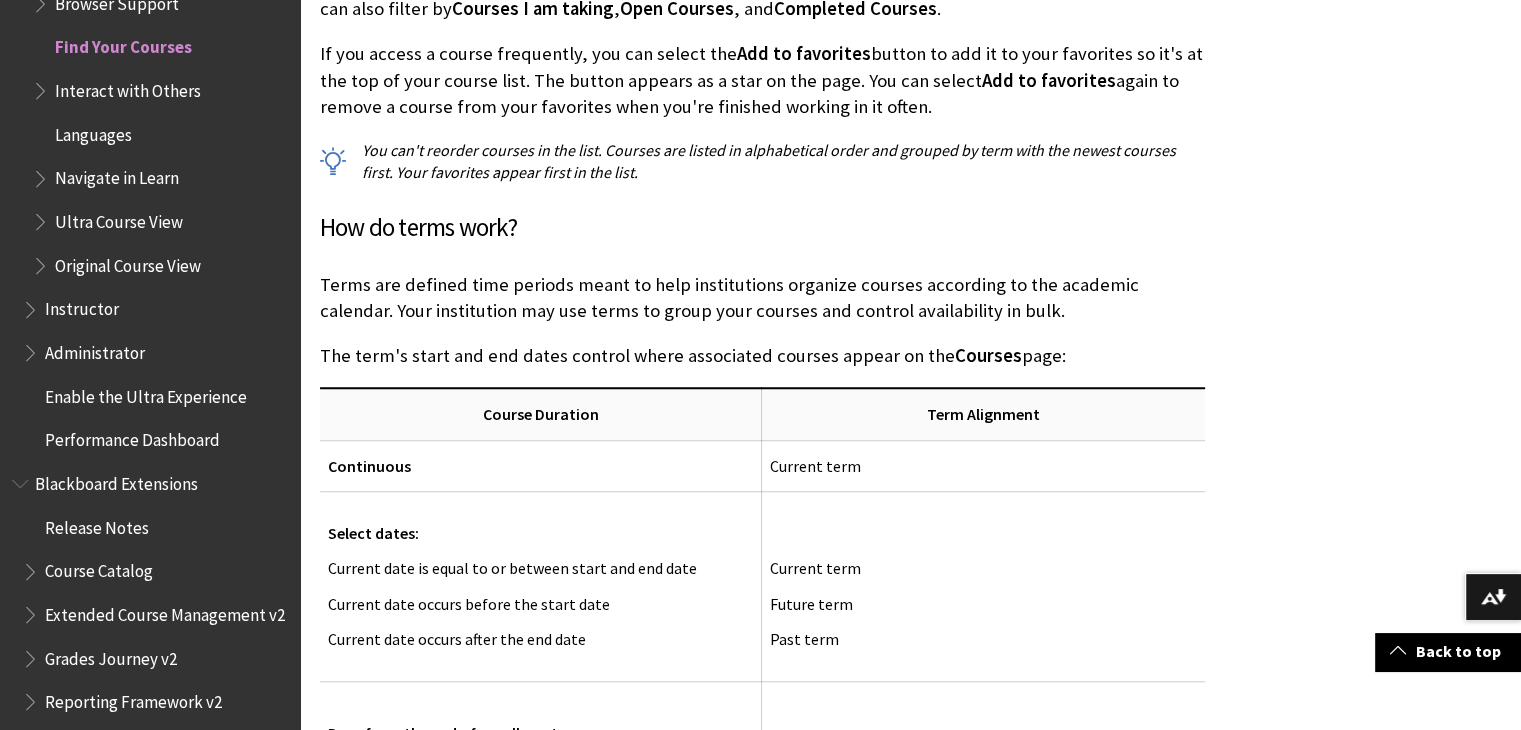 click on "Explore the Courses page From the base navigation menu when you first log in, select  Courses  to access a list of your courses. Your institution controls the page you land on after you log in. You can't hide course cards, but you can use the filter menu to narrow the list.
You can access the  Courses  page as a list or a grid. Each course card lists the course ID, course title, and instructor. If your course has multiple instructors, select  Multiple Instructors  for a list. Select  More info  to review the description and schedule, if added. Unavailable courses are in your course list, but you can't access them. Unavailable courses have a lock icon. Search for courses.  Use the page's search bar or the filter to narrow down the course list. Use the search function to find courses on the current page. Filter by term and other categories. ,  Open Courses ." at bounding box center [762, 854] 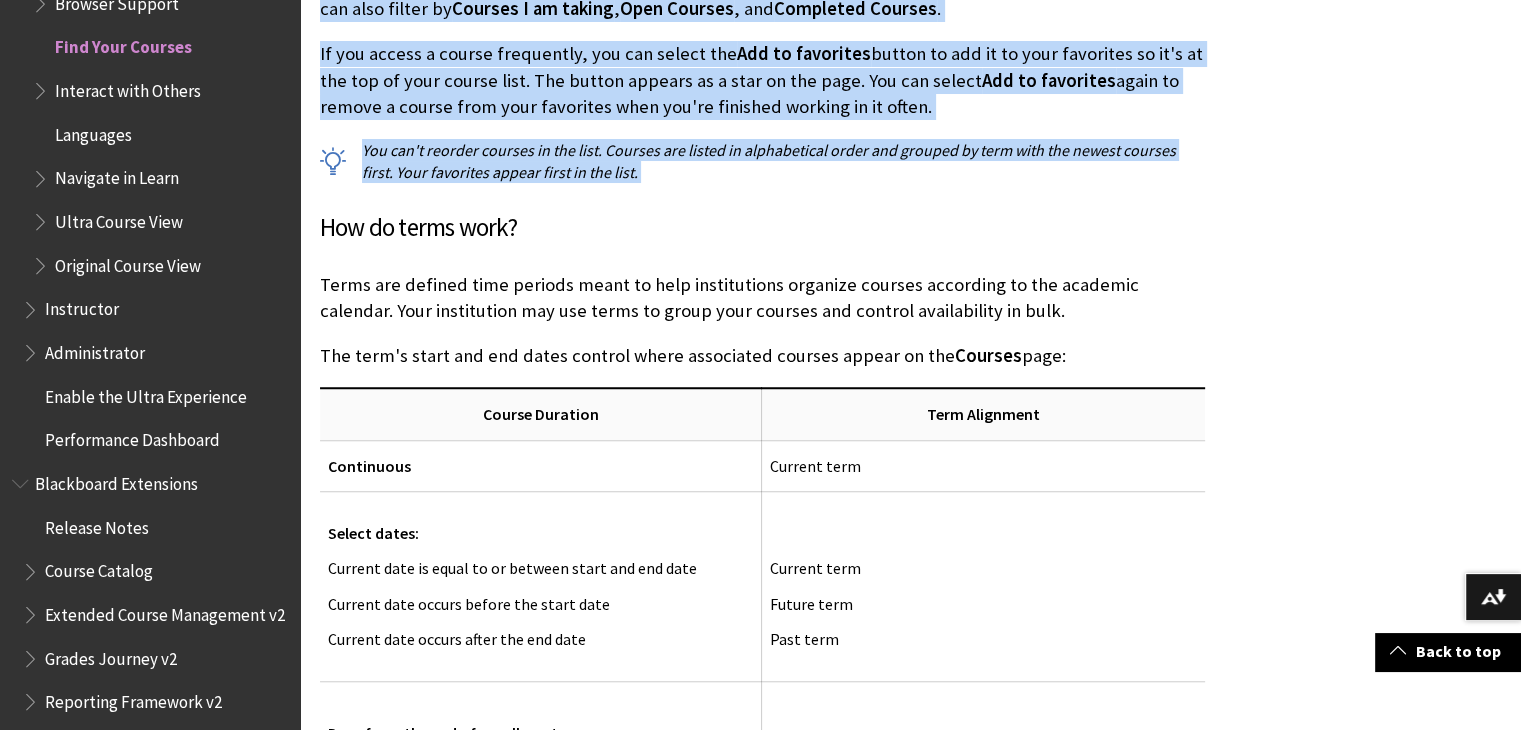 click on "Explore the Courses page From the base navigation menu when you first log in, select  Courses  to access a list of your courses. Your institution controls the page you land on after you log in. You can't hide course cards, but you can use the filter menu to narrow the list.
You can access the  Courses  page as a list or a grid. Each course card lists the course ID, course title, and instructor. If your course has multiple instructors, select  Multiple Instructors  for a list. Select  More info  to review the description and schedule, if added. Unavailable courses are in your course list, but you can't access them. Unavailable courses have a lock icon. Search for courses.  Use the page's search bar or the filter to narrow down the course list. Use the search function to find courses on the current page. Filter by term and other categories. ,  Open Courses ." at bounding box center (762, 854) 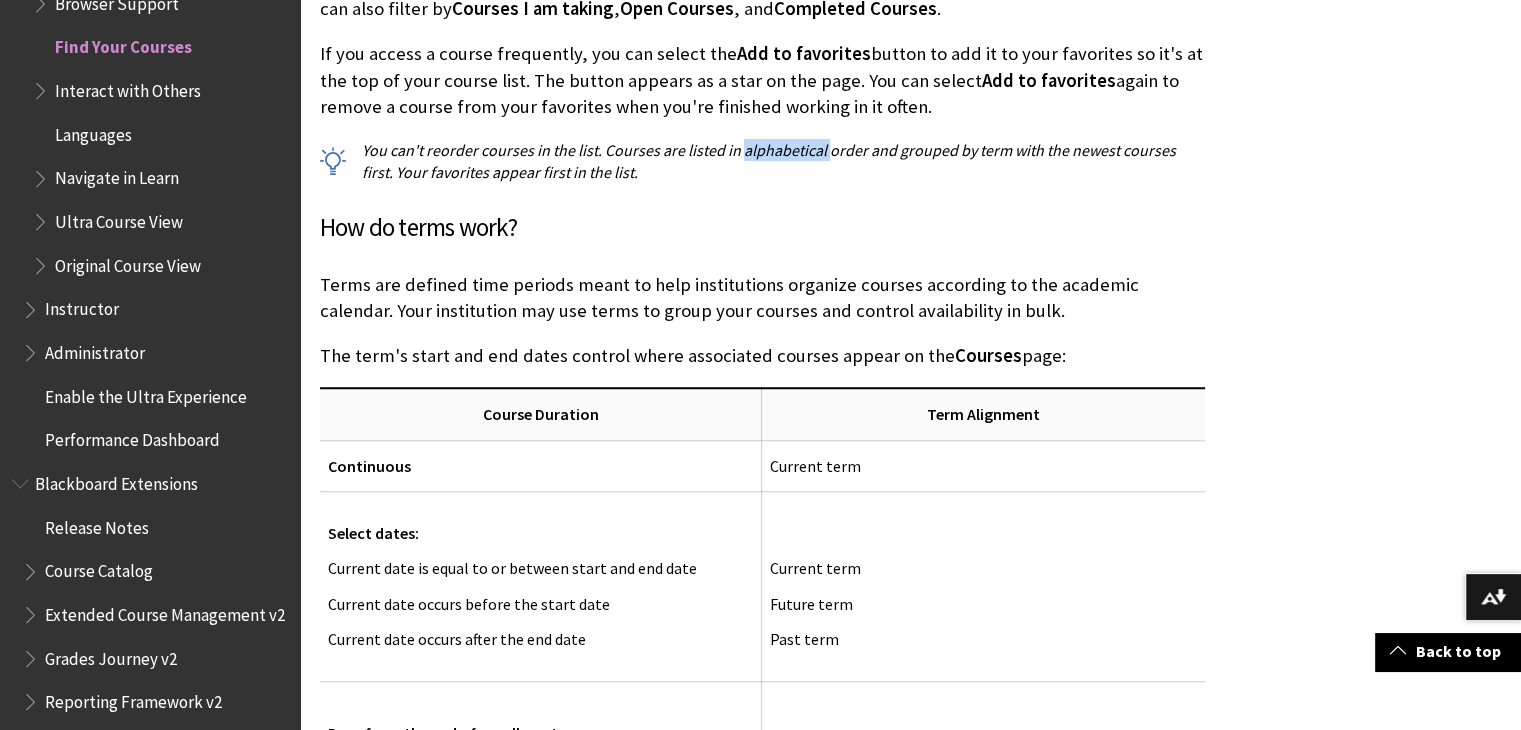 click on "Explore the Courses page From the base navigation menu when you first log in, select  Courses  to access a list of your courses. Your institution controls the page you land on after you log in. You can't hide course cards, but you can use the filter menu to narrow the list.
You can access the  Courses  page as a list or a grid. Each course card lists the course ID, course title, and instructor. If your course has multiple instructors, select  Multiple Instructors  for a list. Select  More info  to review the description and schedule, if added. Unavailable courses are in your course list, but you can't access them. Unavailable courses have a lock icon. Search for courses.  Use the page's search bar or the filter to narrow down the course list. Use the search function to find courses on the current page. Filter by term and other categories. ,  Open Courses ." at bounding box center (762, 854) 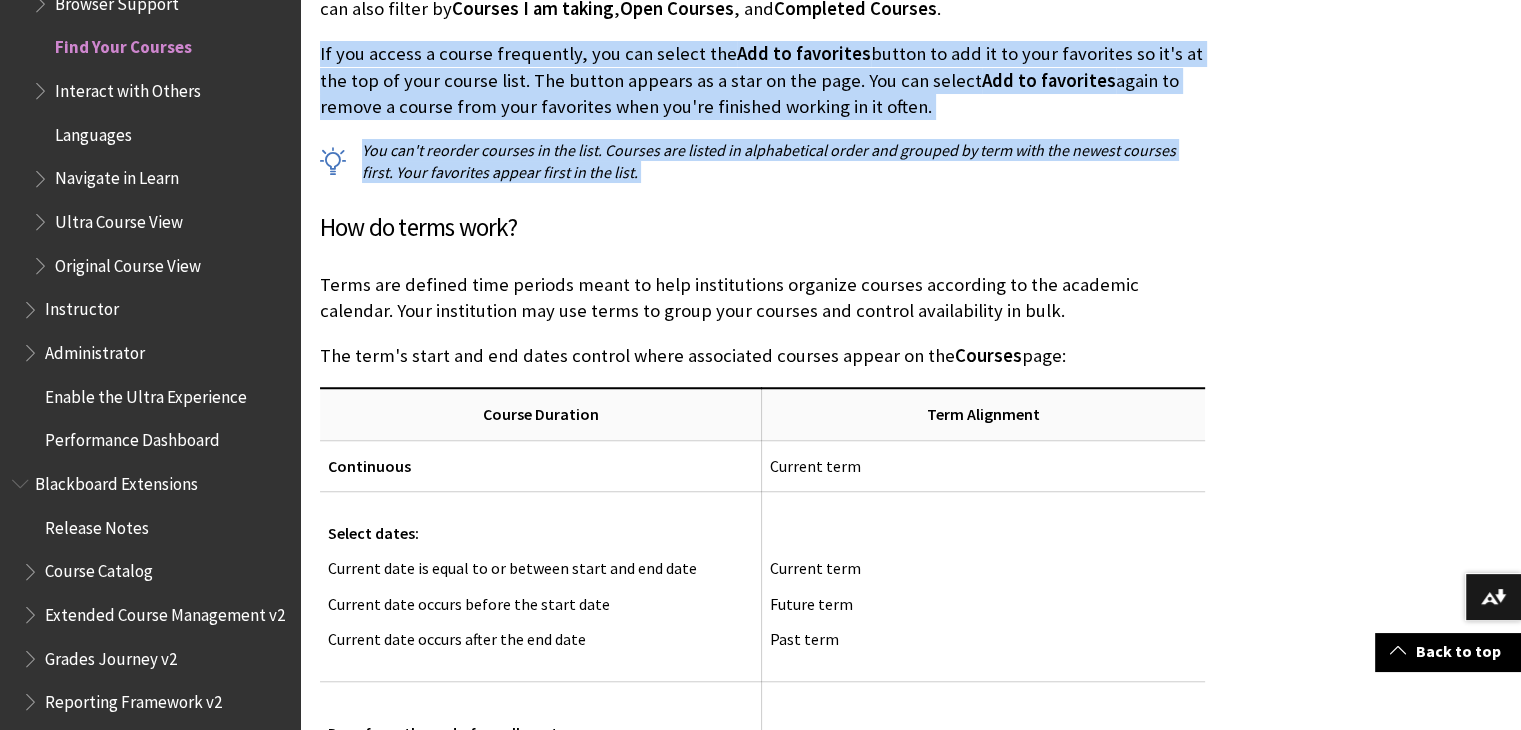 drag, startPoint x: 753, startPoint y: 133, endPoint x: 734, endPoint y: 59, distance: 76.40026 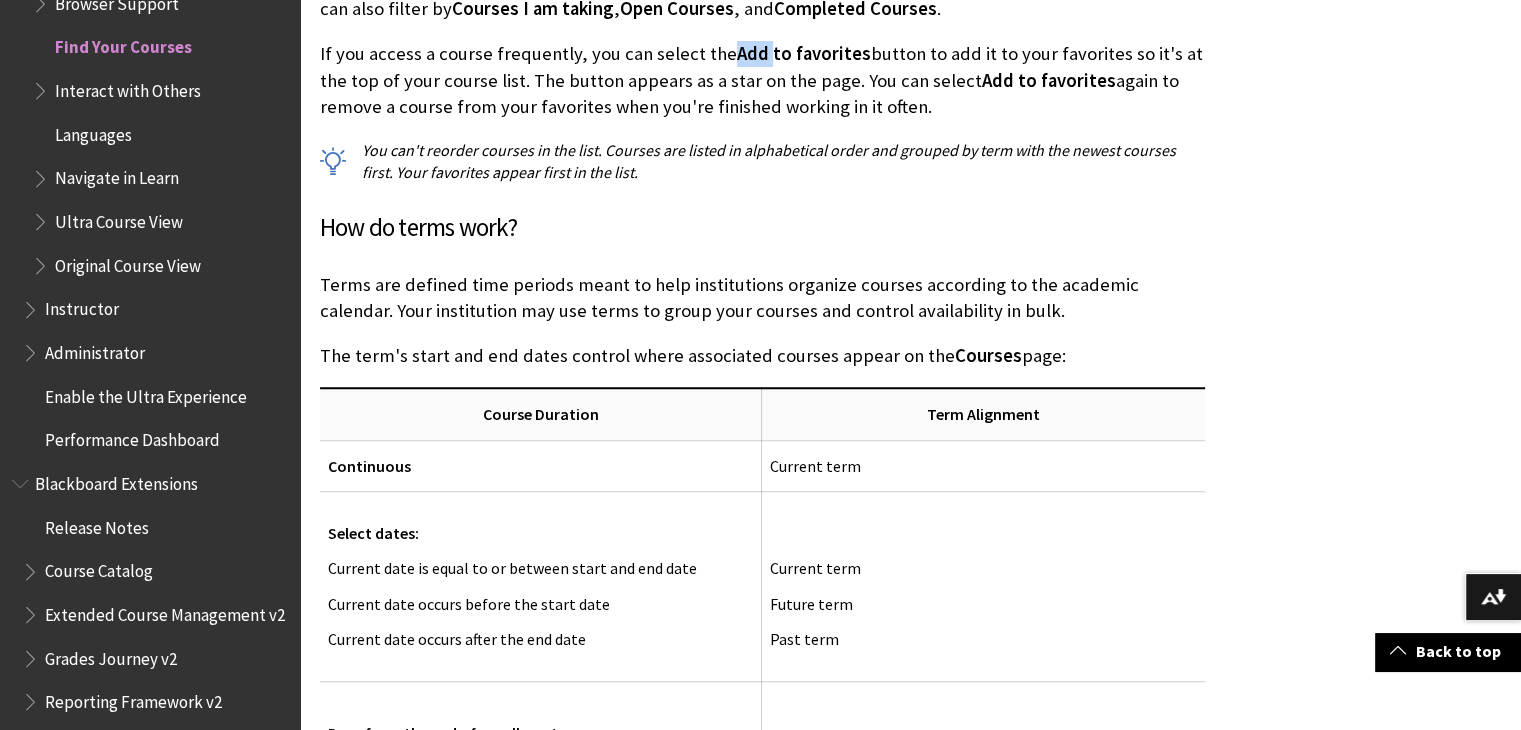 click on "Add to favorites" at bounding box center (804, 53) 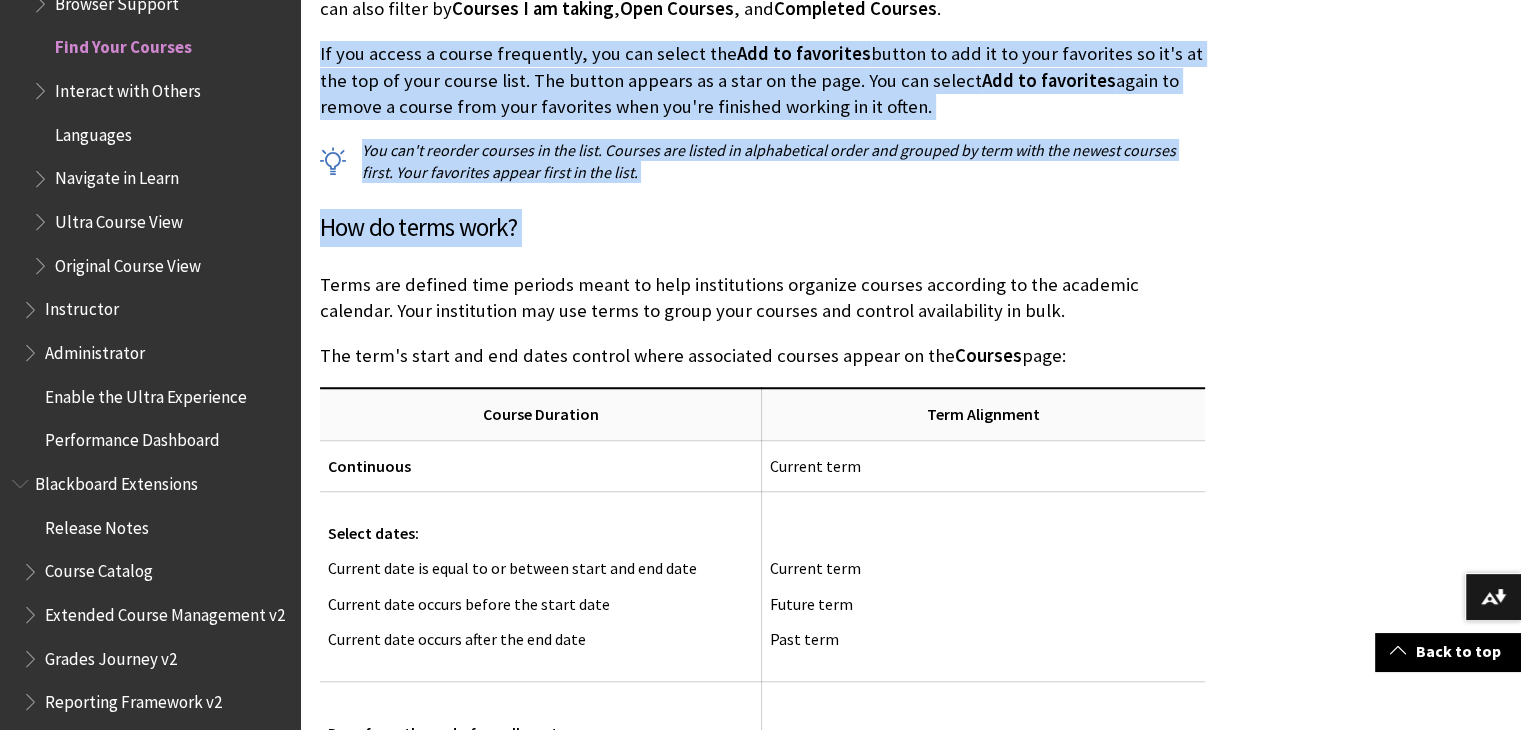 drag, startPoint x: 734, startPoint y: 59, endPoint x: 754, endPoint y: 279, distance: 220.90723 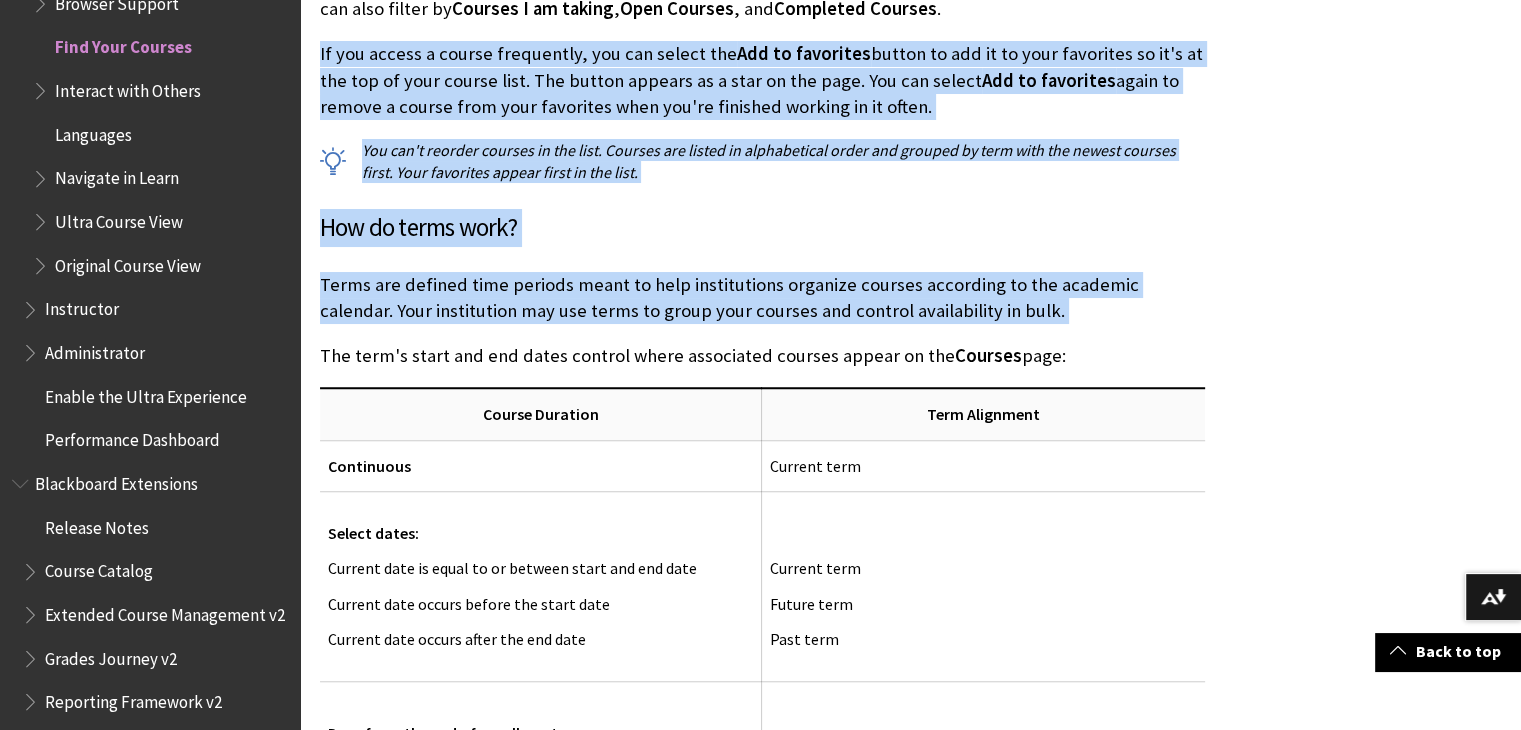 click on "Terms are defined time periods meant to help institutions organize courses according to the academic calendar. Your institution may use terms to group your courses and control availability in bulk." at bounding box center [762, 298] 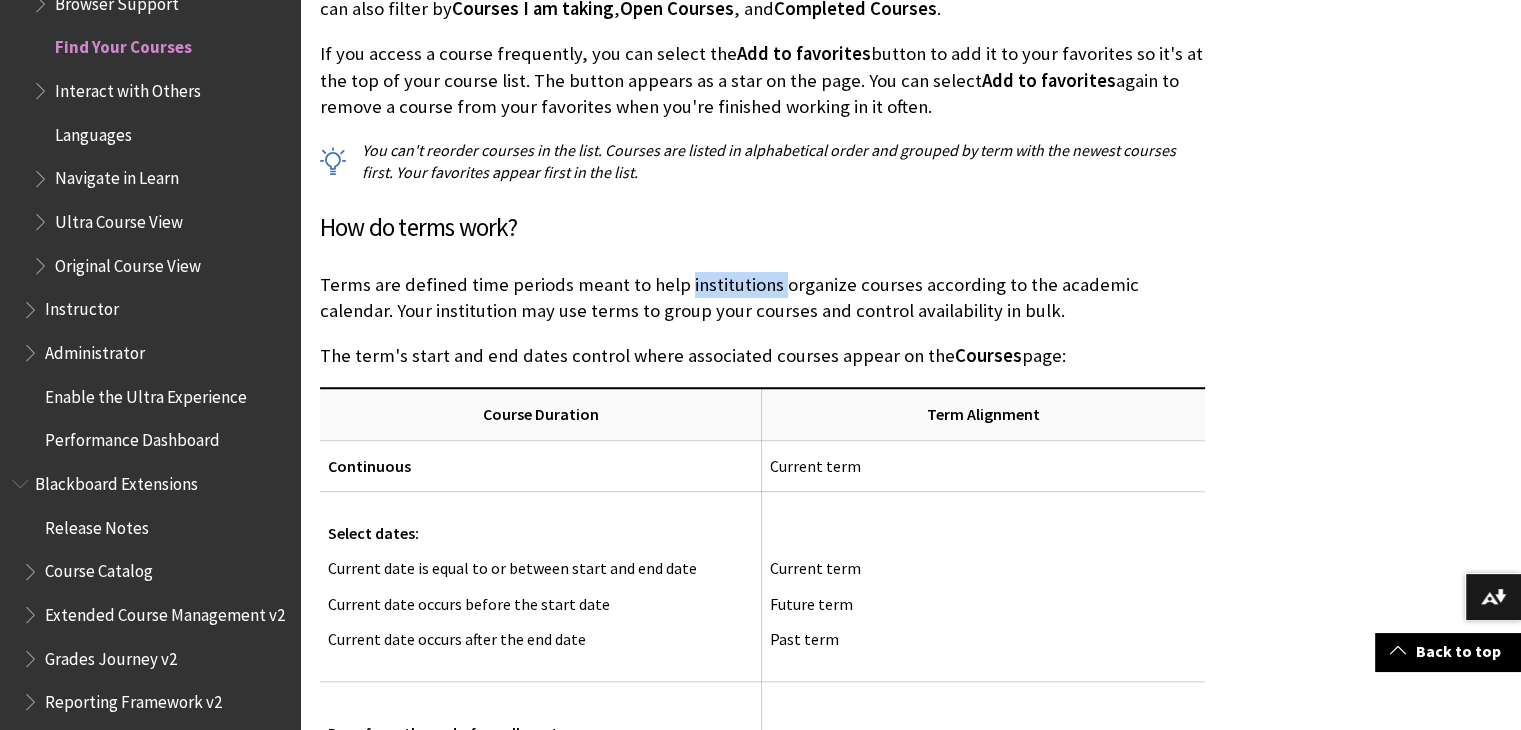 click on "Terms are defined time periods meant to help institutions organize courses according to the academic calendar. Your institution may use terms to group your courses and control availability in bulk." at bounding box center (762, 298) 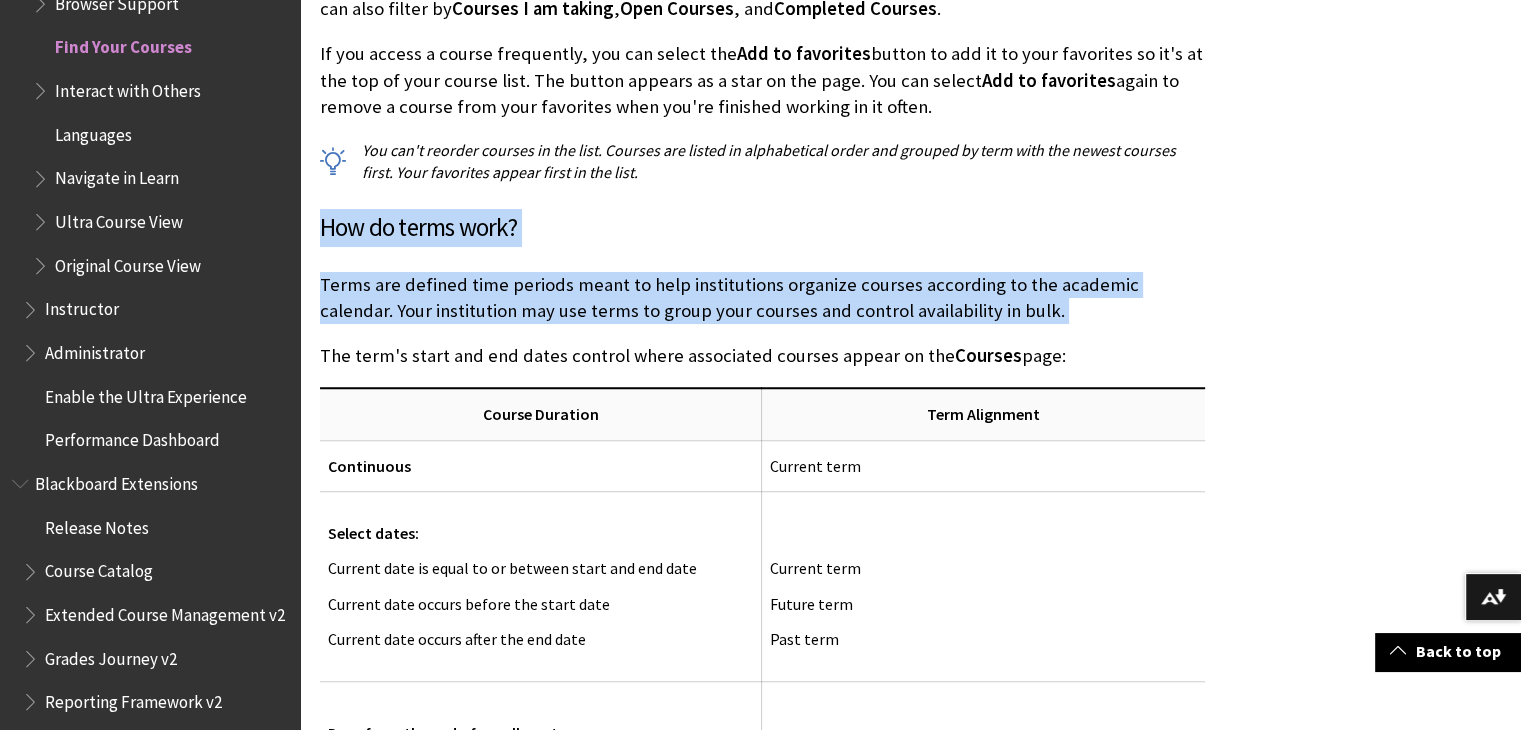 drag, startPoint x: 754, startPoint y: 279, endPoint x: 733, endPoint y: 177, distance: 104.13933 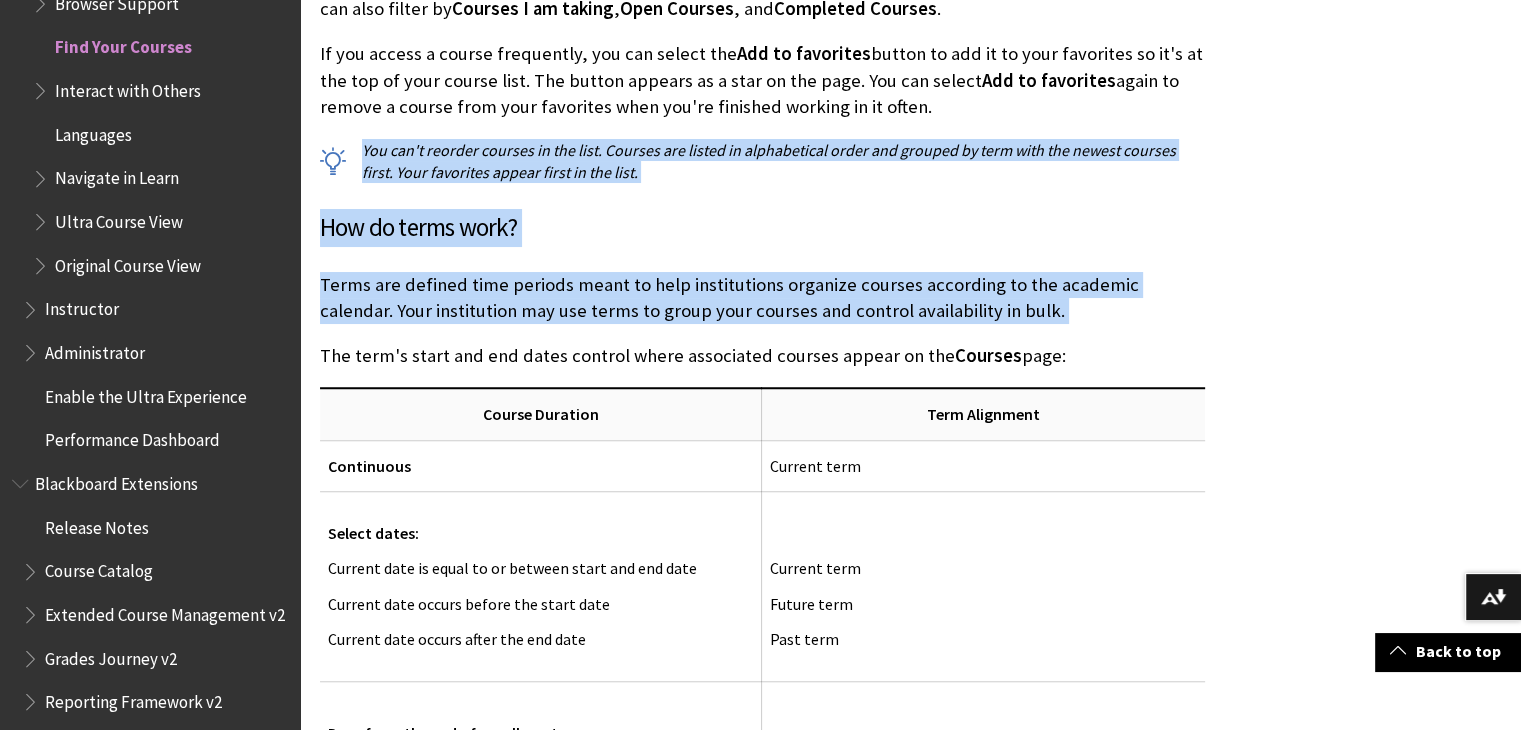 click on "You can't reorder courses in the list. Courses are listed in alphabetical order and grouped by term with the newest courses first. Your favorites appear first in the list." at bounding box center [762, 161] 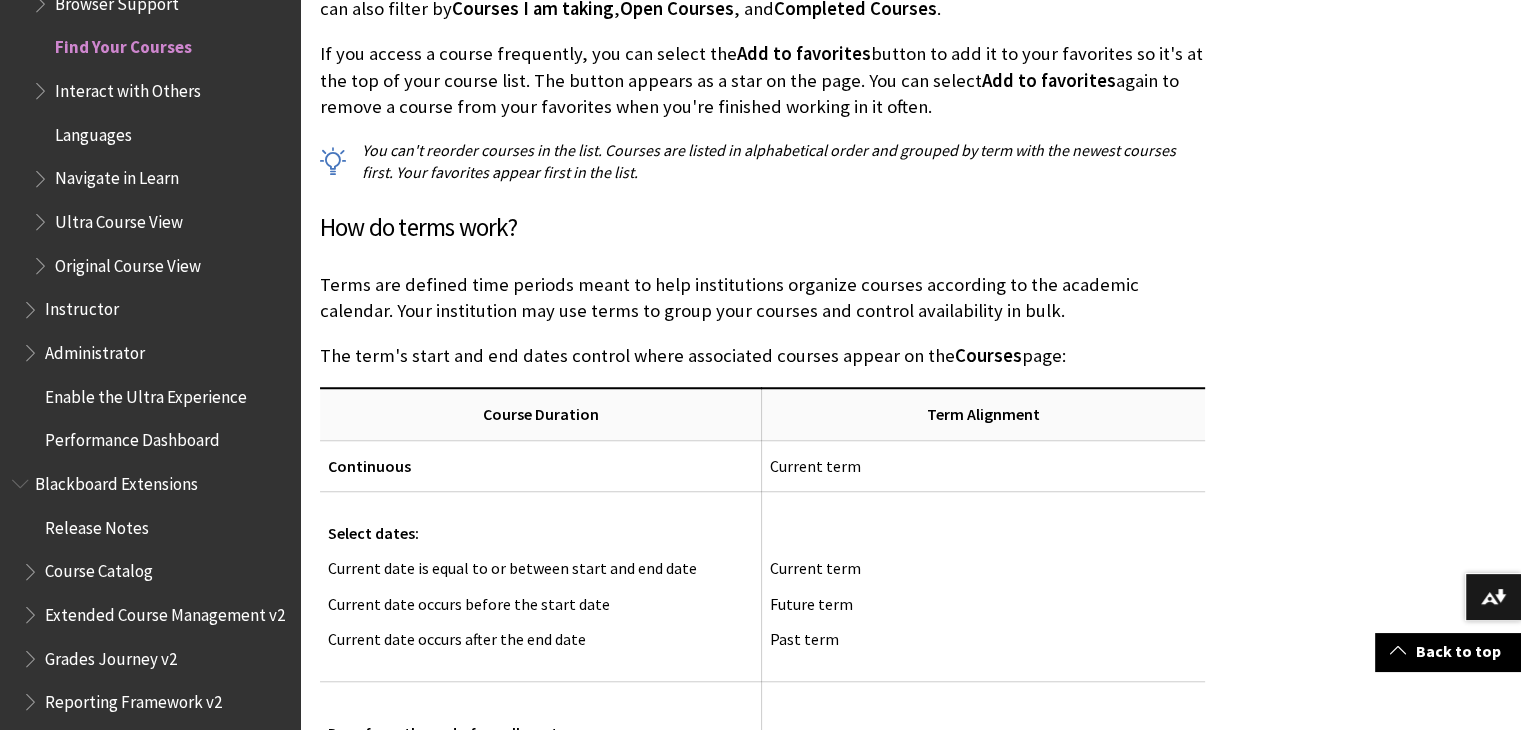 click on "You can't reorder courses in the list. Courses are listed in alphabetical order and grouped by term with the newest courses first. Your favorites appear first in the list." at bounding box center (762, 161) 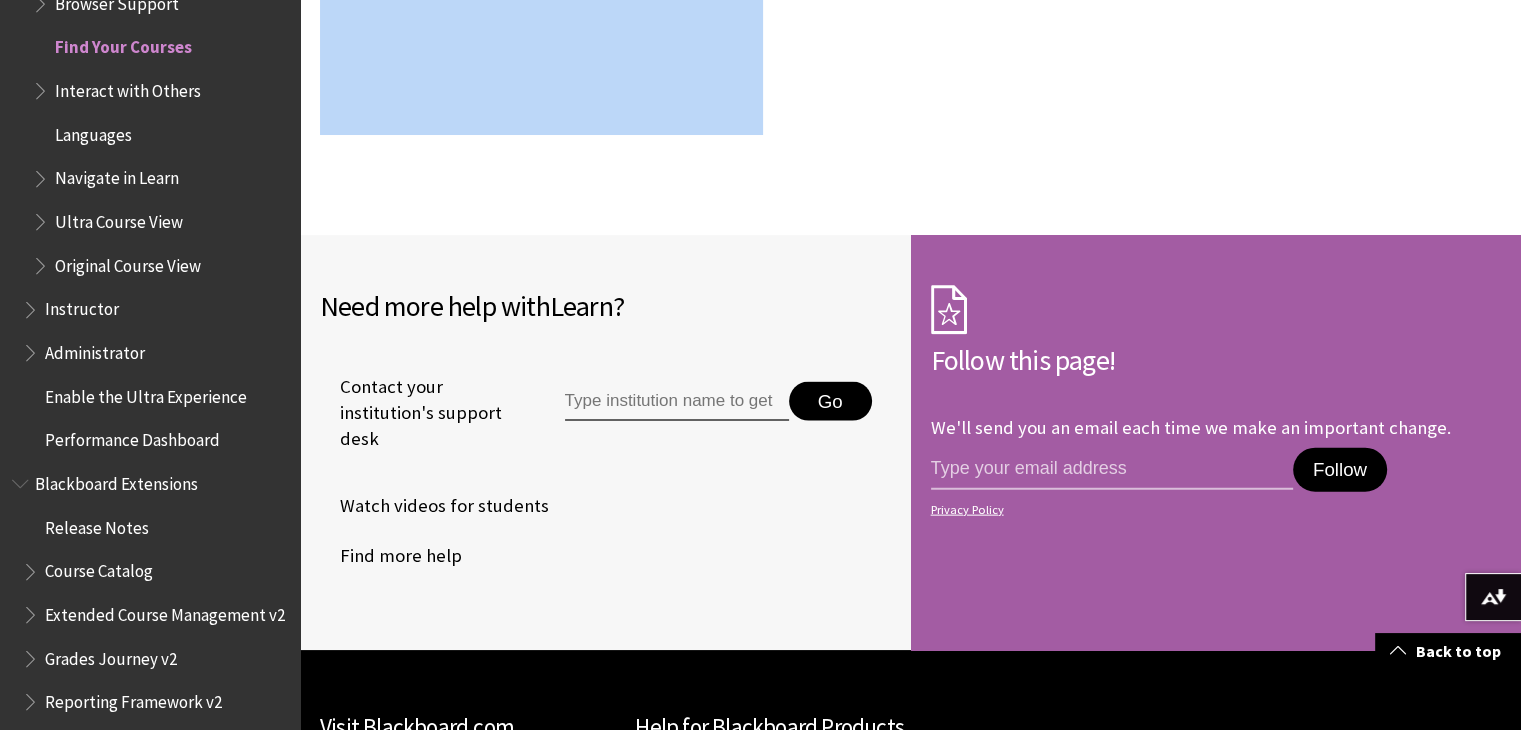 scroll, scrollTop: 4320, scrollLeft: 0, axis: vertical 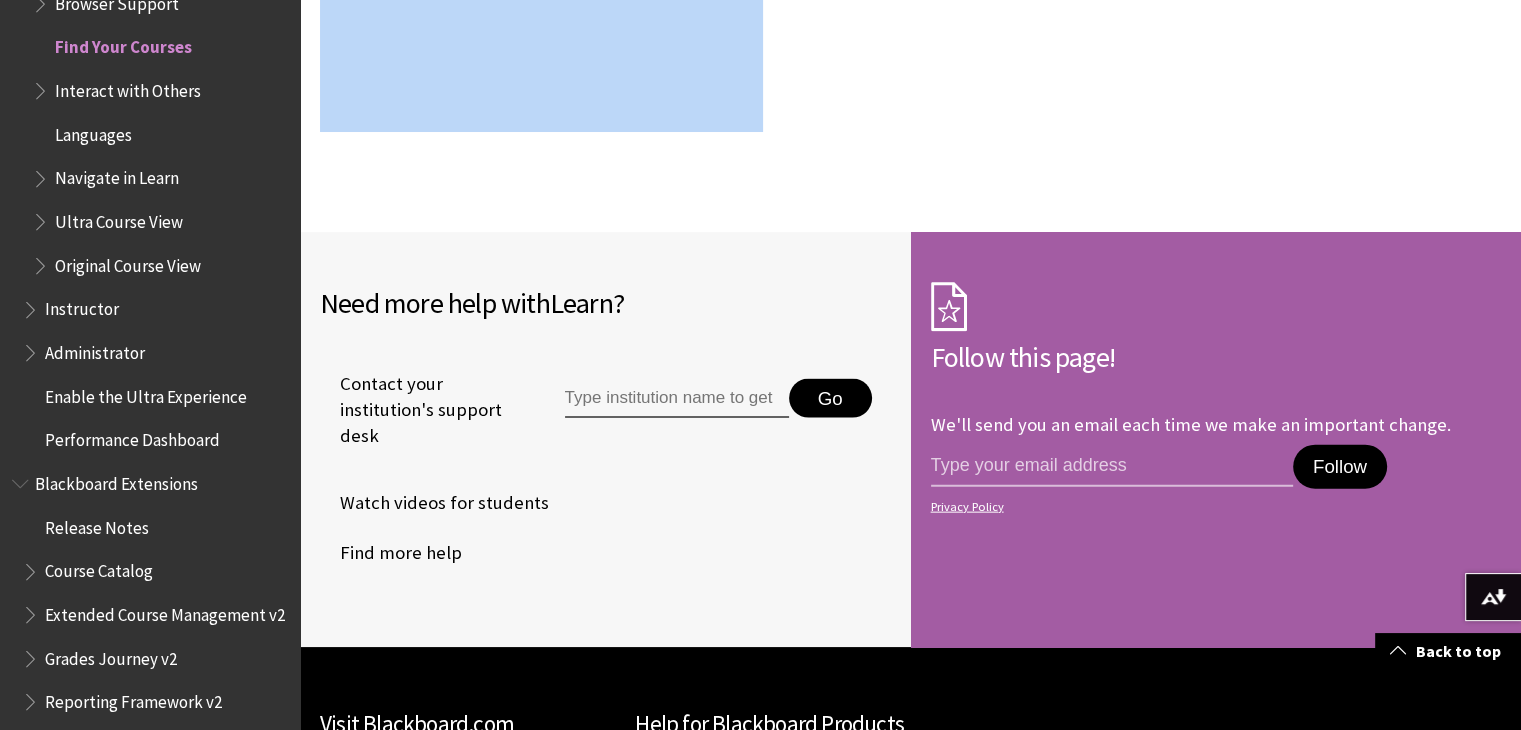 drag, startPoint x: 733, startPoint y: 177, endPoint x: 765, endPoint y: 188, distance: 33.83785 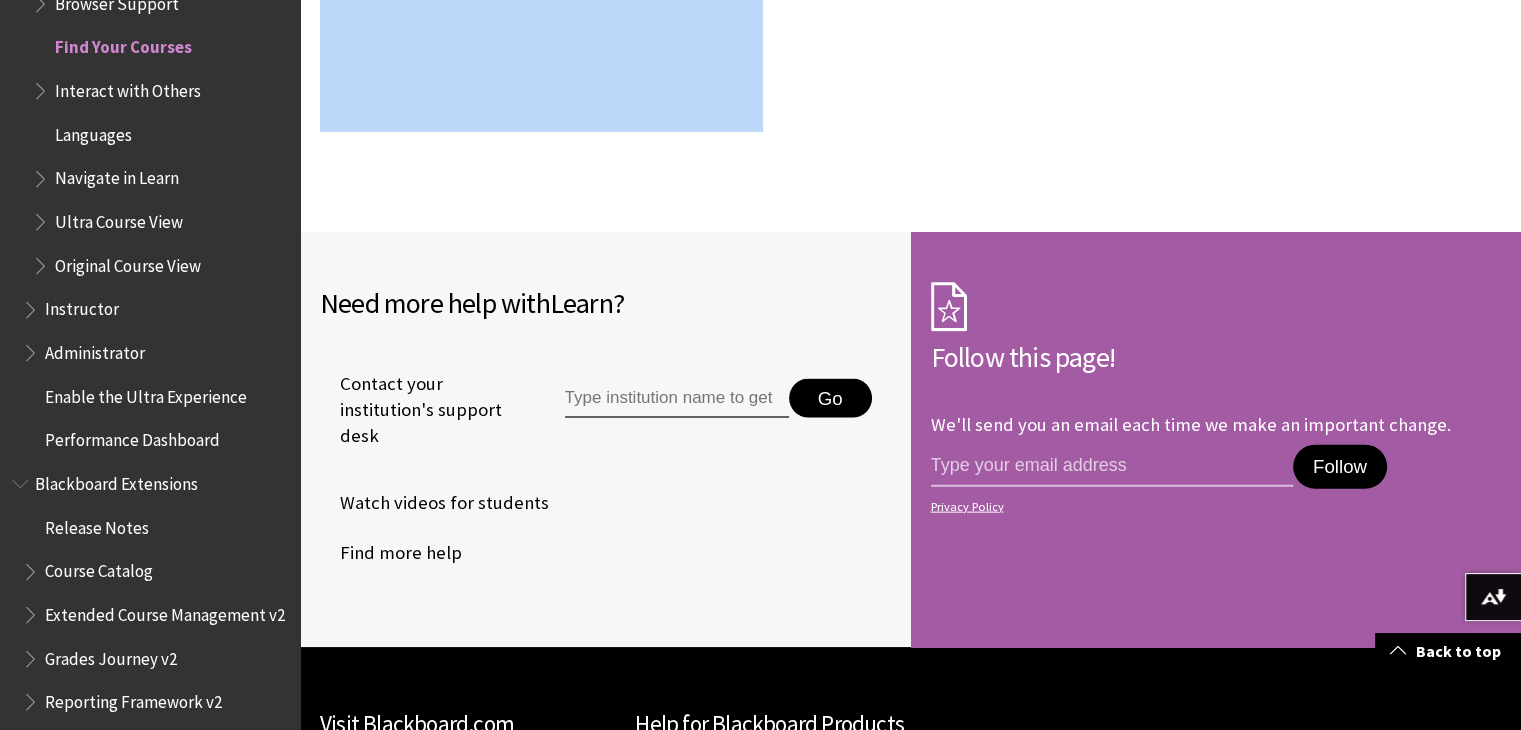 click on "Explore the Courses page Courses  to access a list of your courses." at bounding box center (762, -1757) 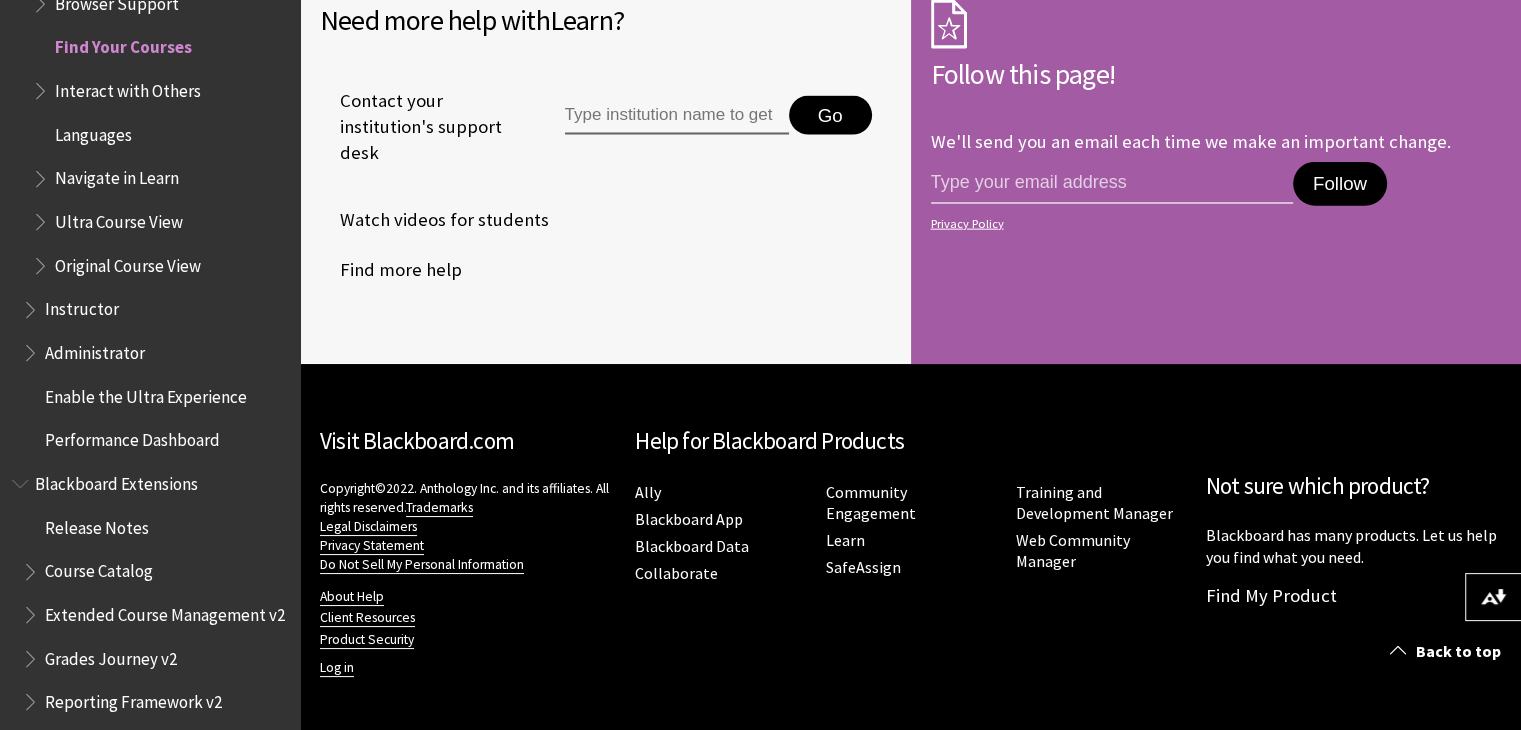 scroll, scrollTop: 0, scrollLeft: 0, axis: both 